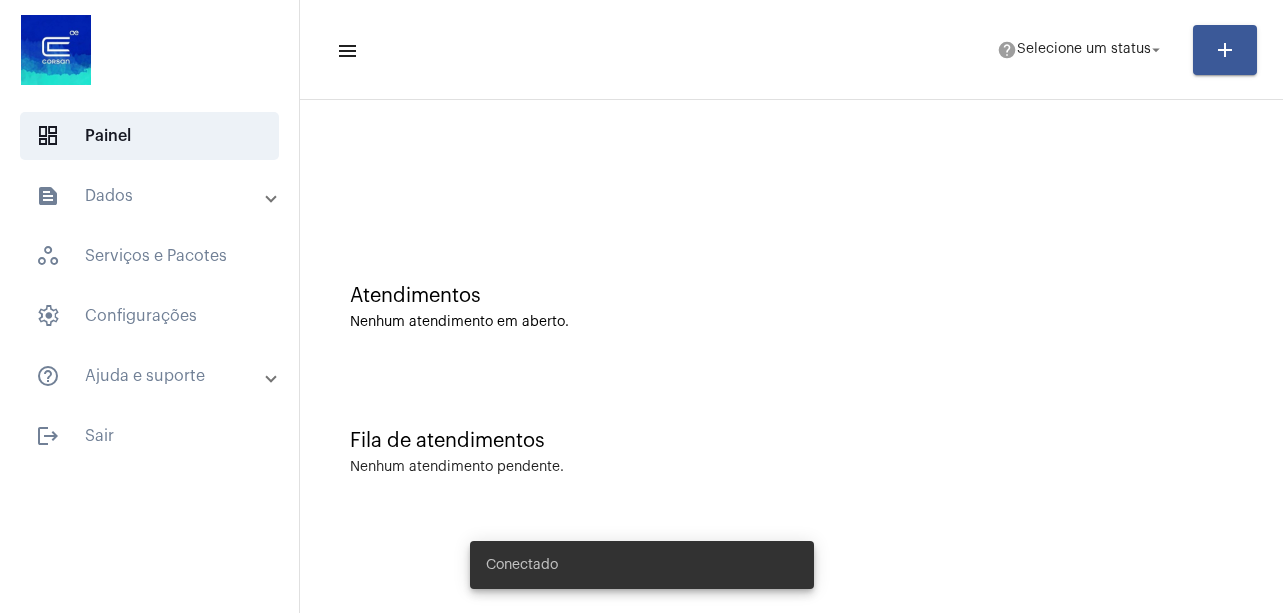 scroll, scrollTop: 0, scrollLeft: 0, axis: both 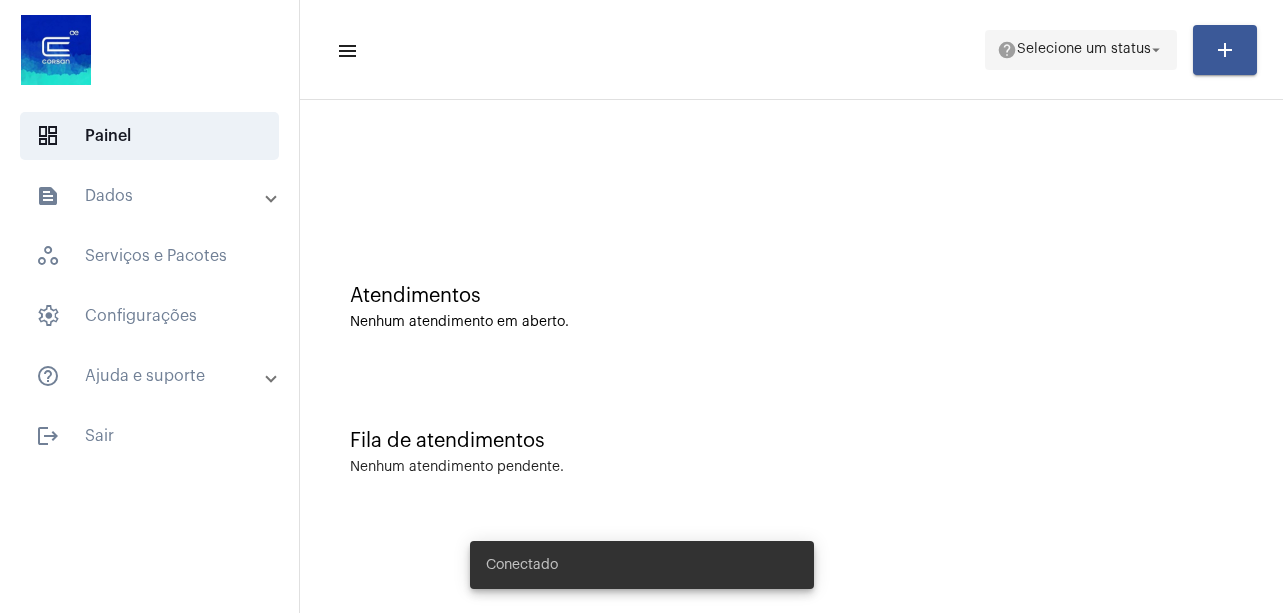 click on "help  Selecione um status arrow_drop_down" 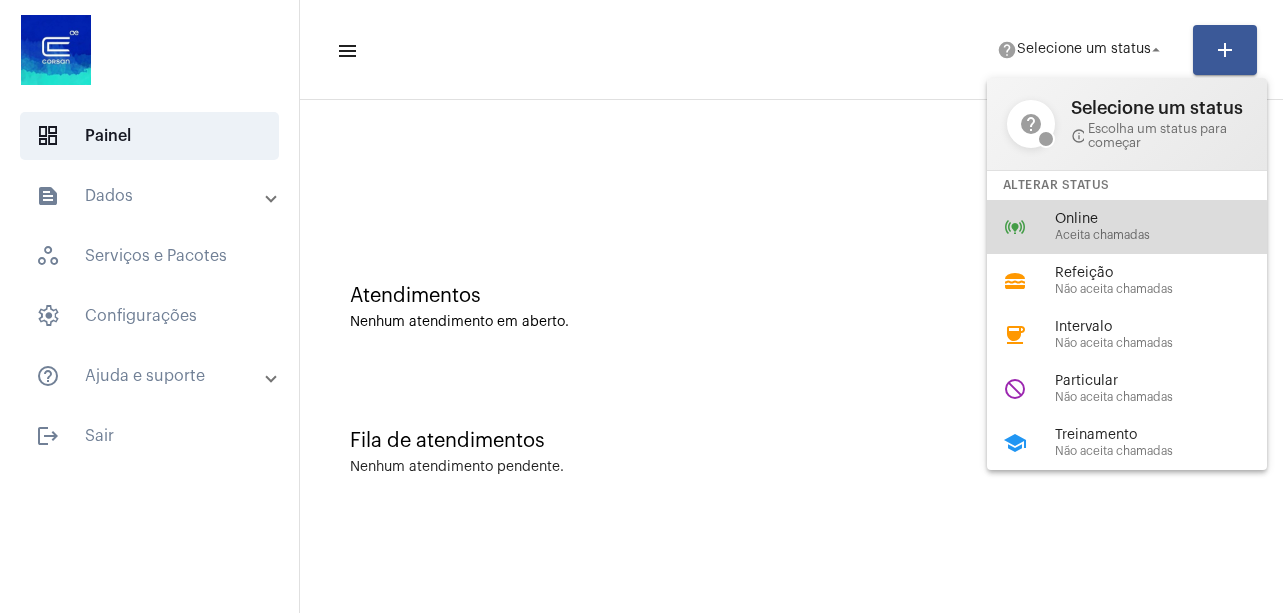 click on "Aceita chamadas" at bounding box center [1169, 235] 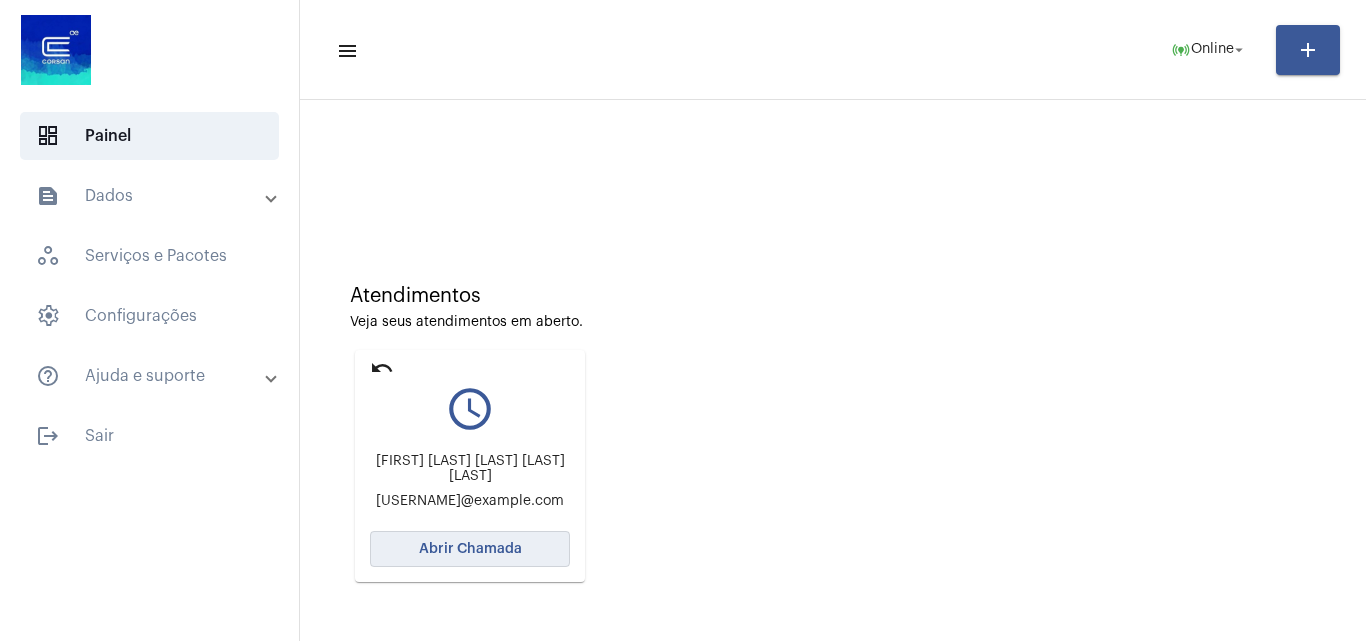 click on "Abrir Chamada" 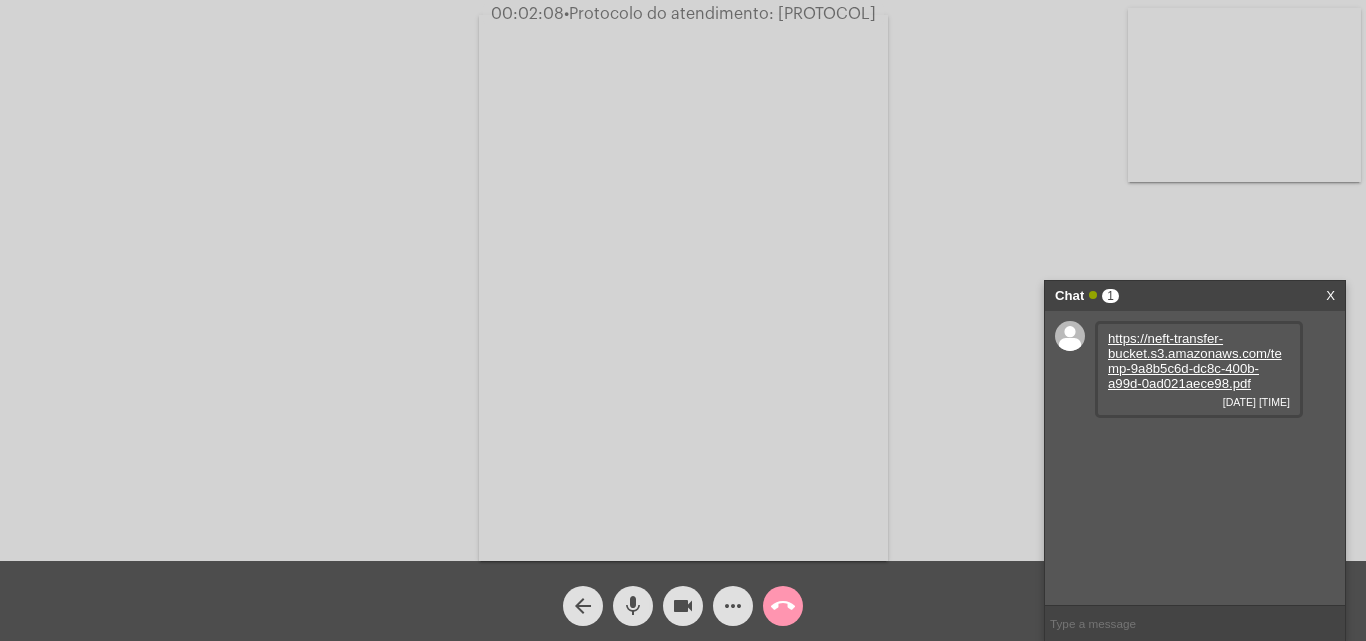 click on "https://neft-transfer-bucket.s3.amazonaws.com/temp-9a8b5c6d-dc8c-400b-a99d-0ad021aece98.pdf" at bounding box center [1195, 361] 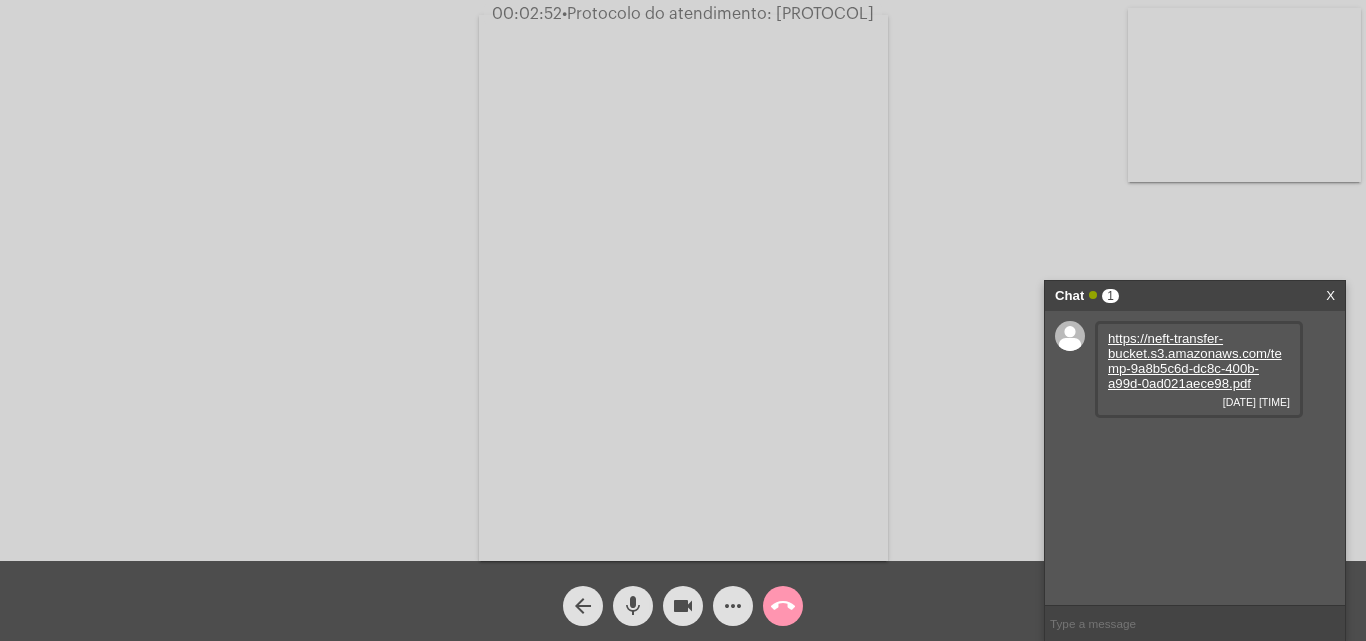 click on "https://neft-transfer-bucket.s3.amazonaws.com/temp-9a8b5c6d-dc8c-400b-a99d-0ad021aece98.pdf" at bounding box center (1195, 361) 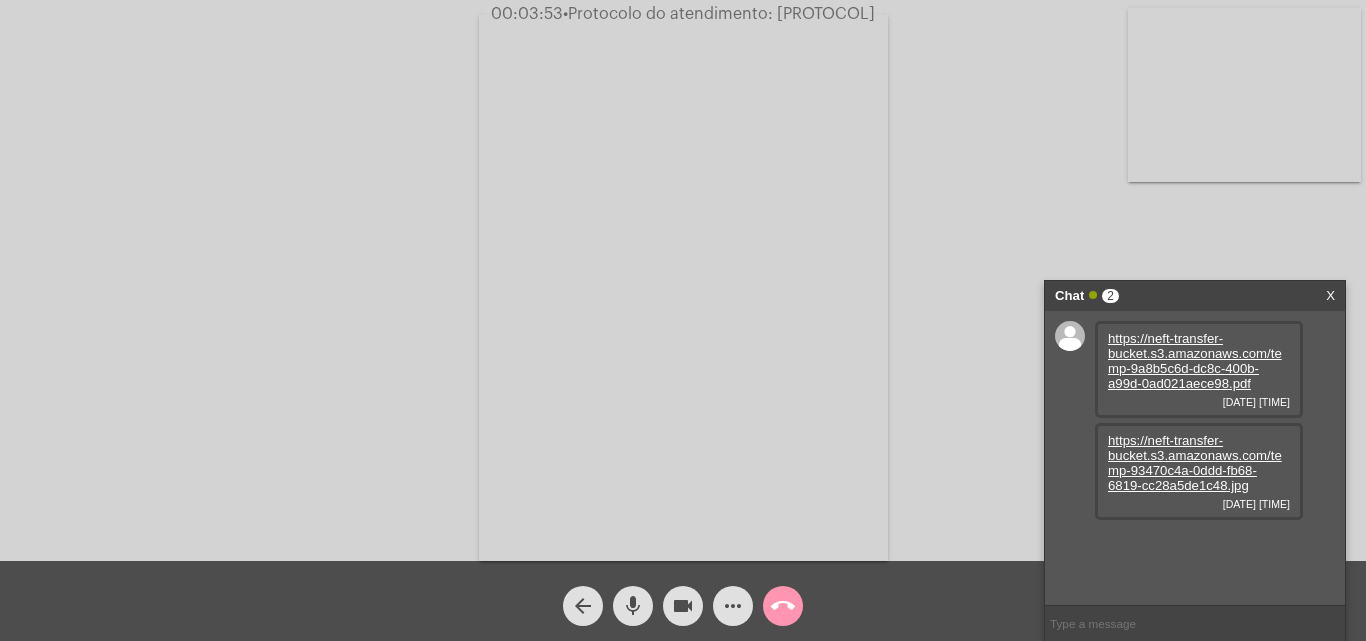 click on "https://neft-transfer-bucket.s3.amazonaws.com/temp-93470c4a-0ddd-fb68-6819-cc28a5de1c48.jpg" at bounding box center [1195, 463] 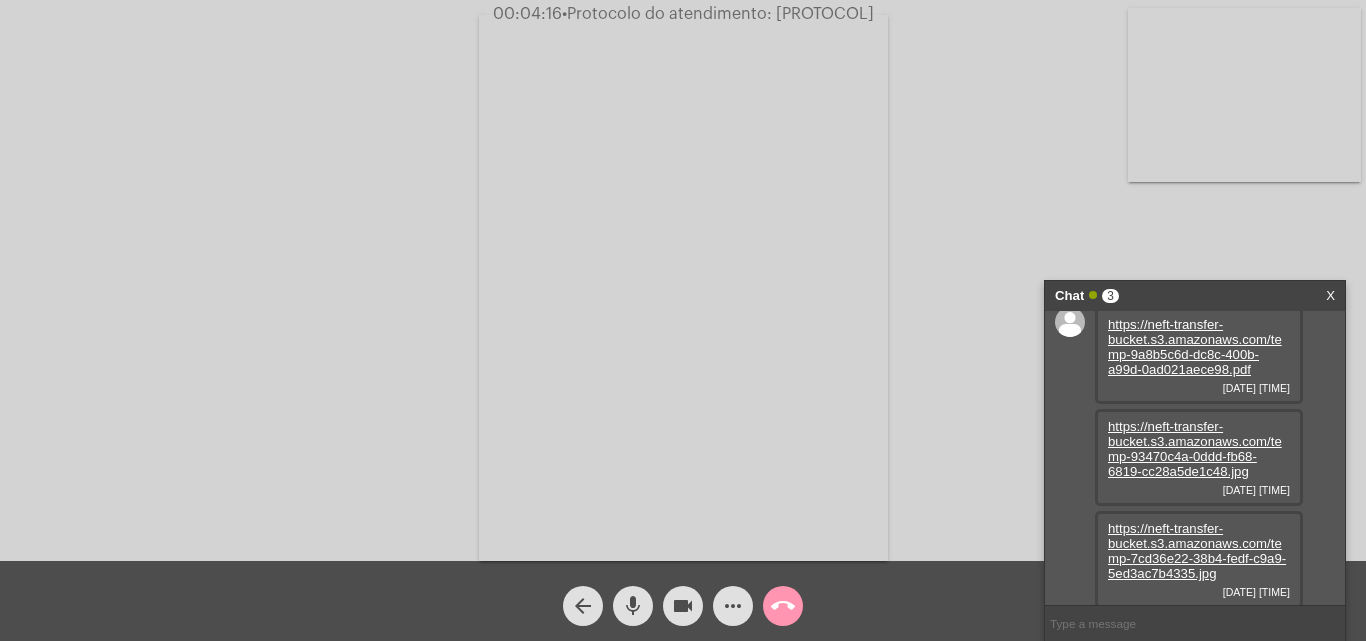 scroll, scrollTop: 17, scrollLeft: 0, axis: vertical 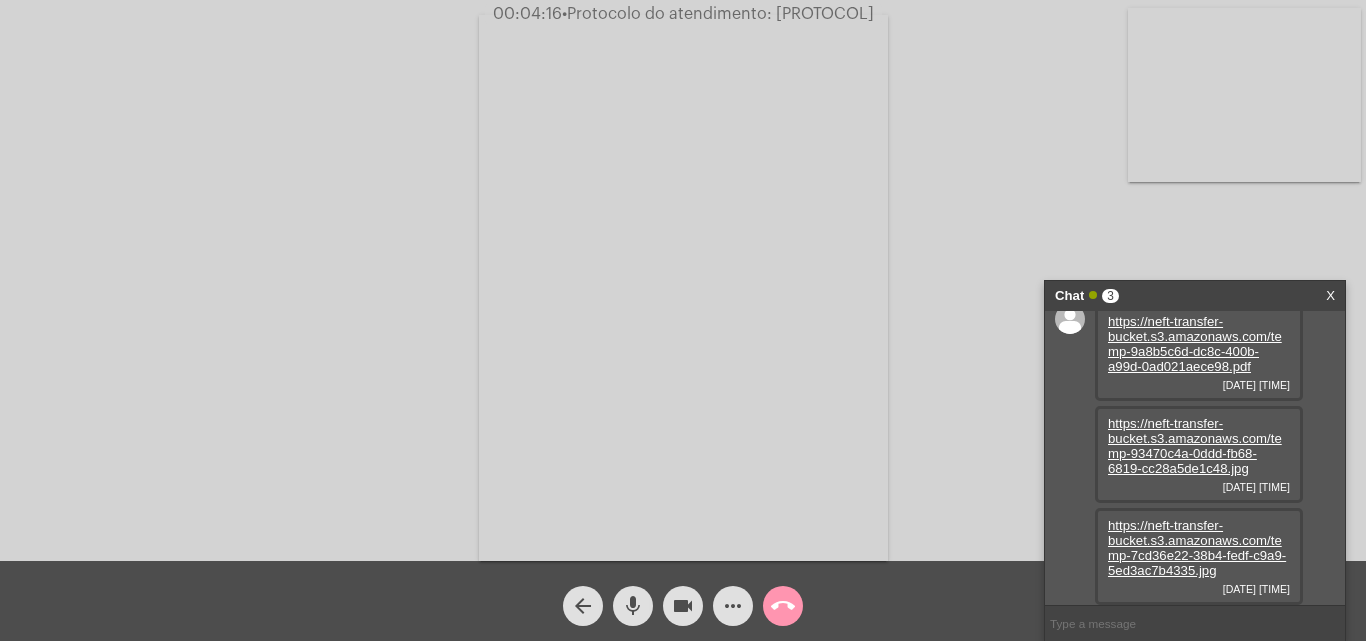 click on "https://neft-transfer-bucket.s3.amazonaws.com/temp-7cd36e22-38b4-fedf-c9a9-5ed3ac7b4335.jpg" at bounding box center [1197, 548] 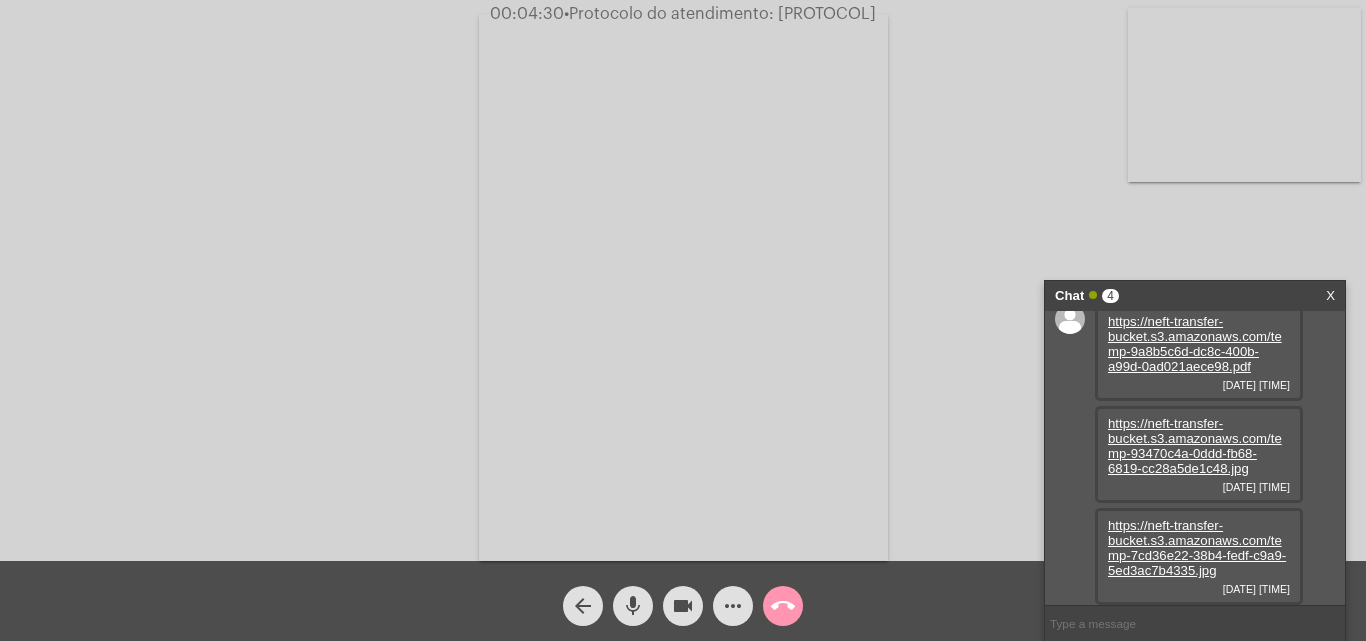 scroll, scrollTop: 119, scrollLeft: 0, axis: vertical 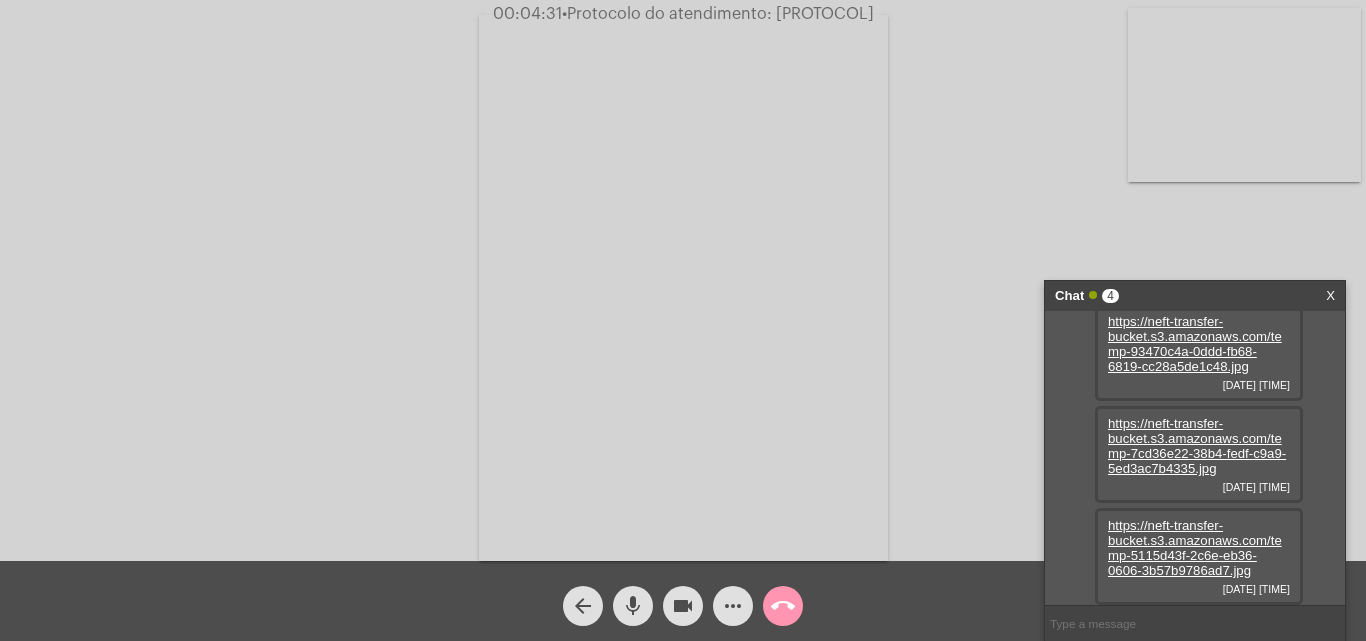 click on "https://neft-transfer-bucket.s3.amazonaws.com/temp-5115d43f-2c6e-eb36-0606-3b57b9786ad7.jpg" at bounding box center [1195, 548] 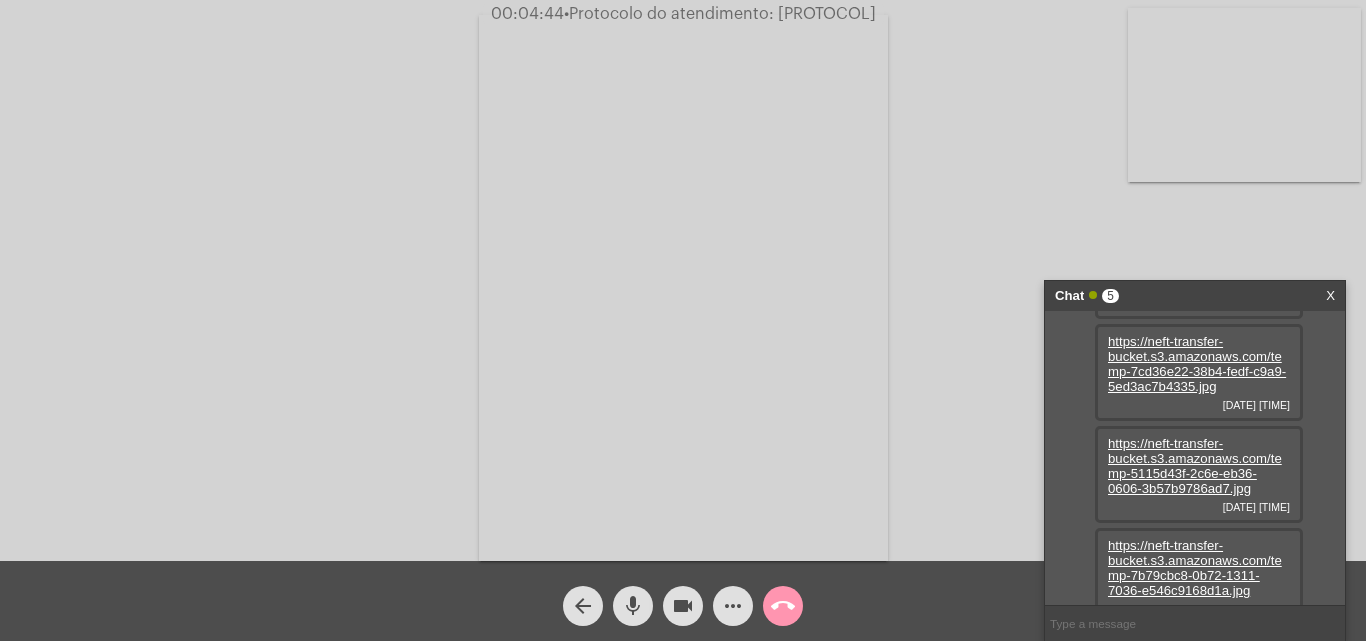 scroll, scrollTop: 221, scrollLeft: 0, axis: vertical 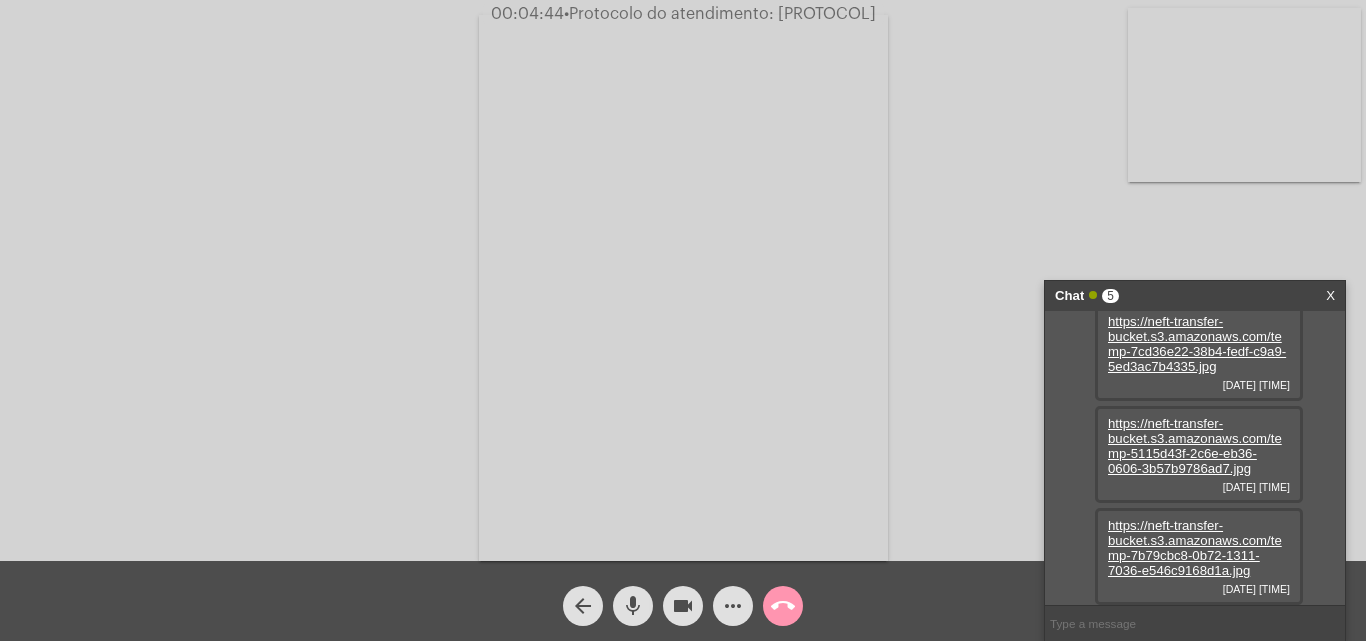 click on "https://neft-transfer-bucket.s3.amazonaws.com/temp-7b79cbc8-0b72-1311-7036-e546c9168d1a.jpg" at bounding box center [1195, 548] 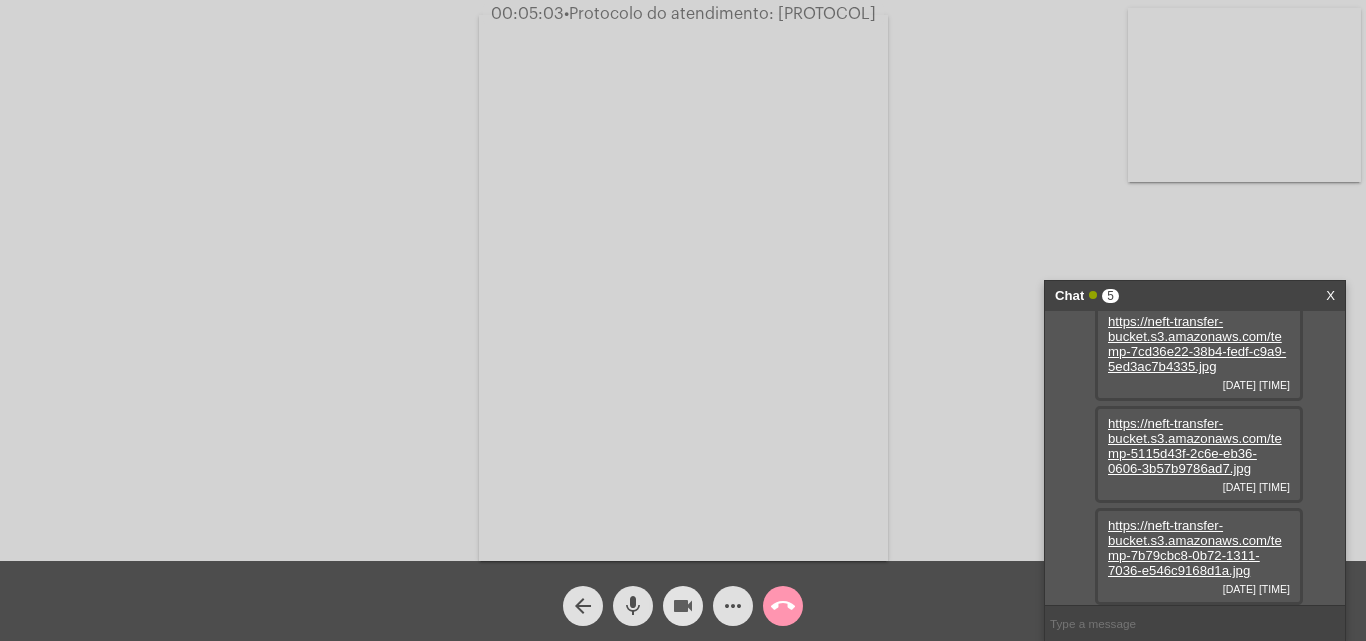 click on "videocam" 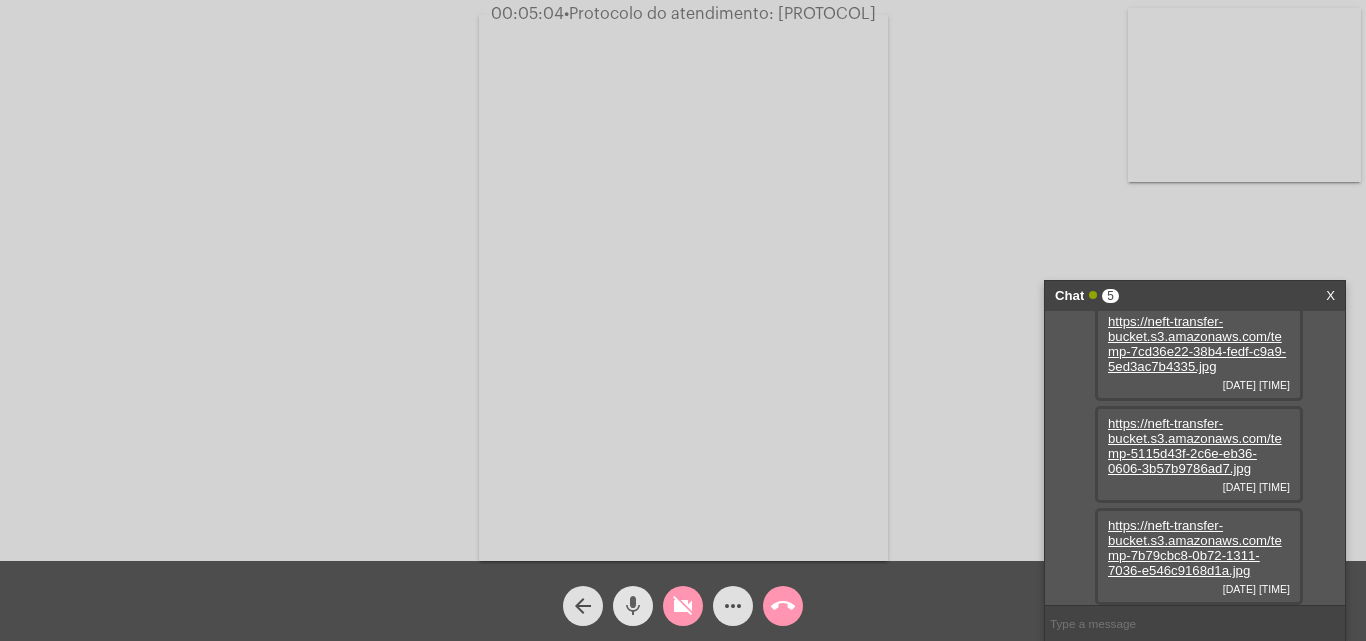 click on "mic" 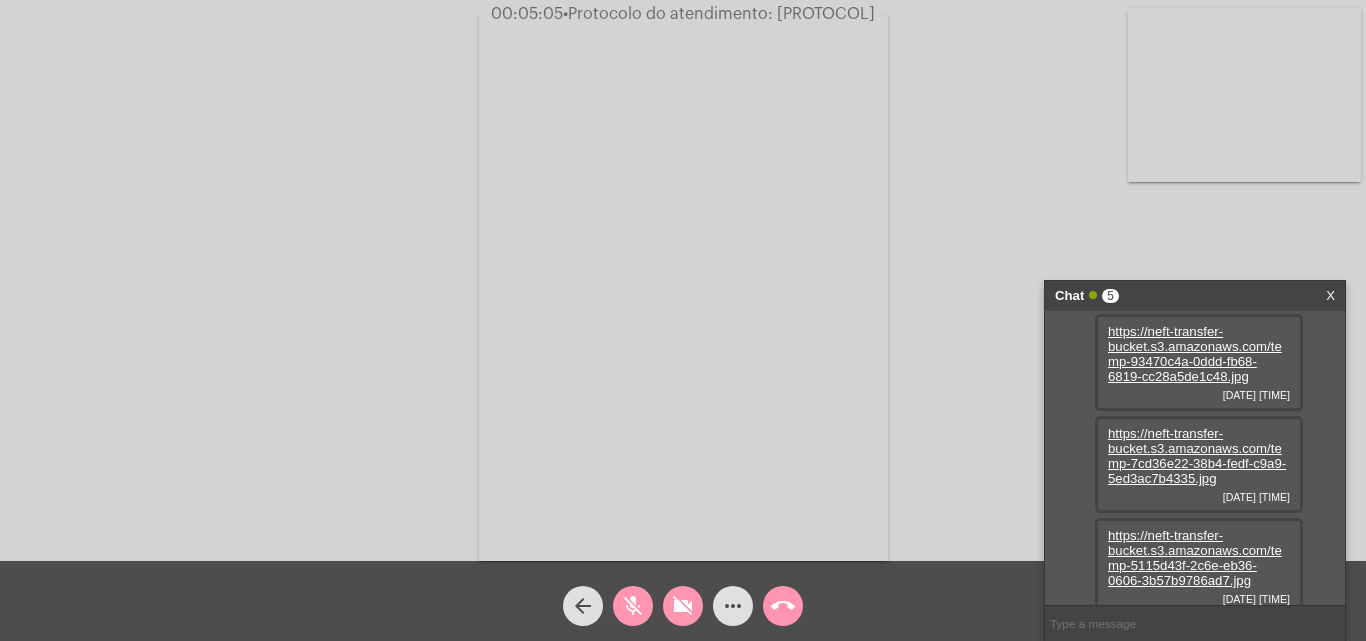 scroll, scrollTop: 0, scrollLeft: 0, axis: both 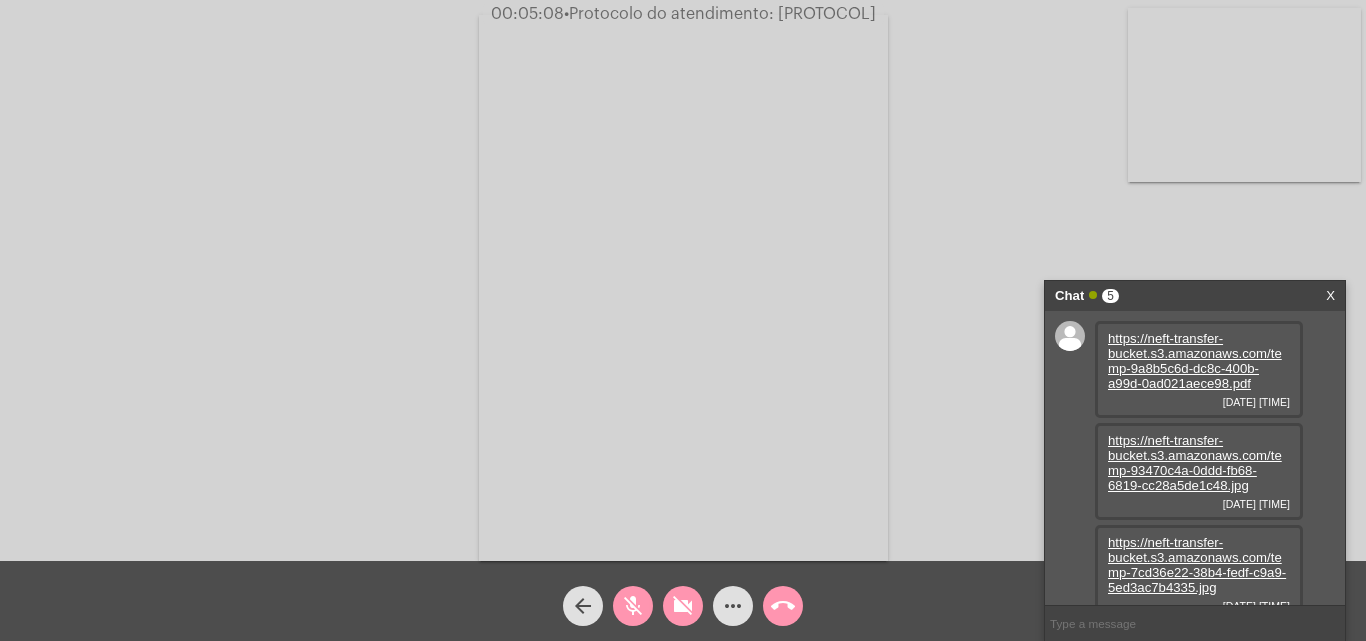 click on "https://neft-transfer-bucket.s3.amazonaws.com/temp-93470c4a-0ddd-fb68-6819-cc28a5de1c48.jpg" at bounding box center [1195, 463] 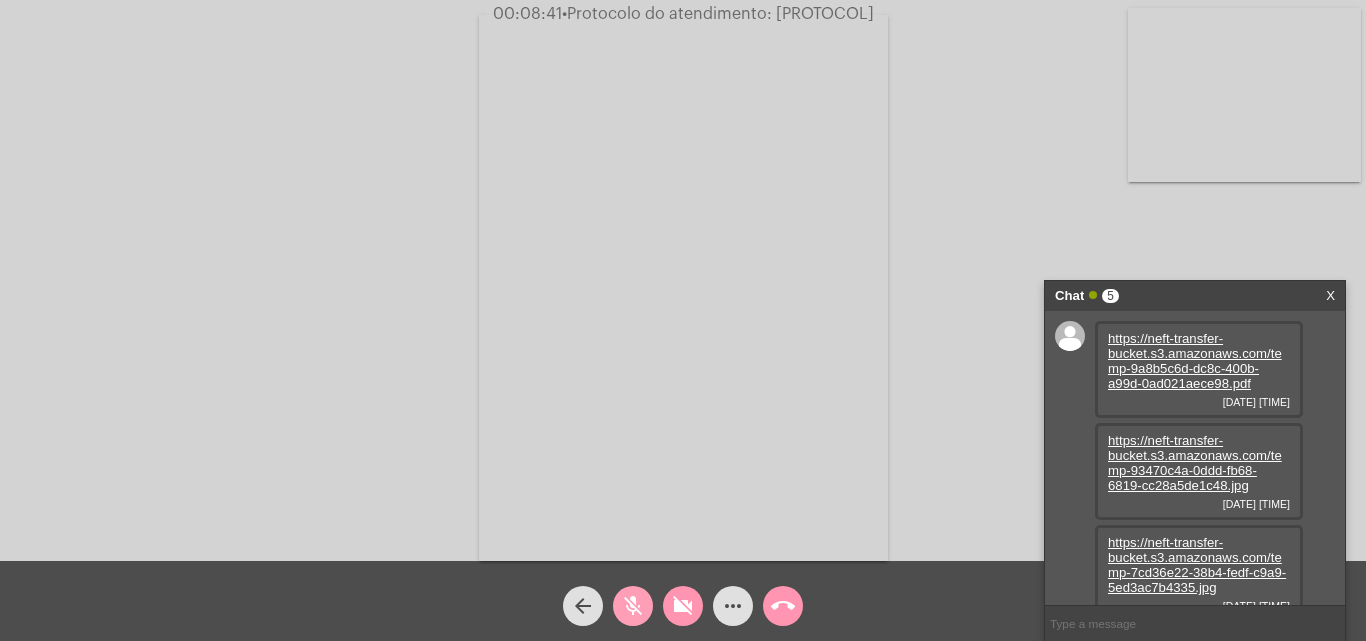 drag, startPoint x: 625, startPoint y: 614, endPoint x: 665, endPoint y: 607, distance: 40.60788 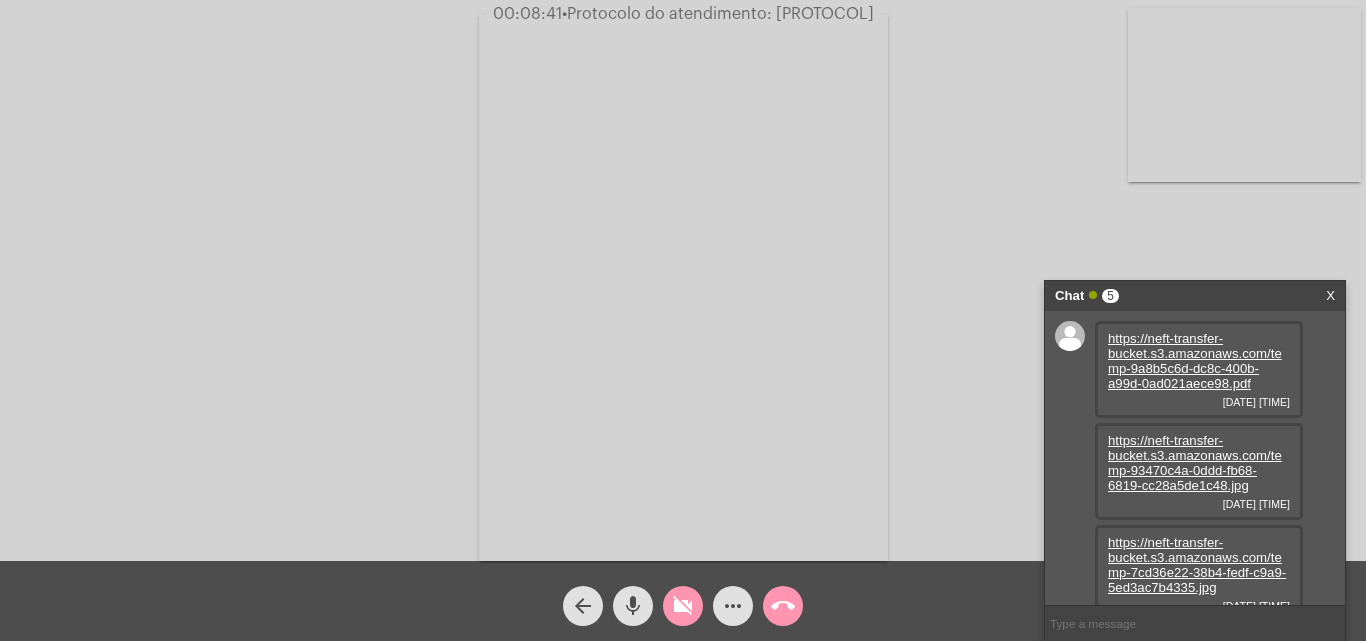 click on "videocam_off" 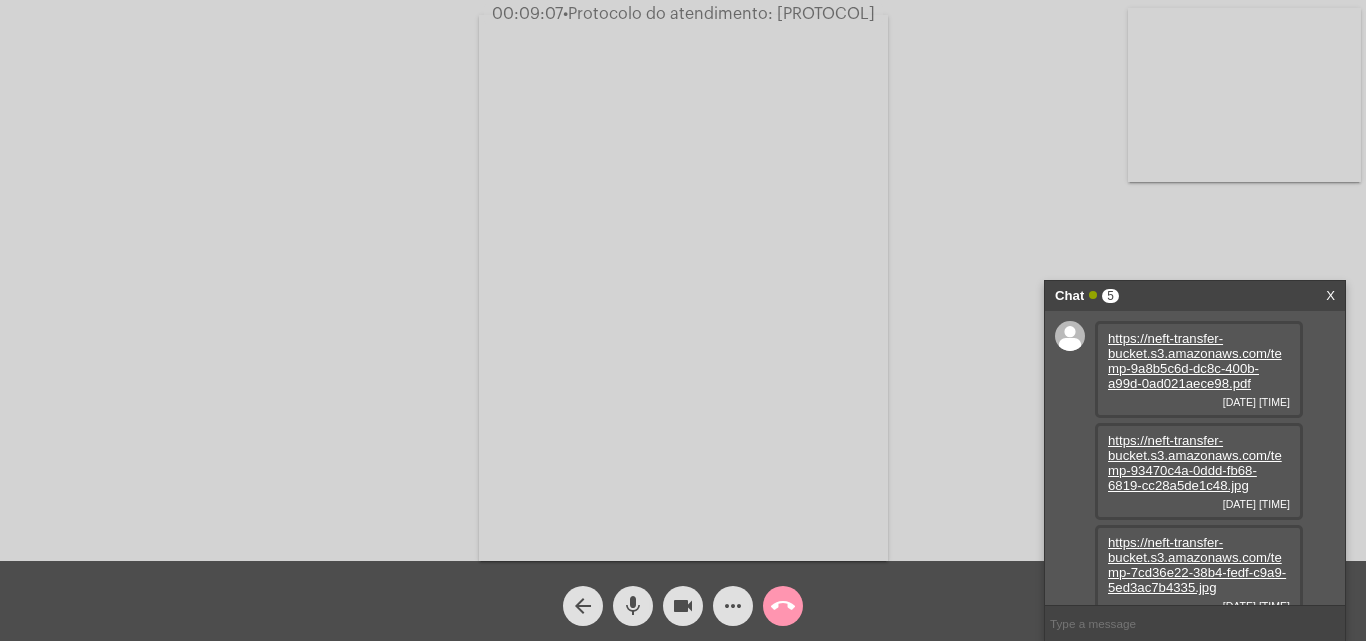 click on "mic" 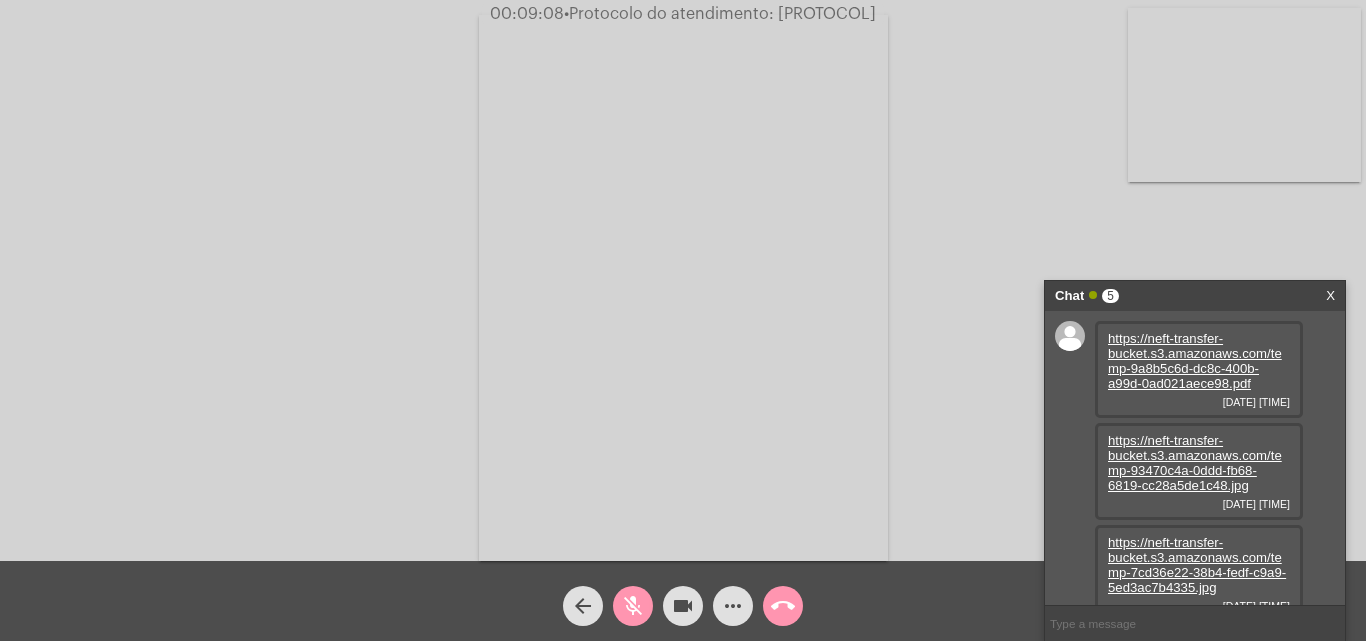 click on "videocam" 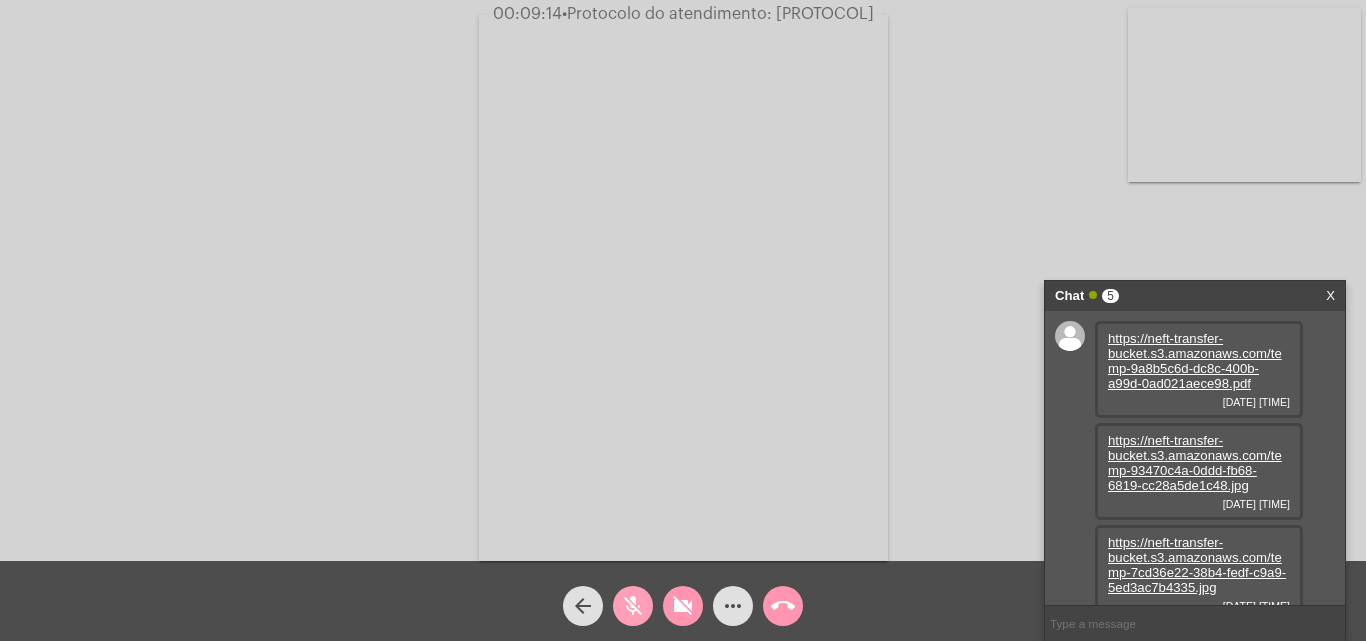 drag, startPoint x: 623, startPoint y: 605, endPoint x: 647, endPoint y: 602, distance: 24.186773 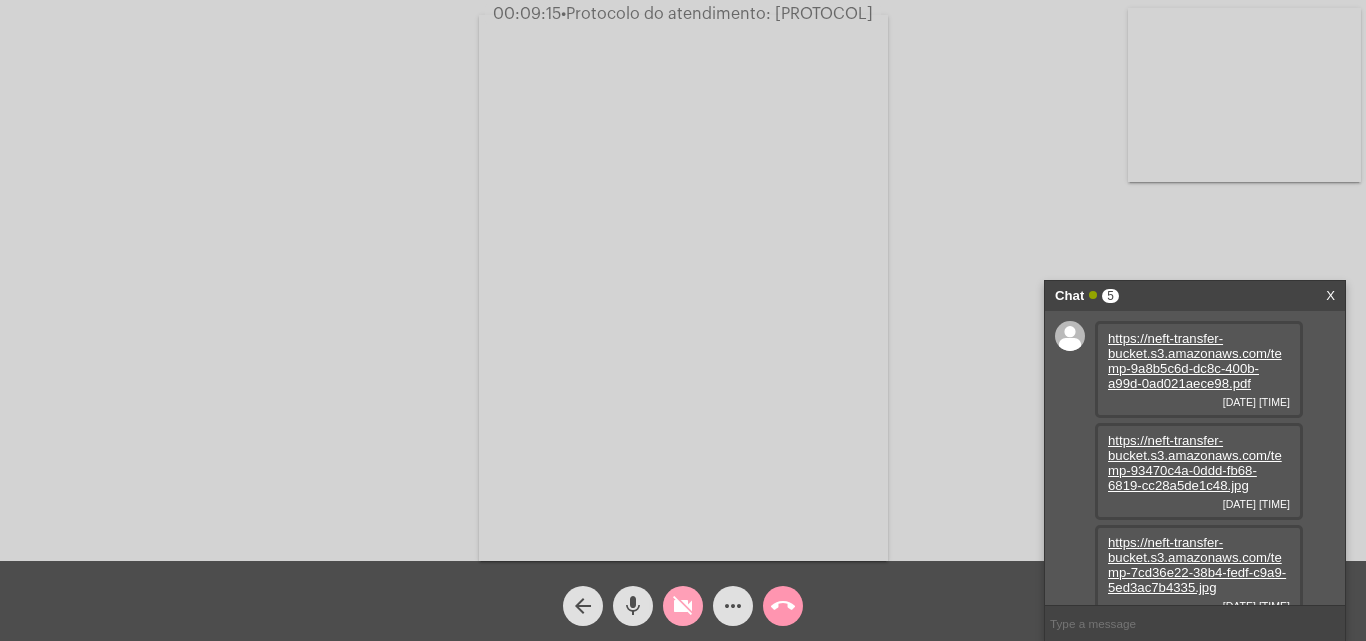 click on "videocam_off" 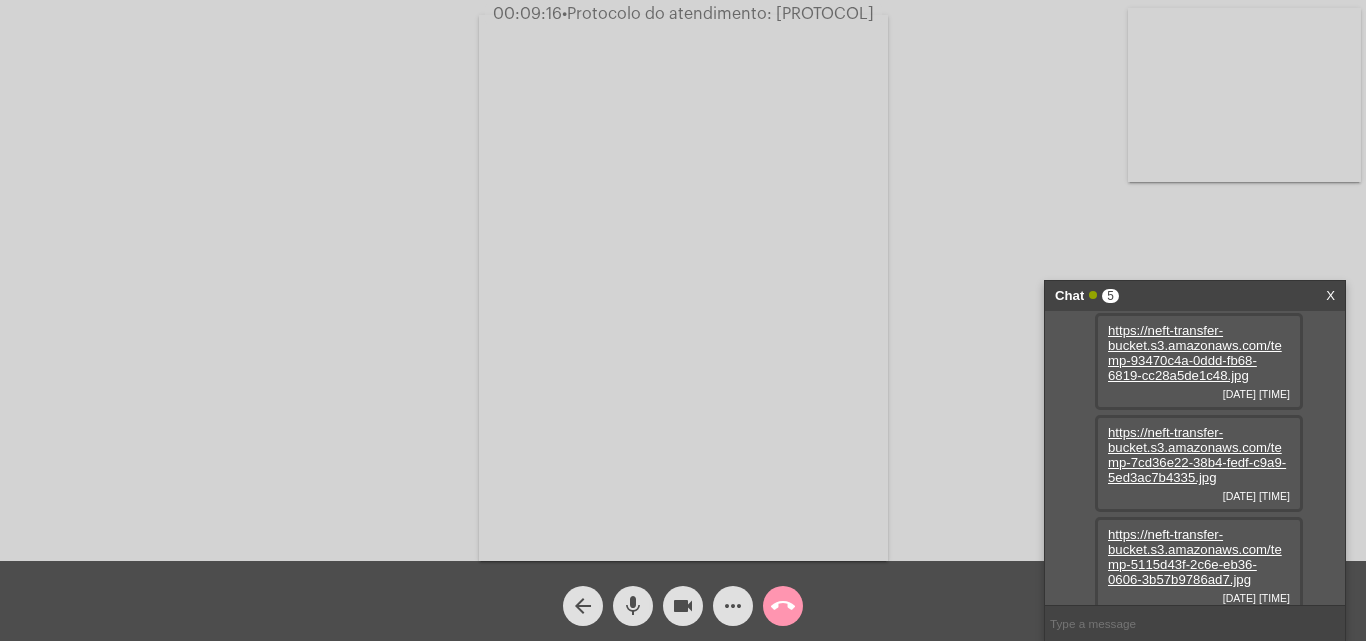 scroll, scrollTop: 221, scrollLeft: 0, axis: vertical 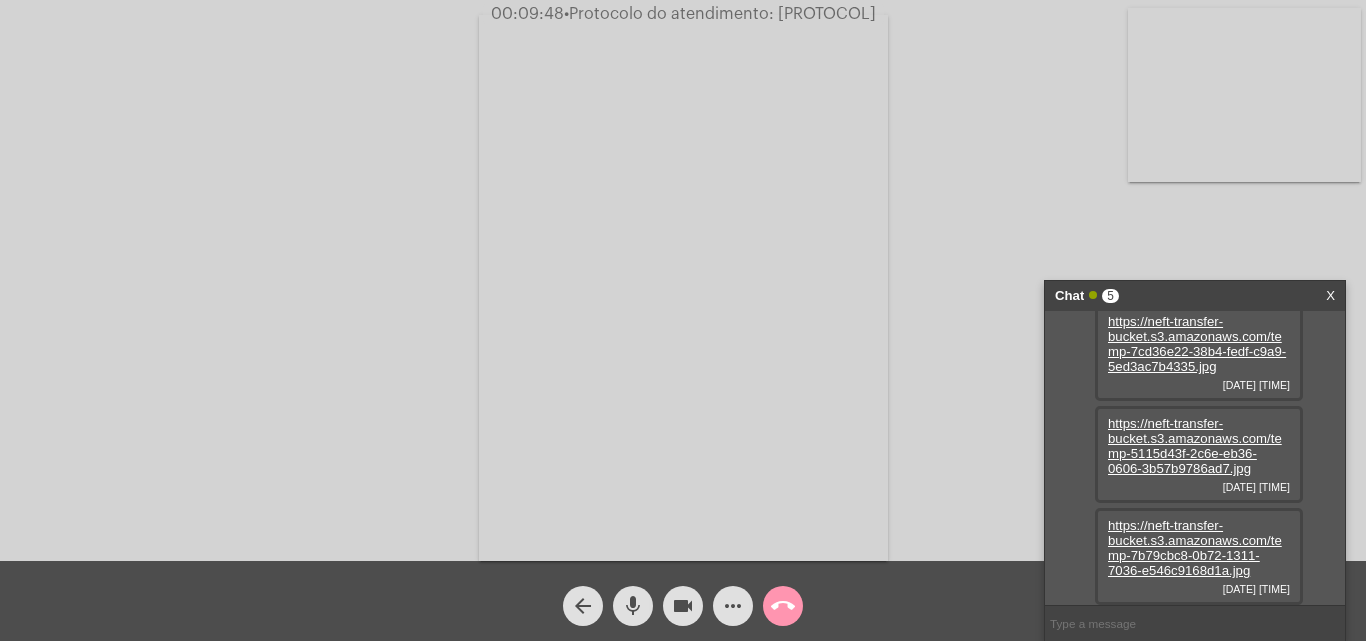 click on "mic" 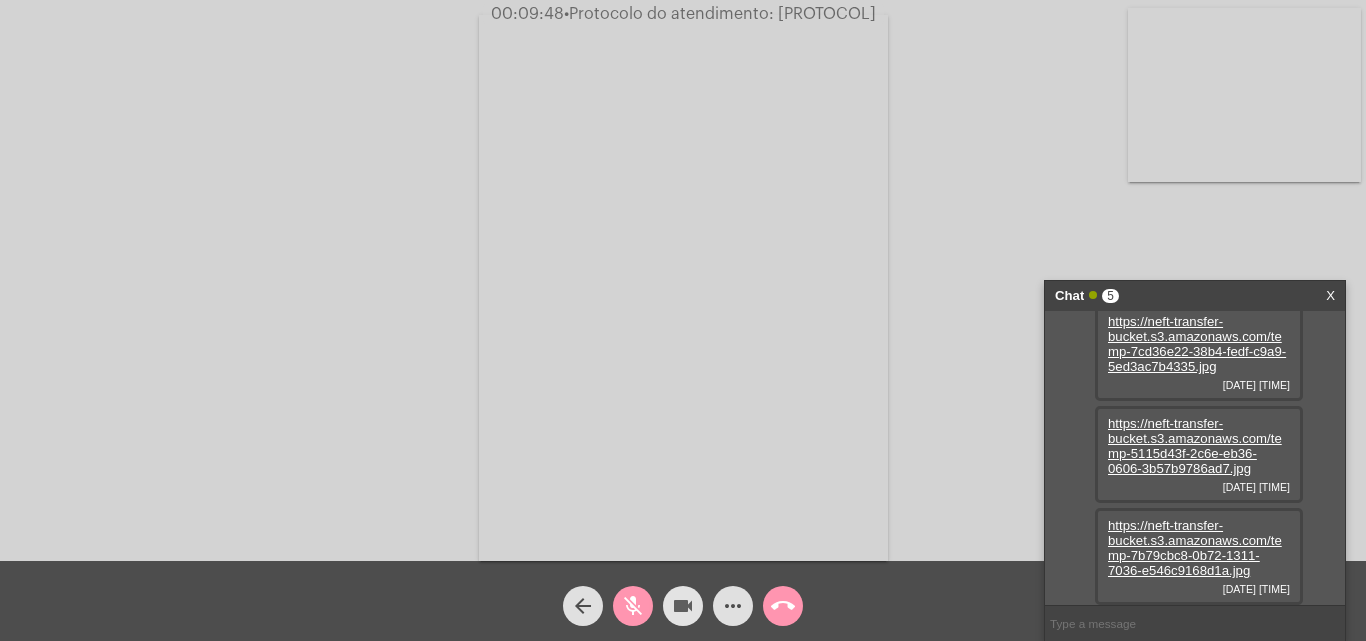 click on "videocam" 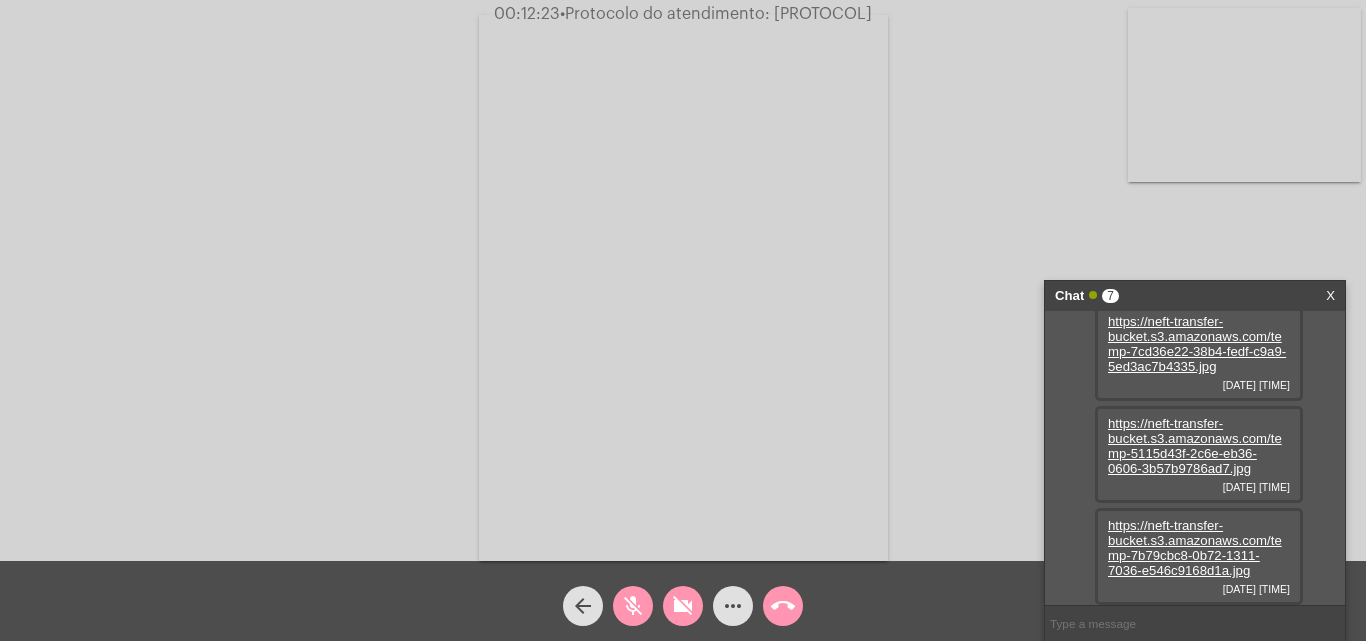 scroll, scrollTop: 278, scrollLeft: 0, axis: vertical 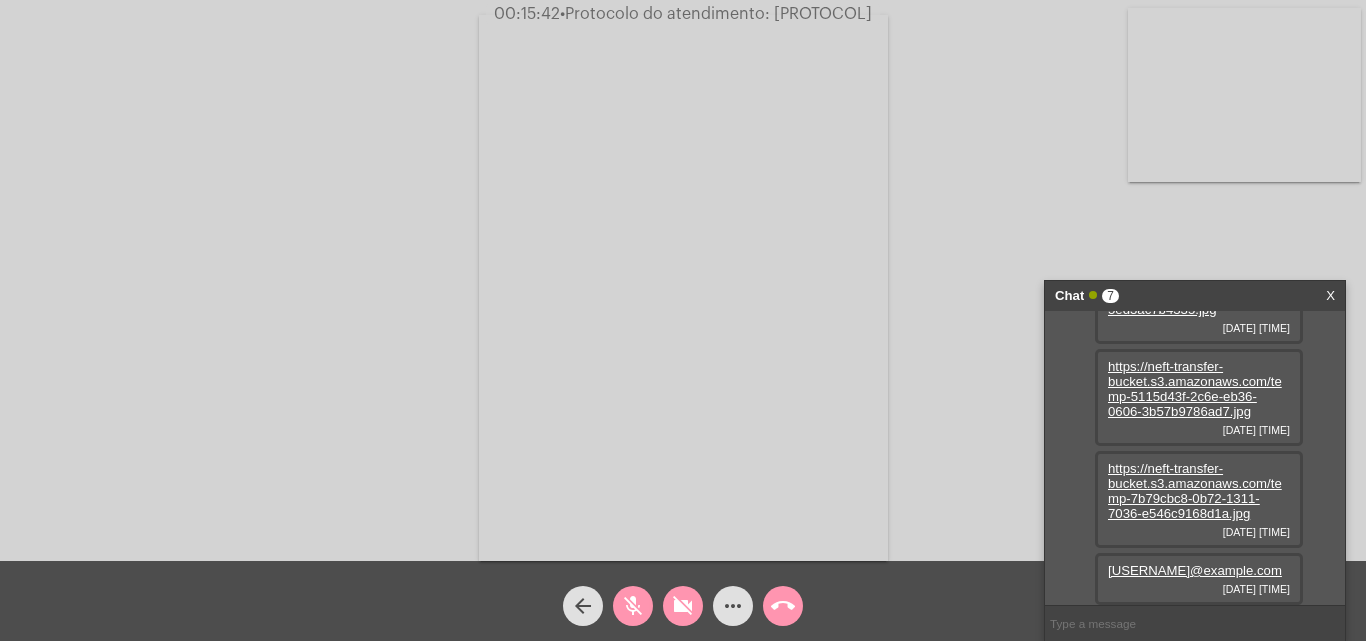 click on "videocam_off" 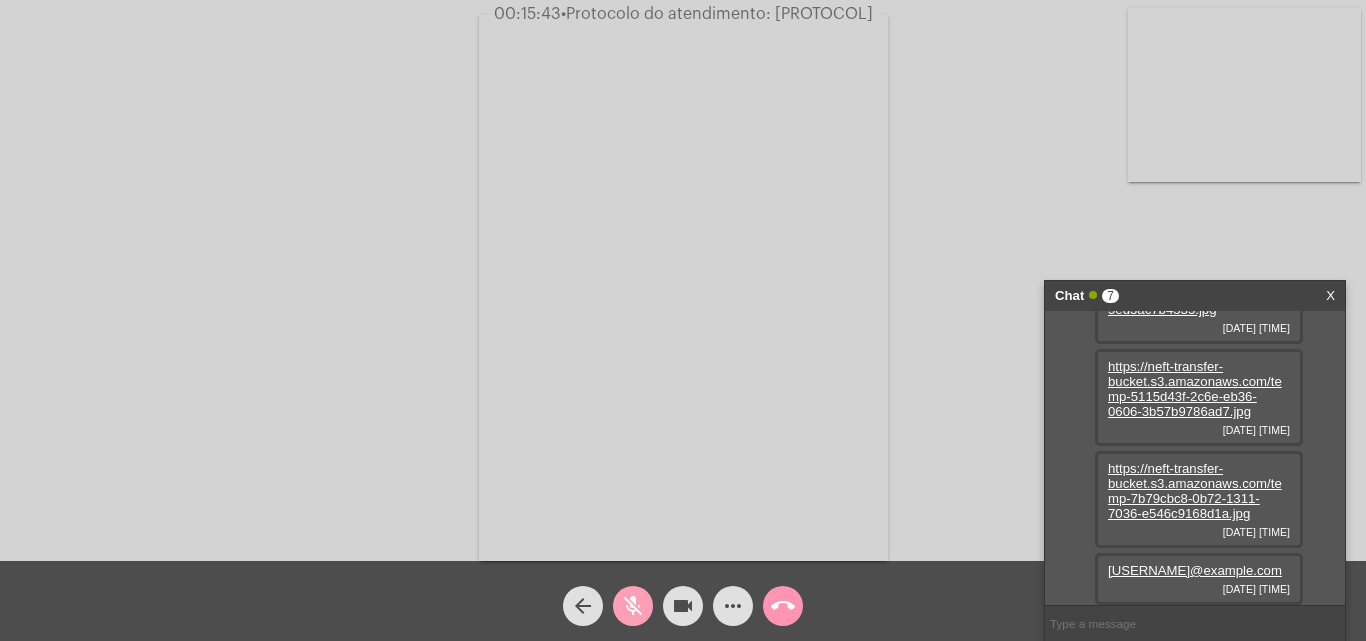 drag, startPoint x: 635, startPoint y: 611, endPoint x: 610, endPoint y: 560, distance: 56.797886 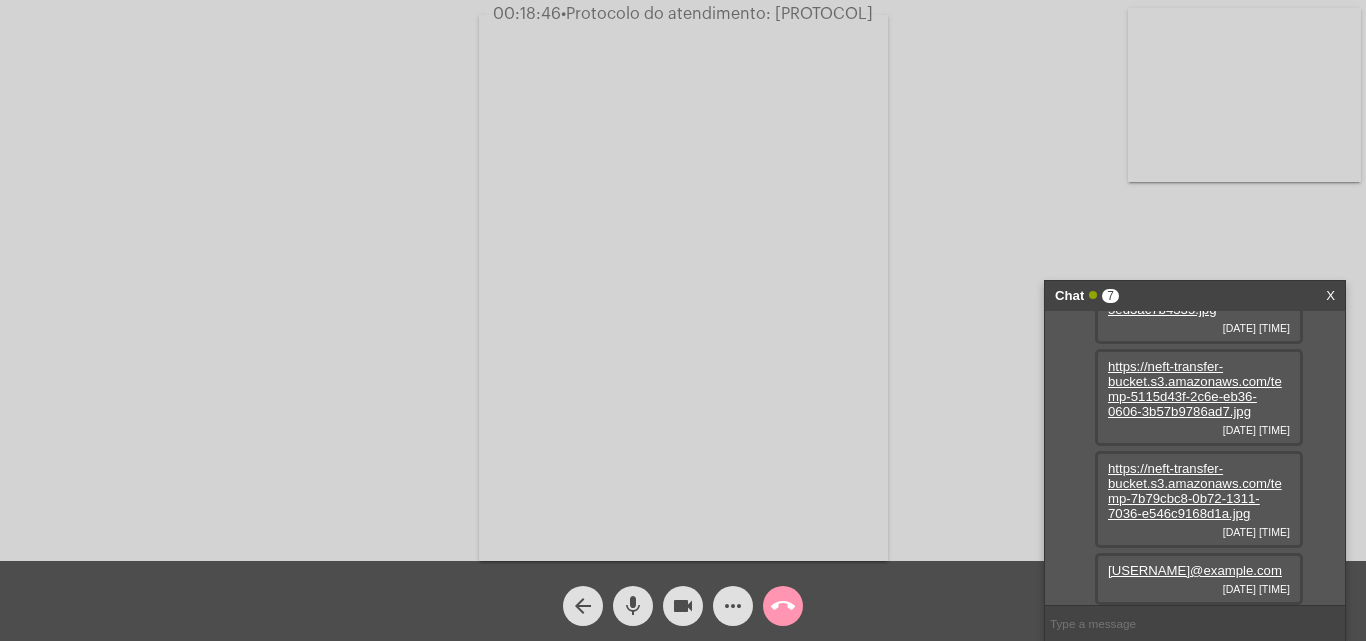 click on "mic" 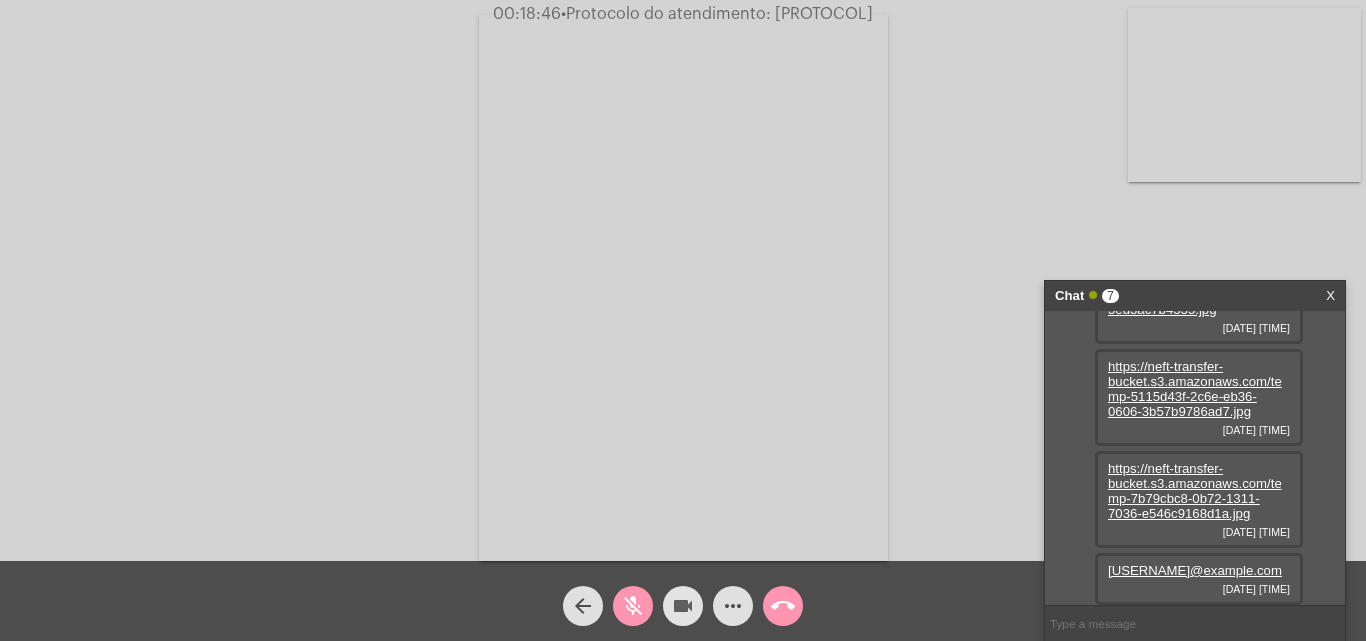 drag, startPoint x: 681, startPoint y: 608, endPoint x: 622, endPoint y: 533, distance: 95.42536 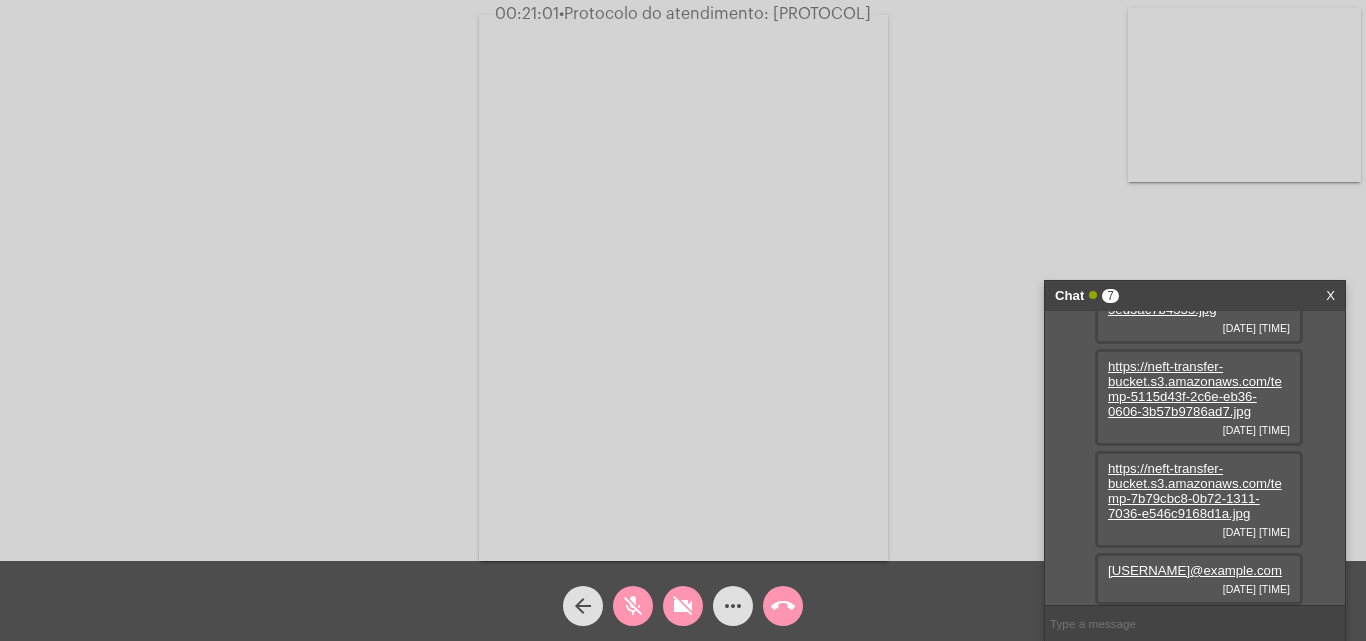 click on "more_horiz" 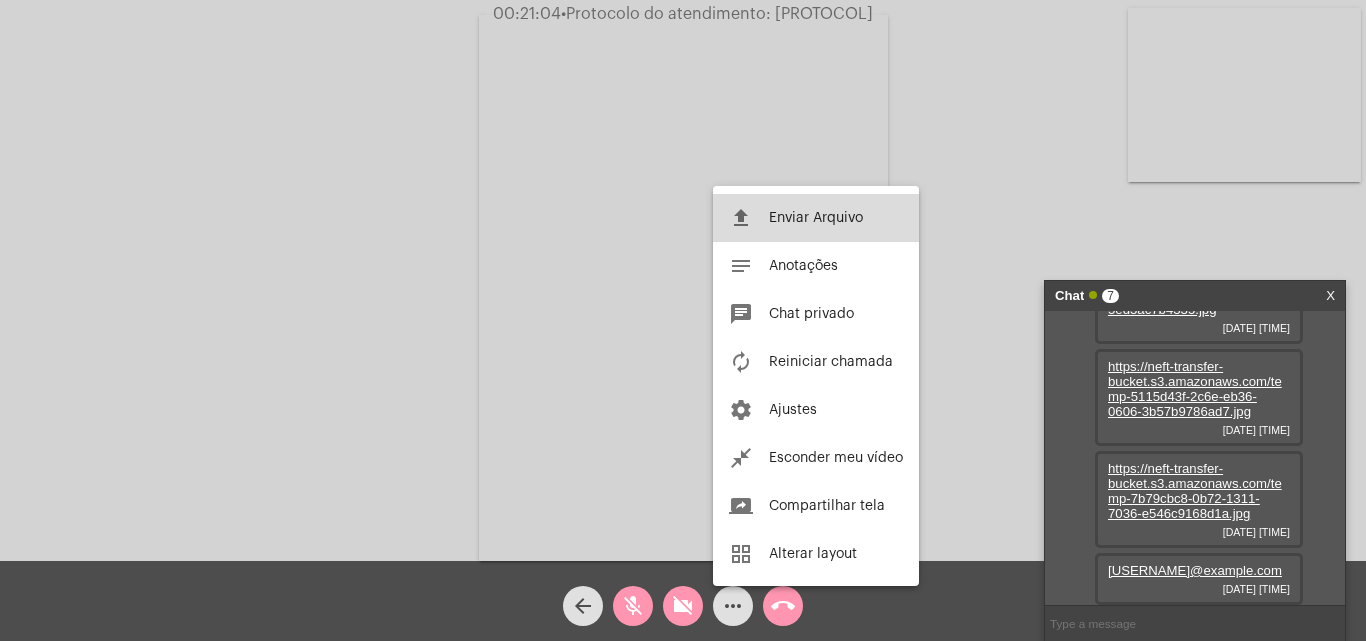 click on "Enviar Arquivo" at bounding box center (816, 218) 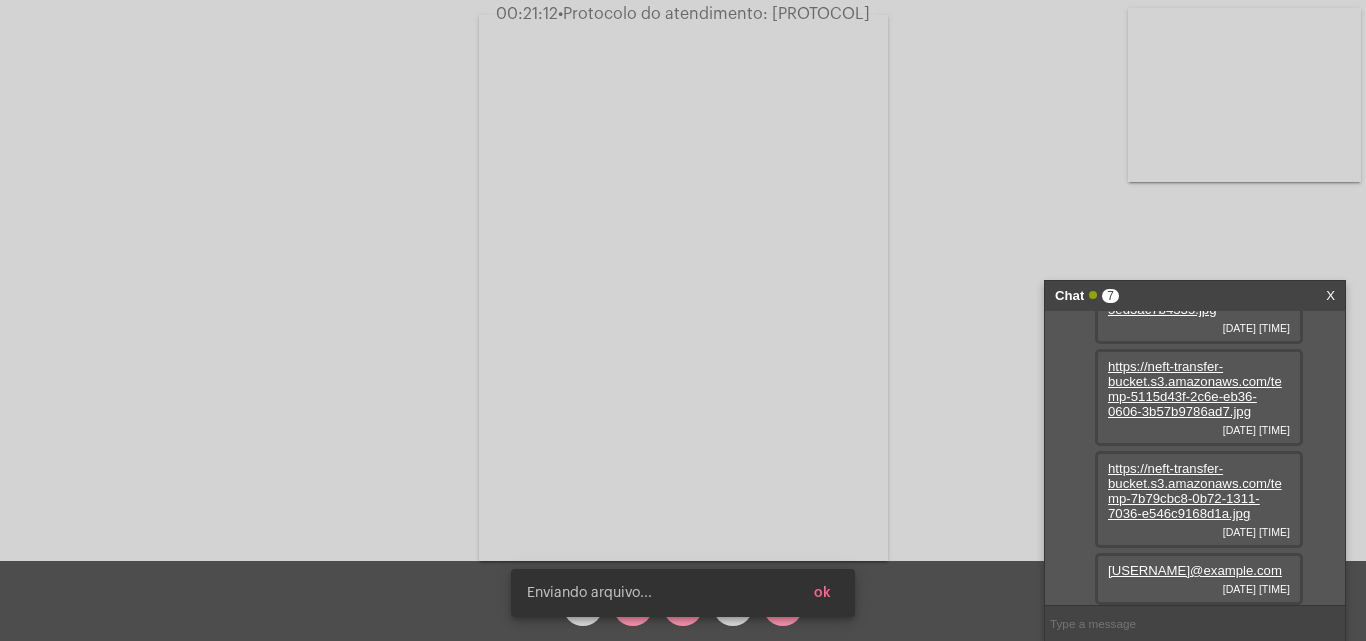 scroll, scrollTop: 437, scrollLeft: 0, axis: vertical 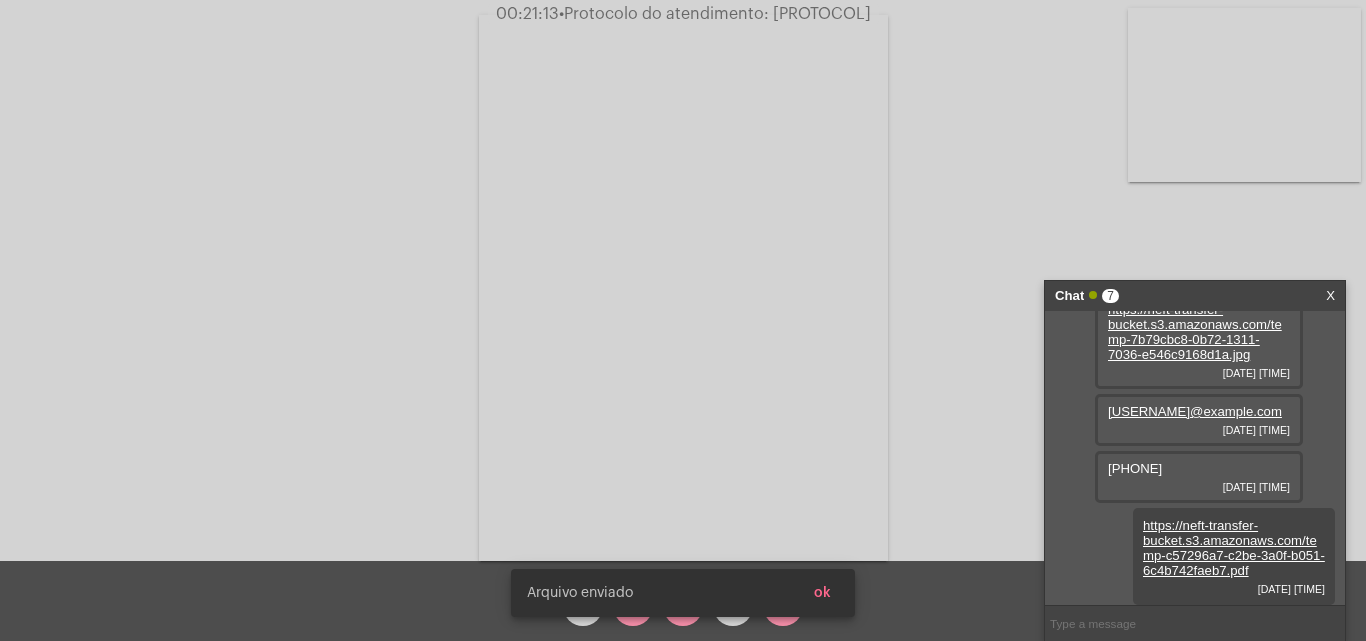 click on "ok" at bounding box center (822, 593) 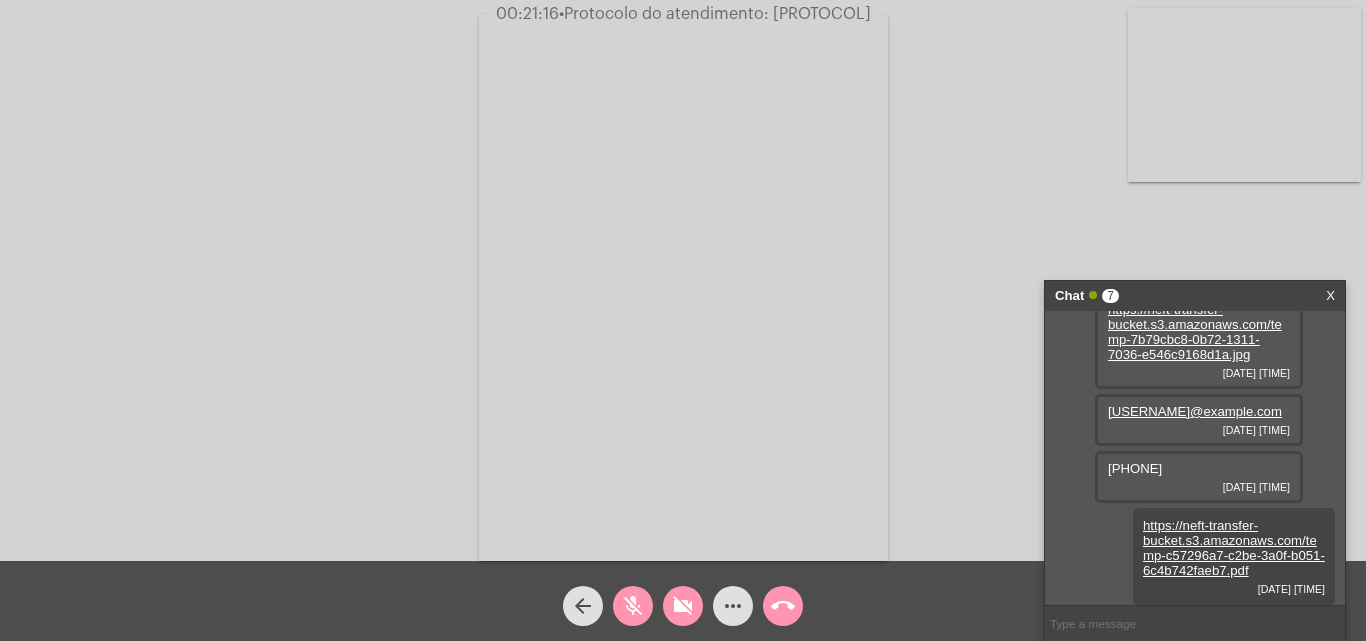 click on "mic_off" 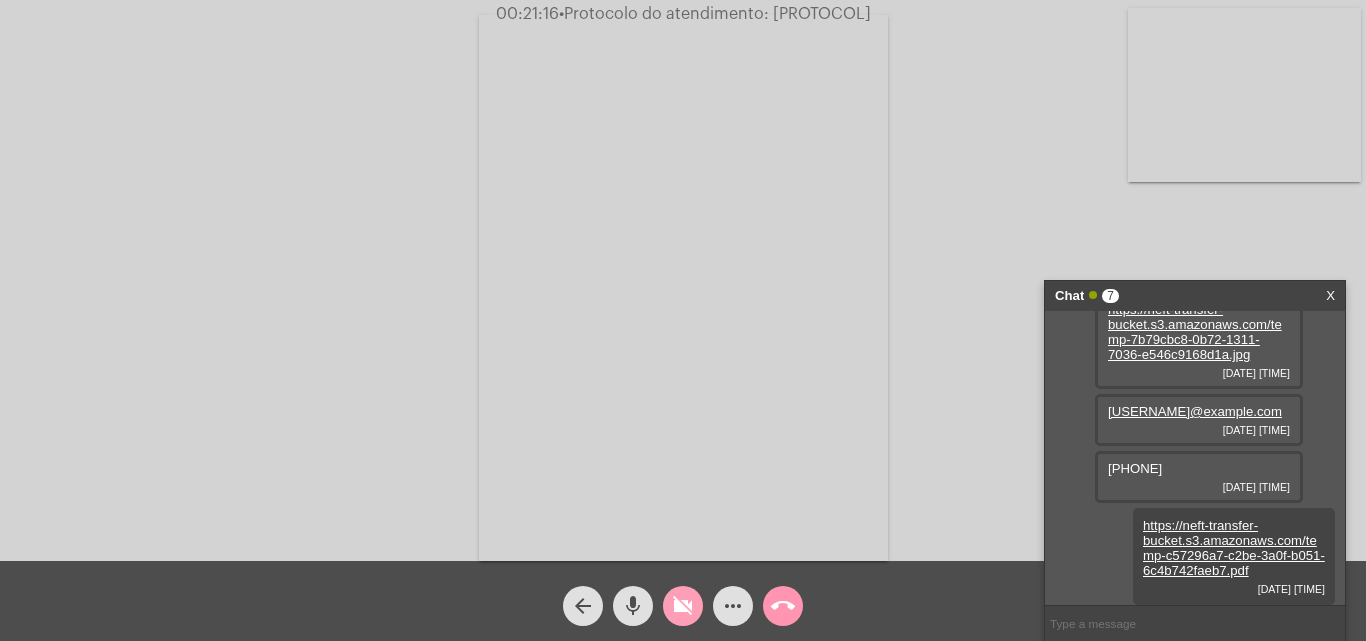 click on "videocam_off" 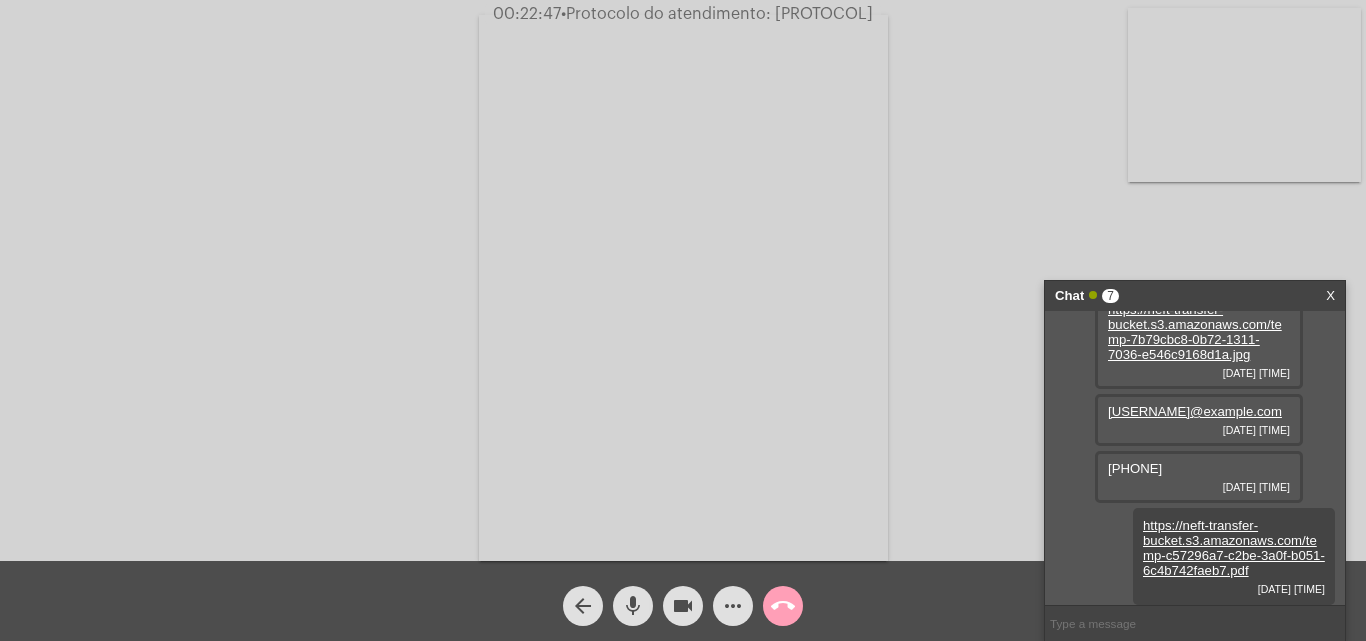 click on "call_end" 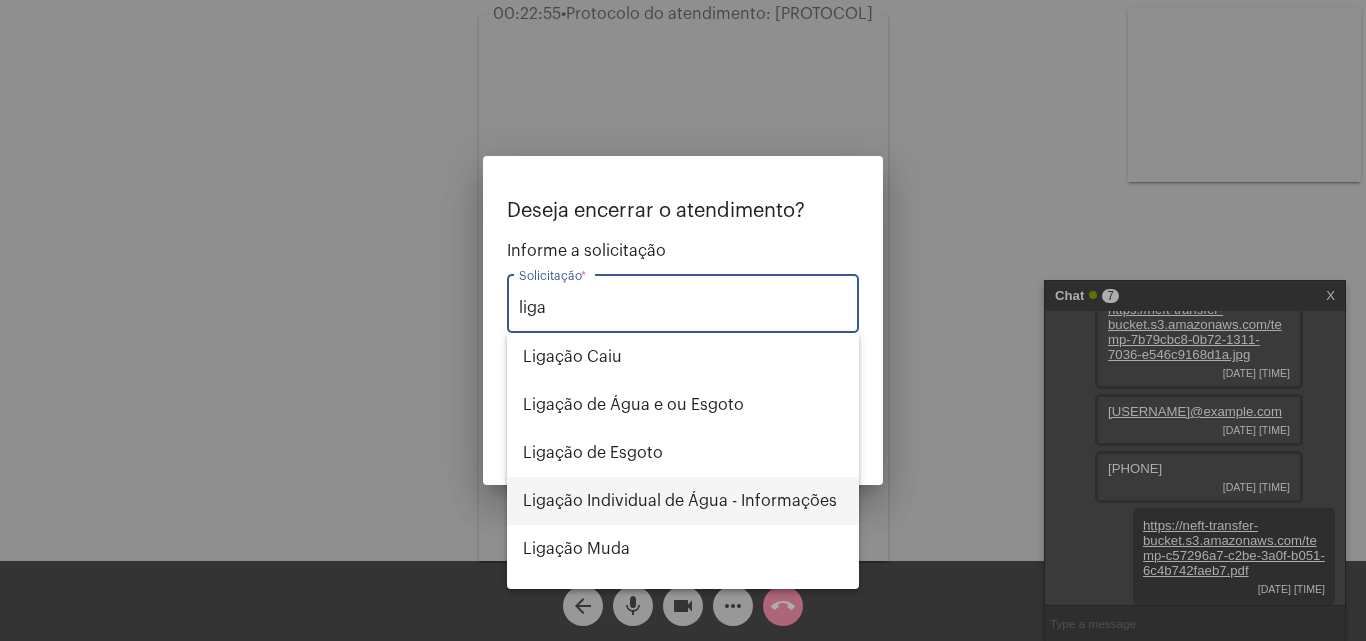 click on "Ligação Individual de Água - Informações" at bounding box center [683, 501] 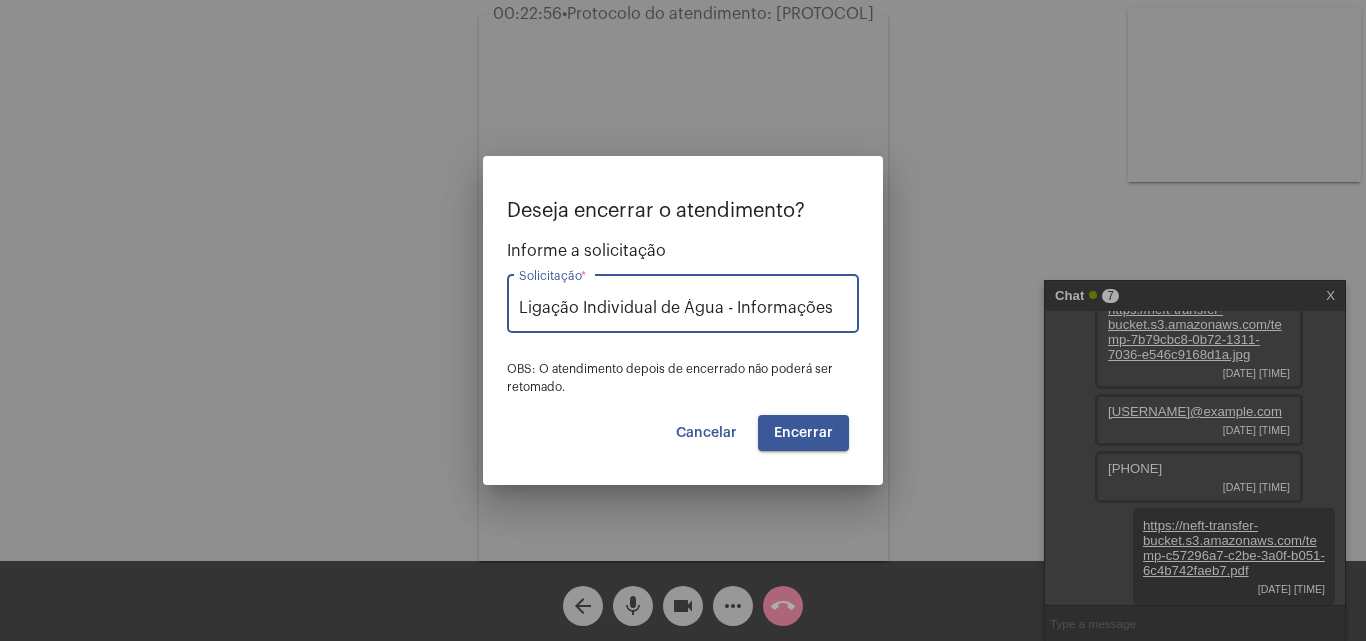 click on "Encerrar" at bounding box center (803, 433) 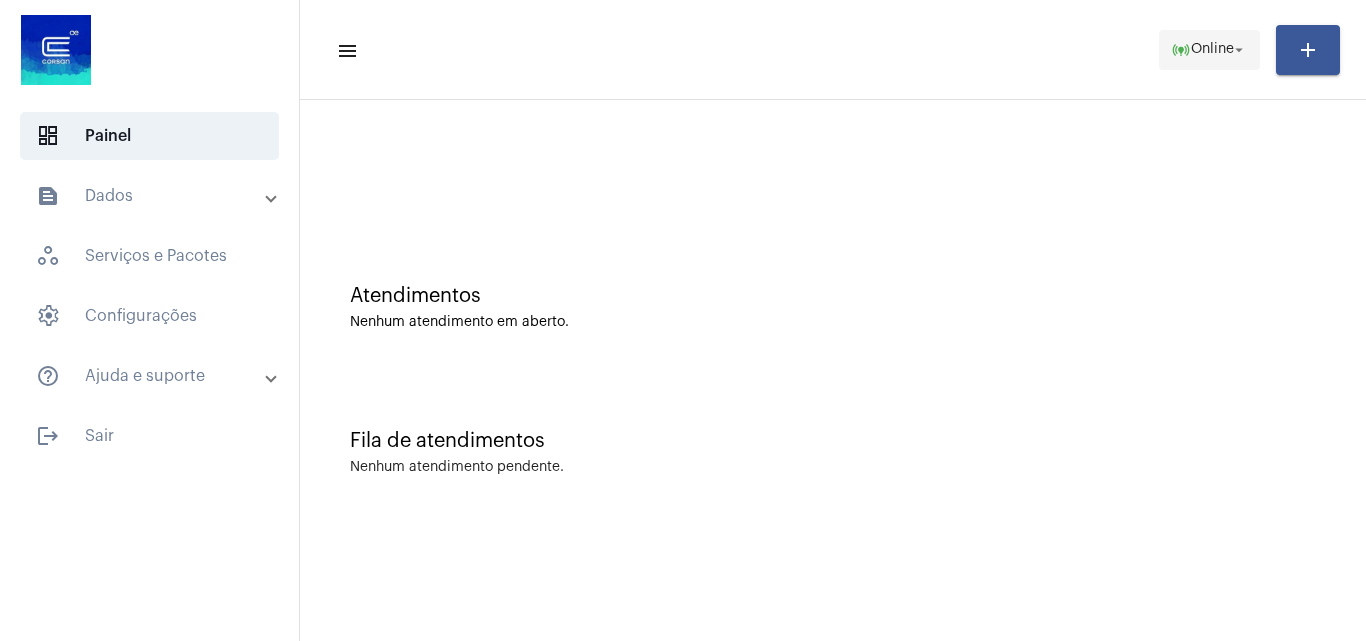 click on "Online" 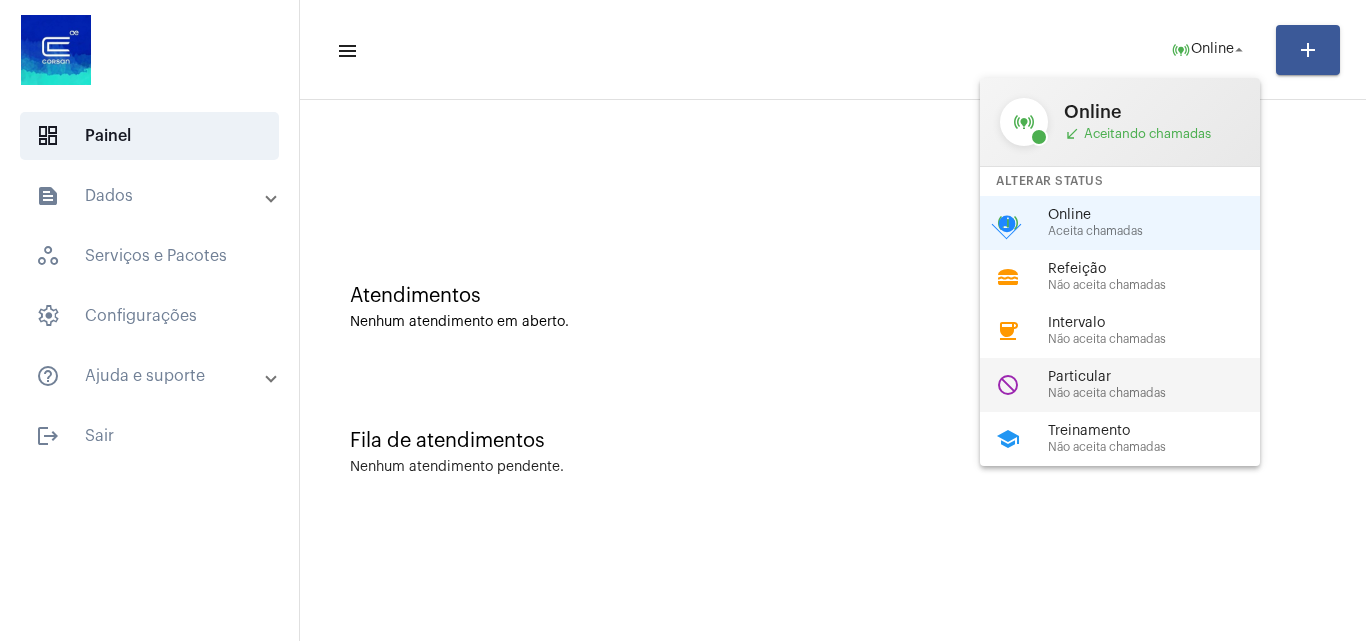 click on "Não aceita chamadas" at bounding box center [1162, 393] 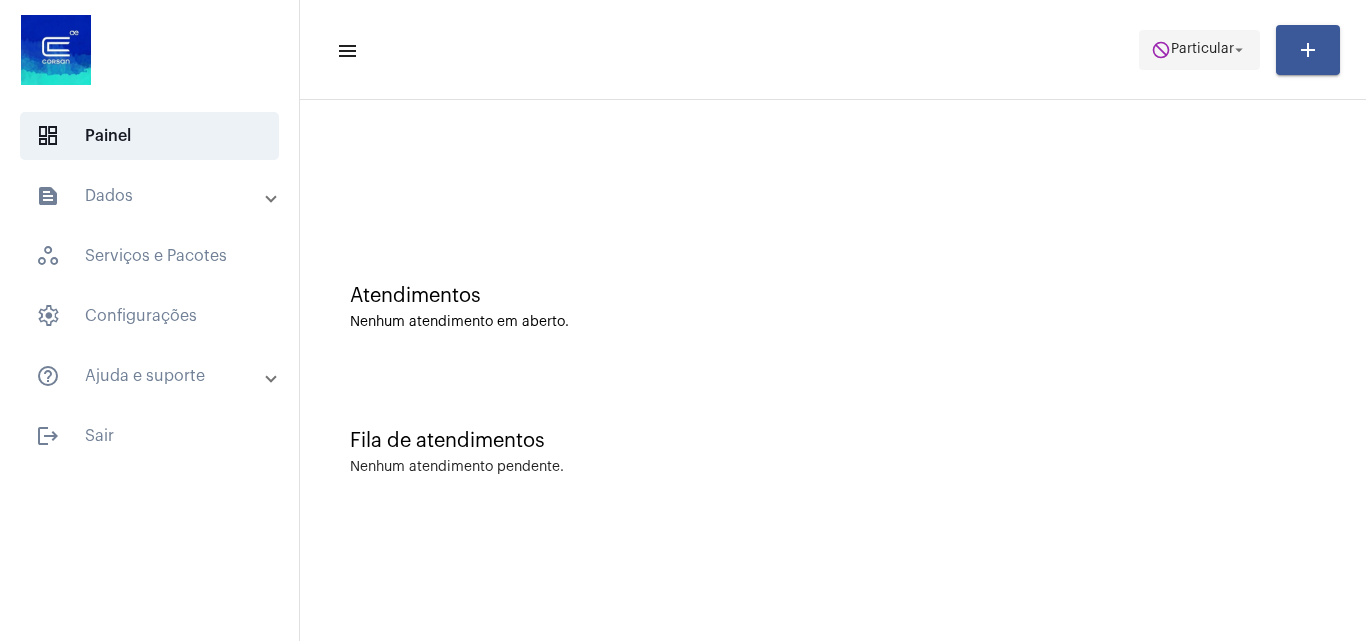 click on "Particular" 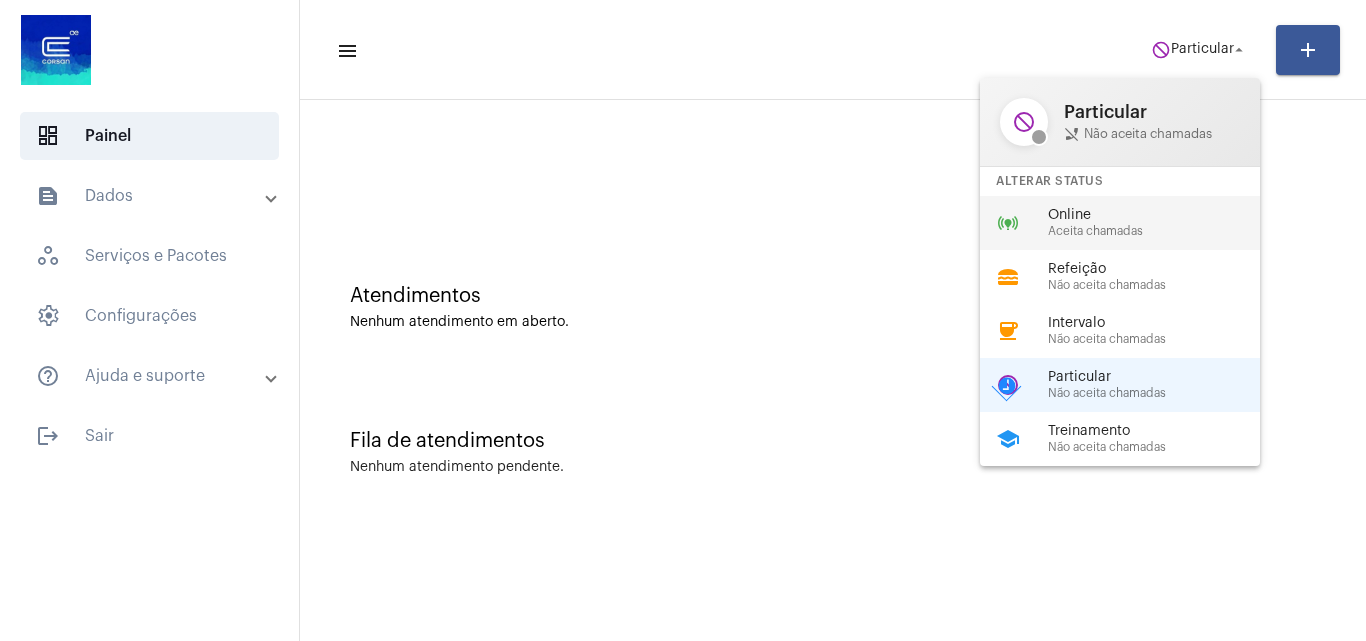 click on "Online" at bounding box center (1162, 215) 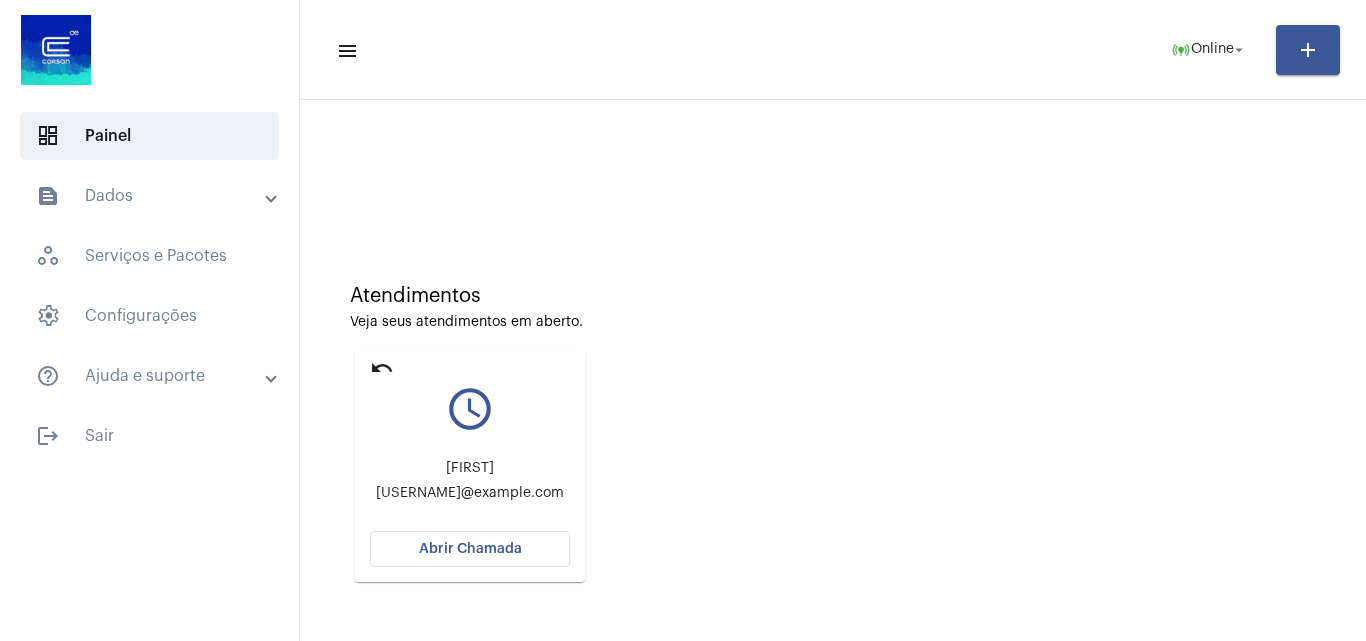 click on "Abrir Chamada" 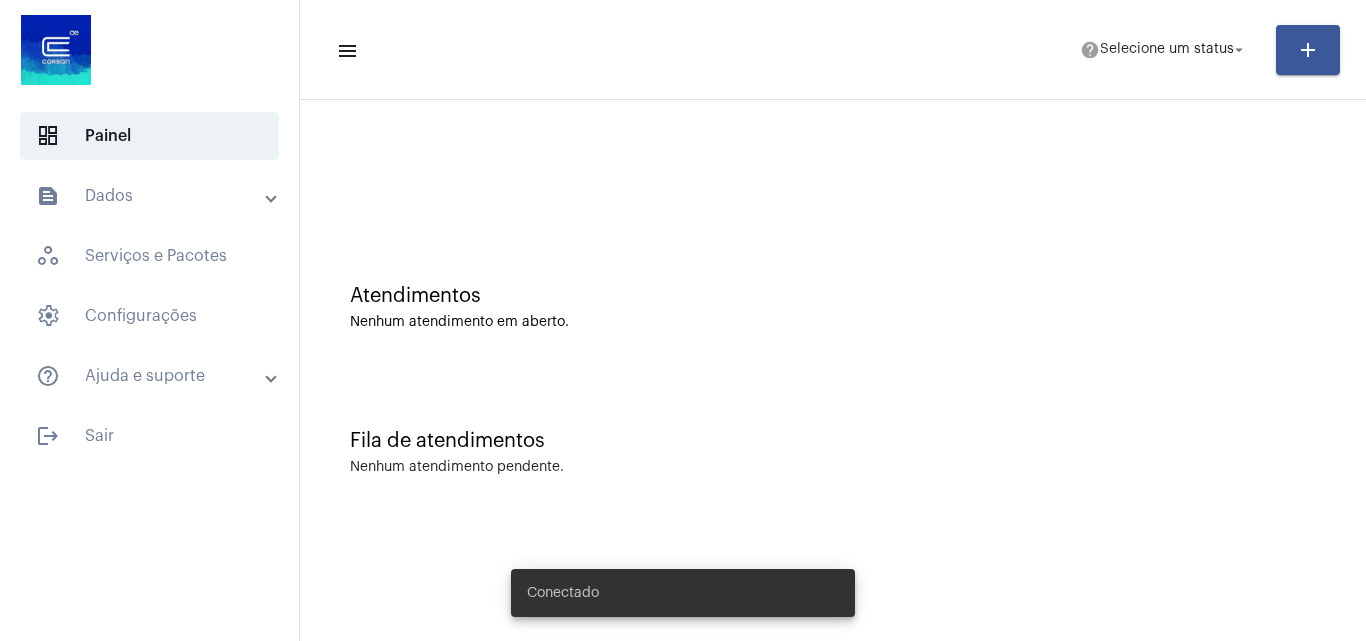 scroll, scrollTop: 0, scrollLeft: 0, axis: both 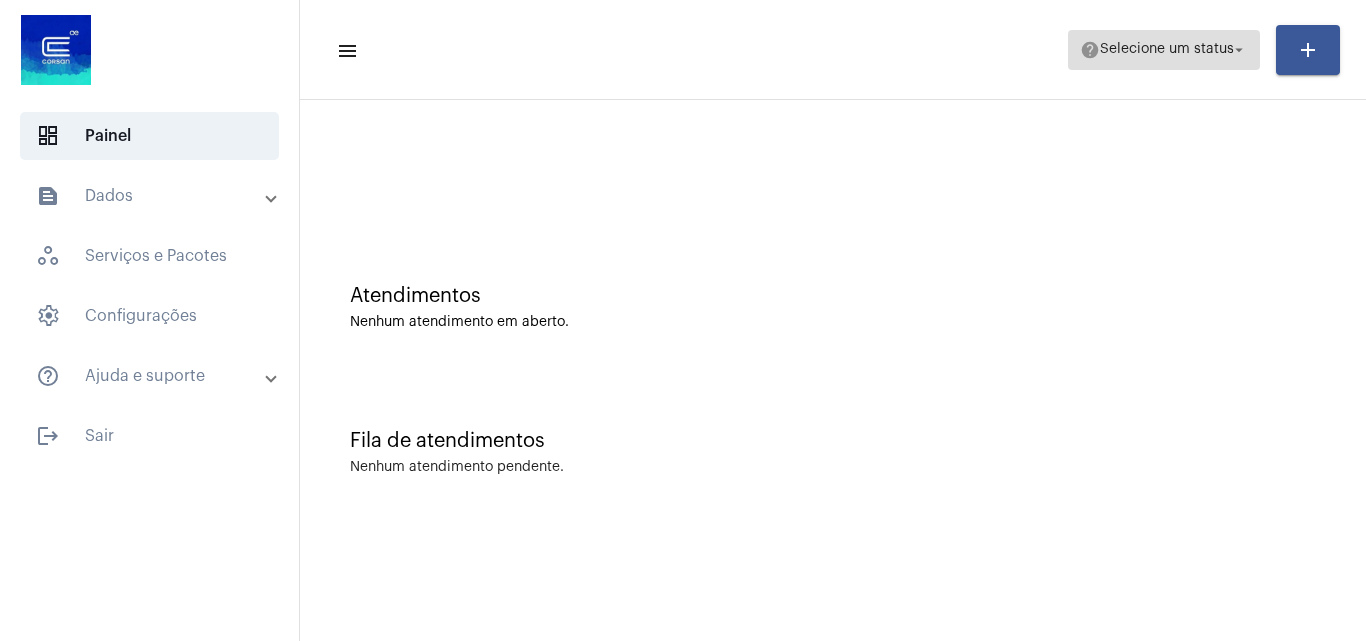 click on "arrow_drop_down" 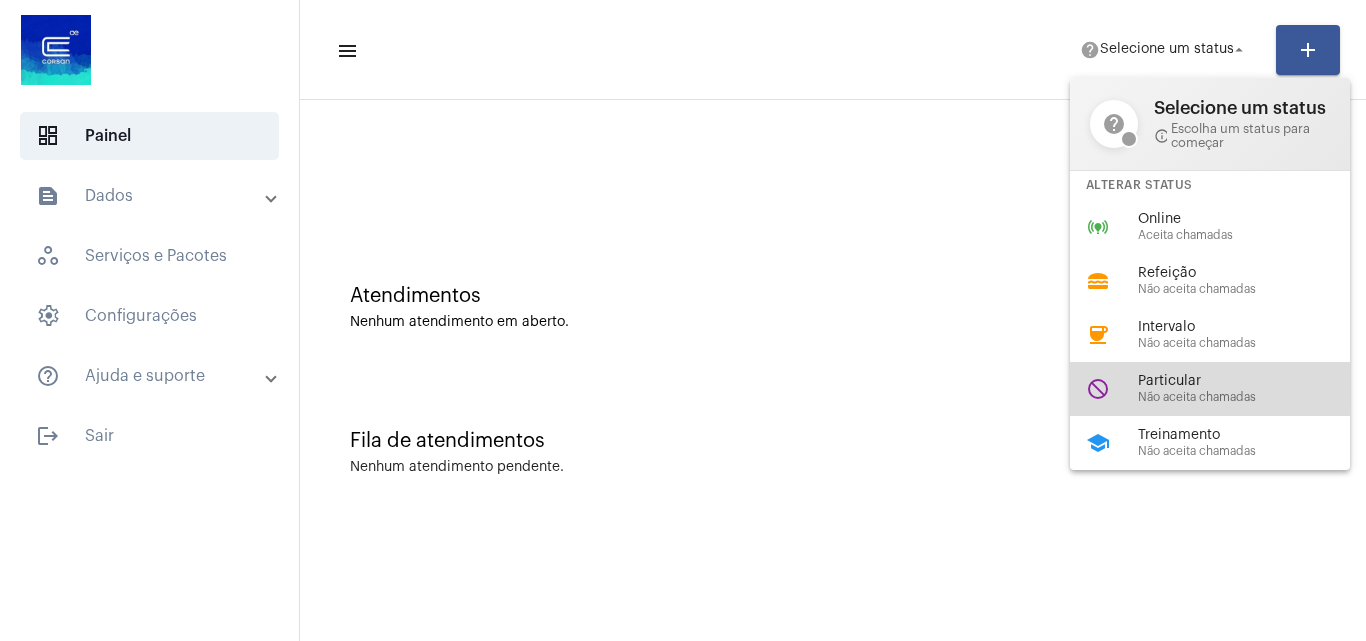 click on "Particular" at bounding box center (1252, 381) 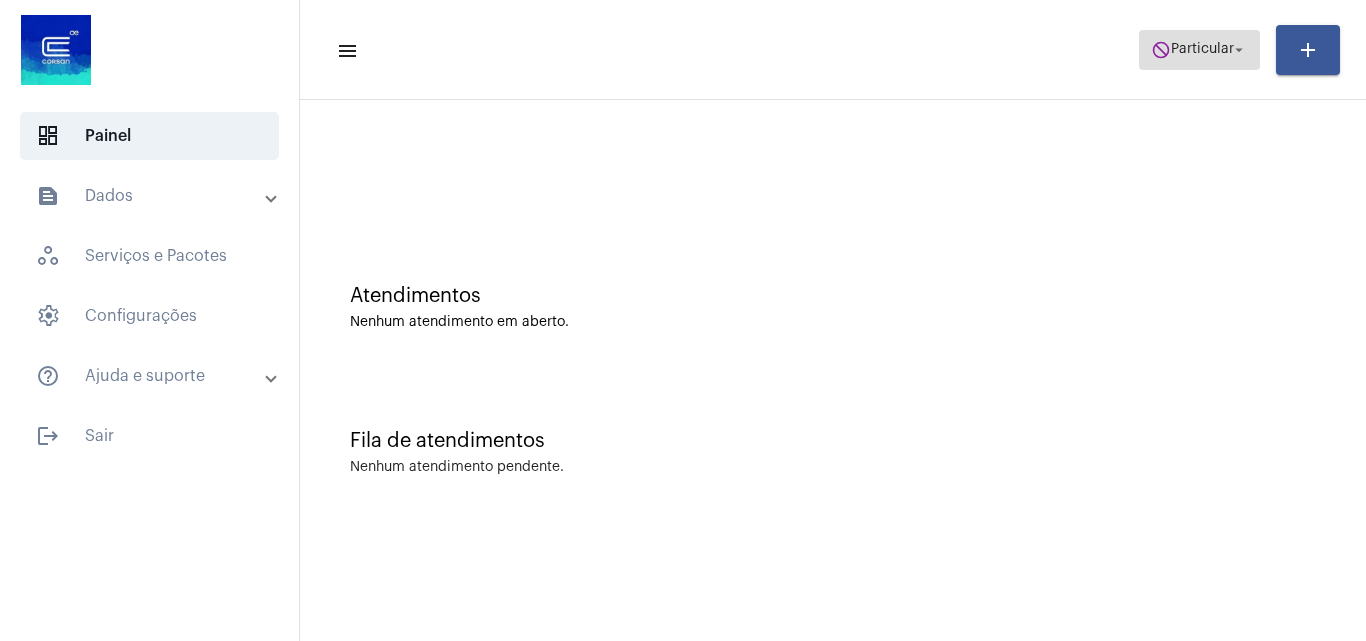 click on "do_not_disturb  Particular arrow_drop_down" 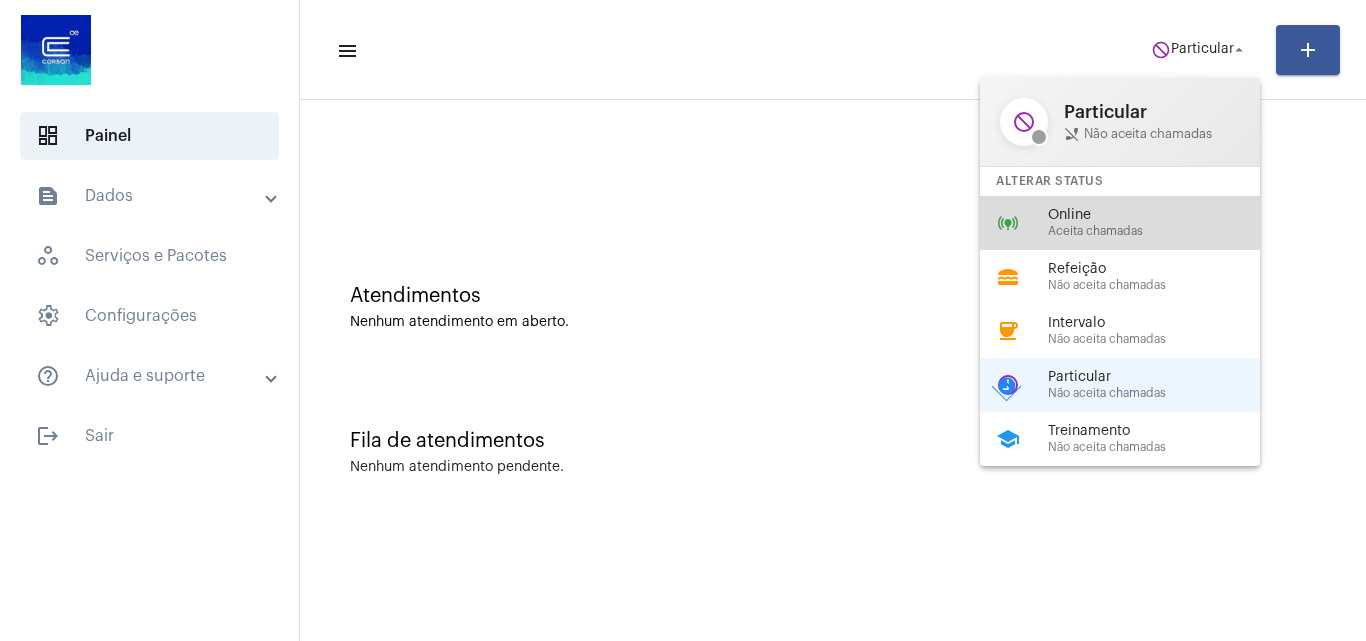 click on "online_prediction  Online Aceita chamadas" at bounding box center (1136, 223) 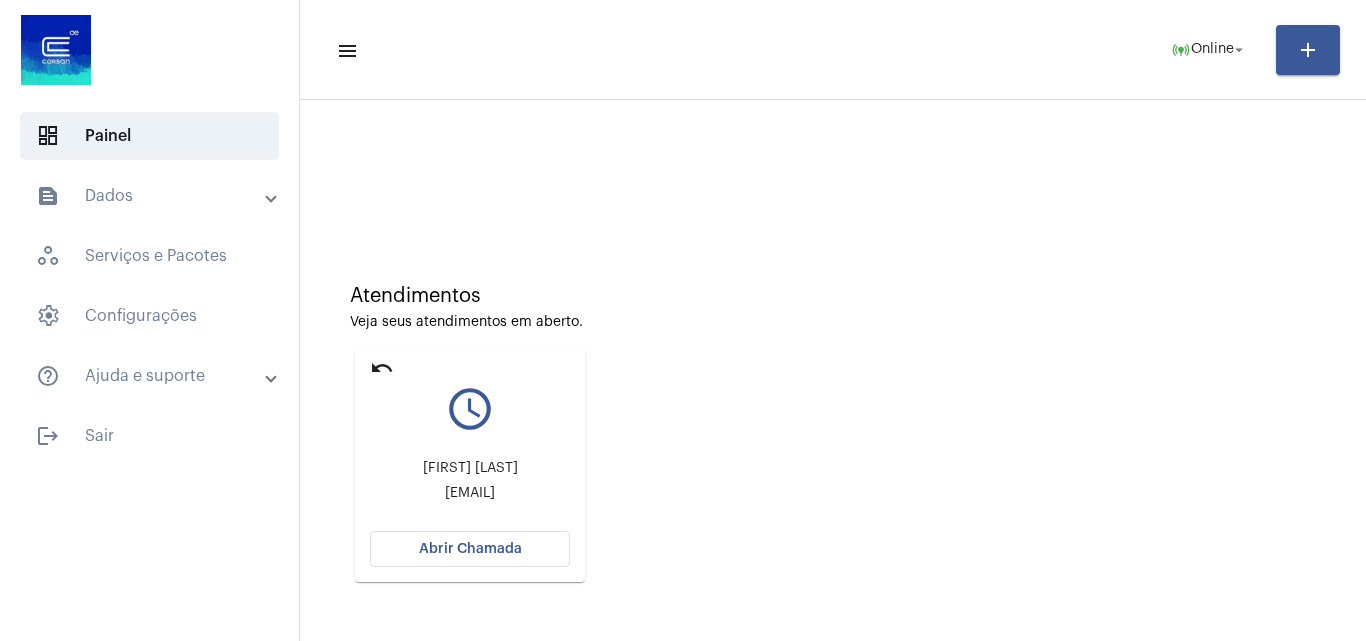 click on "Abrir Chamada" 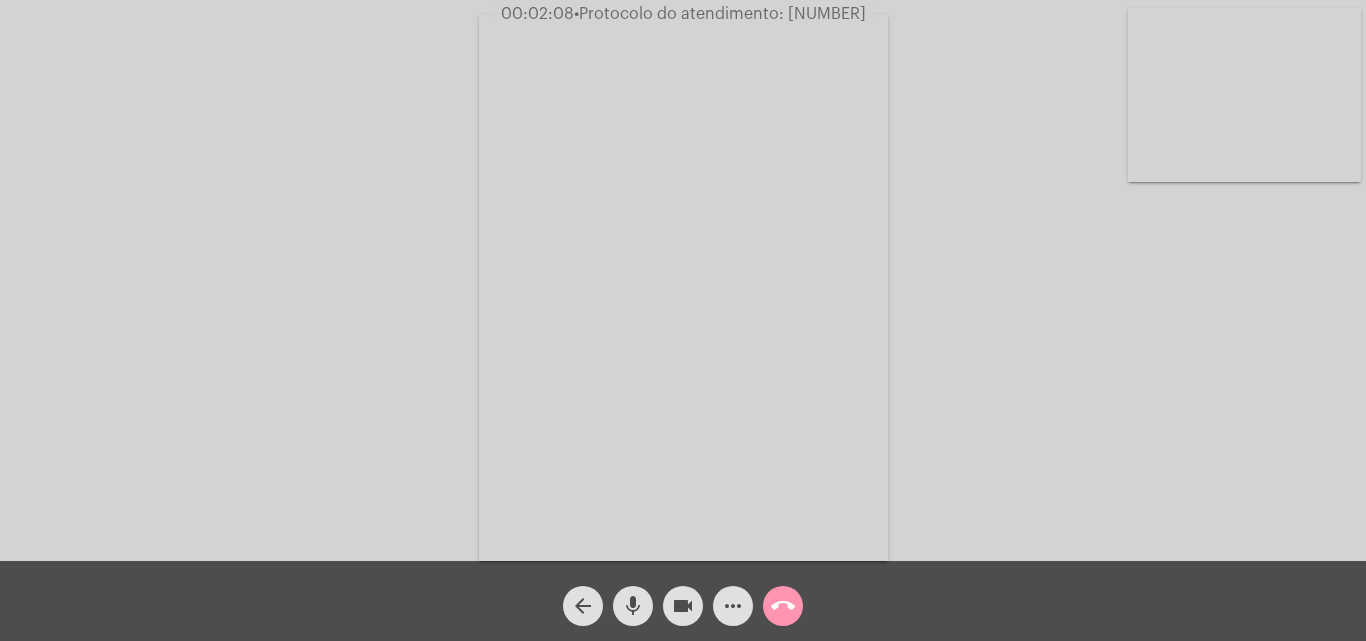click on "mic" 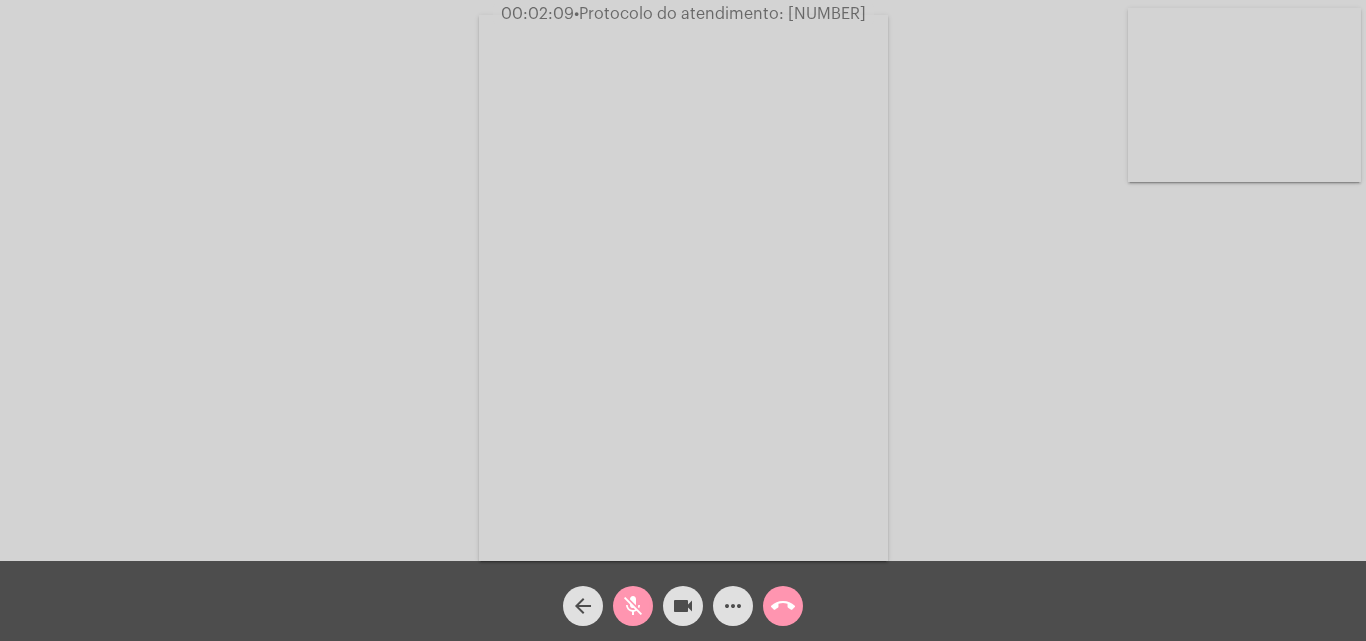 click on "videocam" 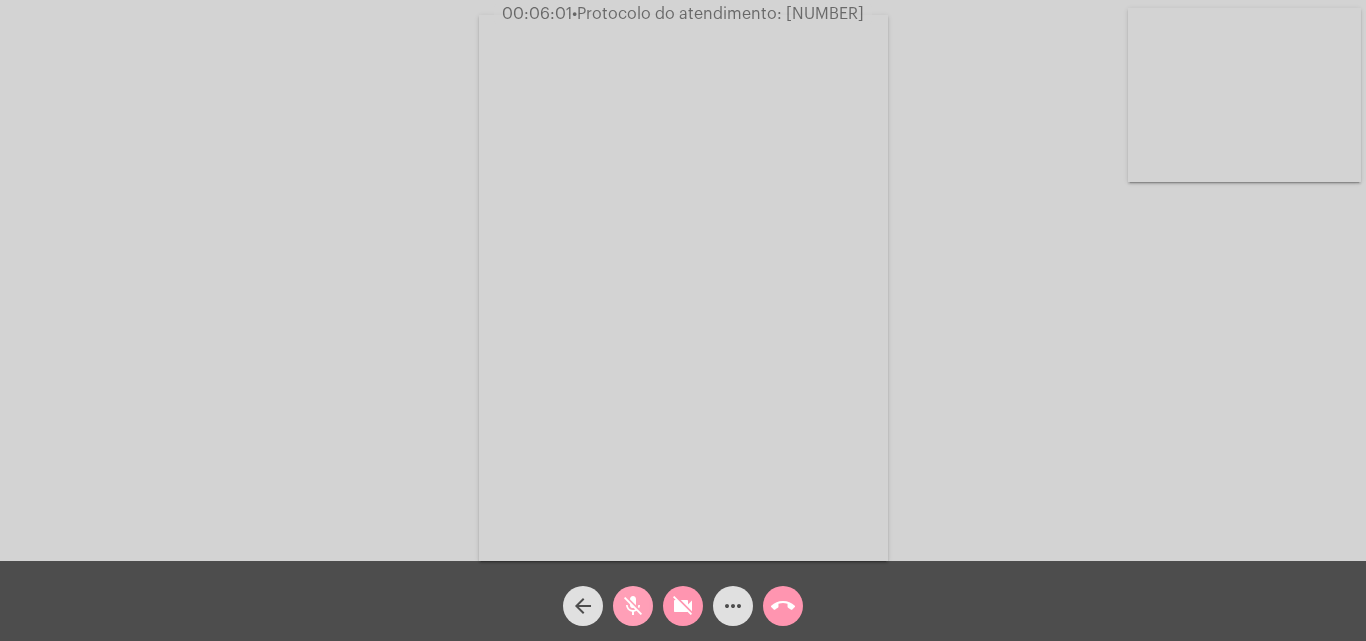 click on "mic_off" 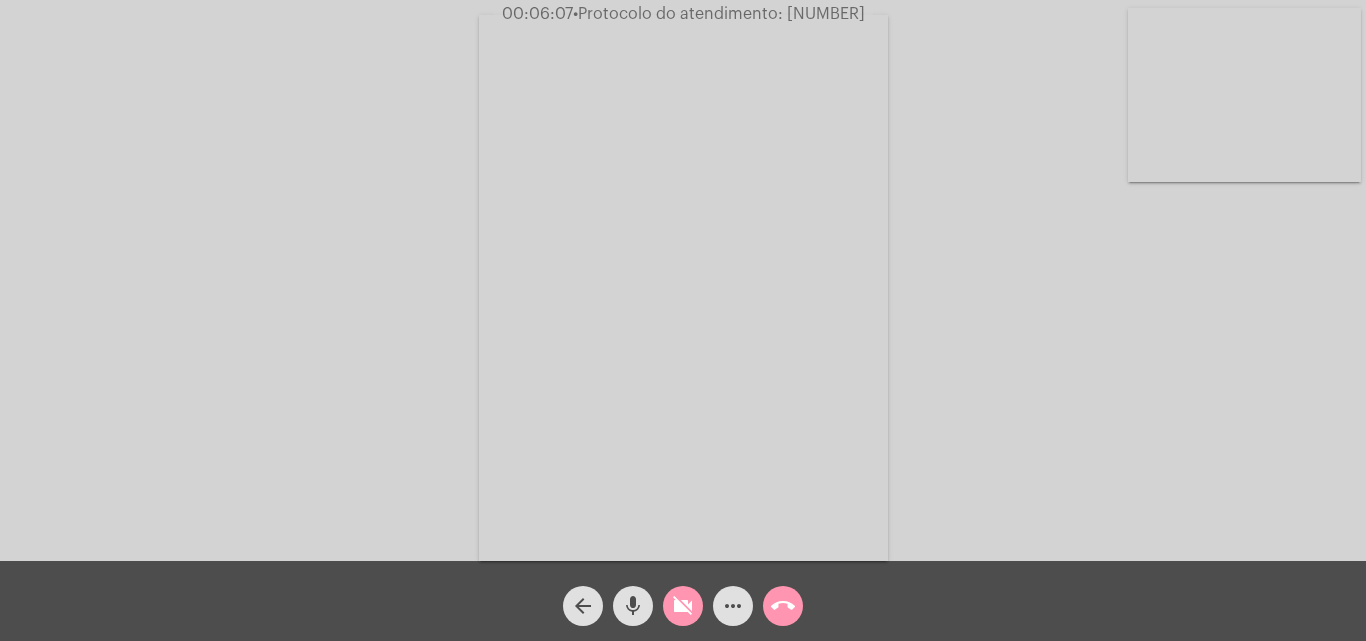 click on "mic" 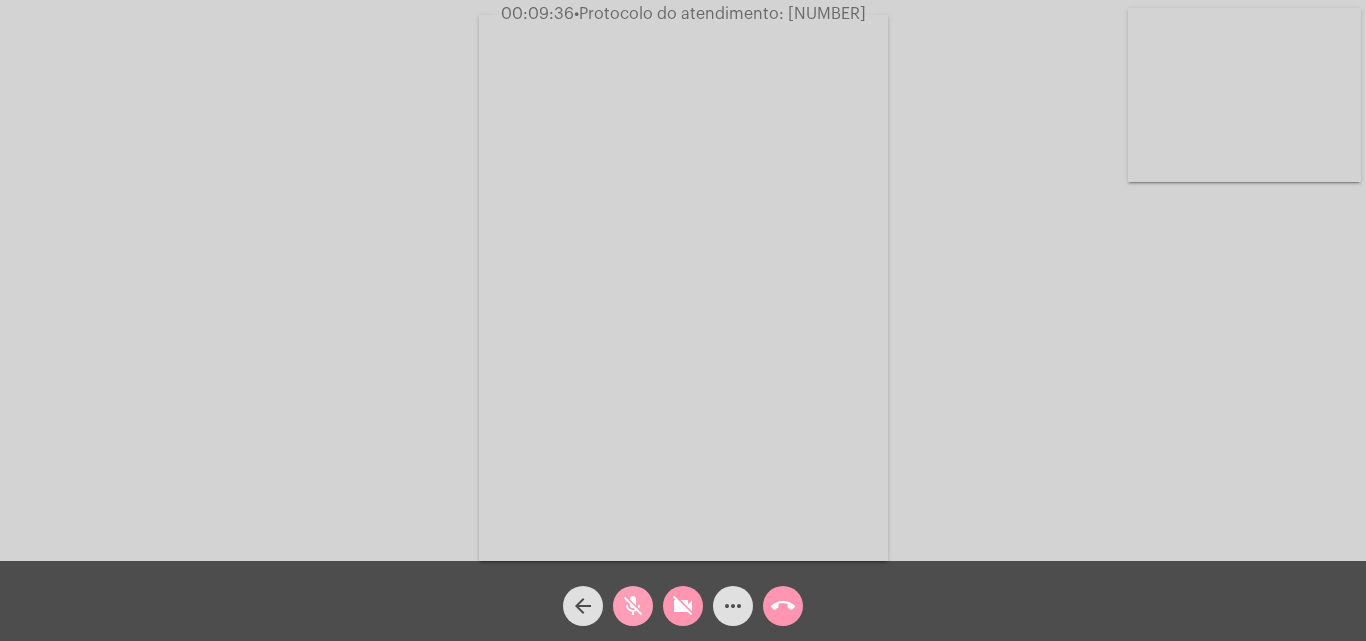click on "mic_off" 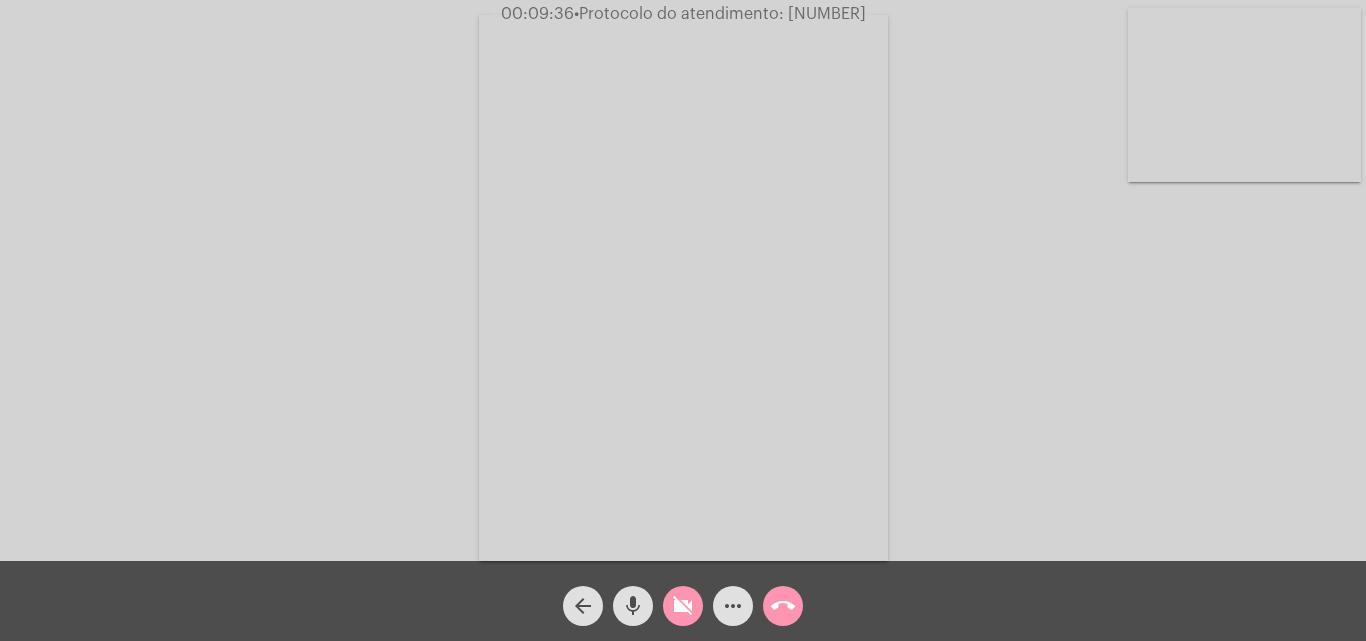 click on "videocam_off" 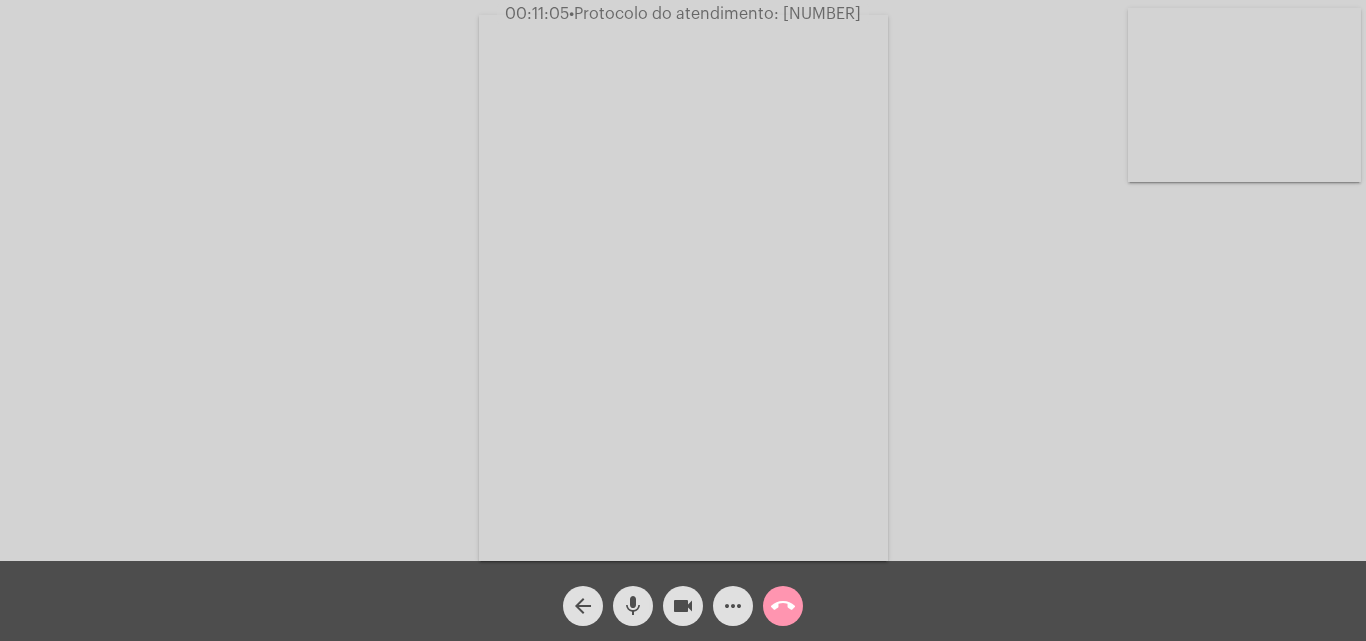 click on "call_end" 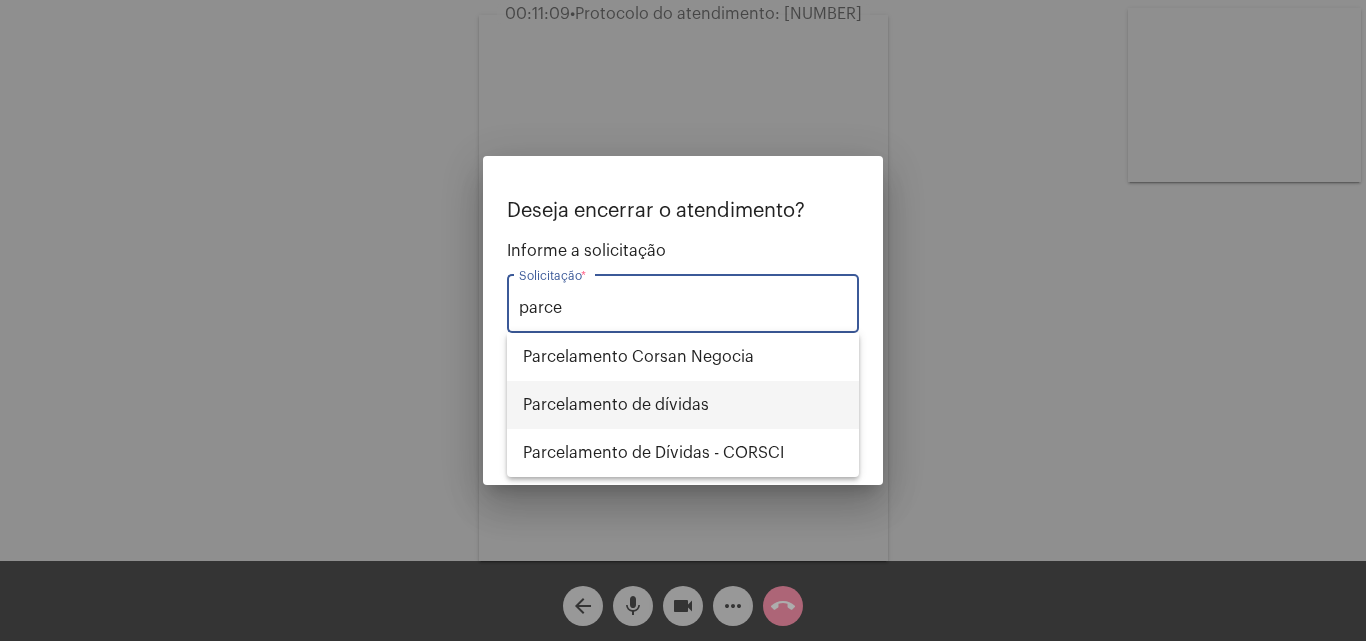 click on "Parcelamento de dívidas" at bounding box center (683, 405) 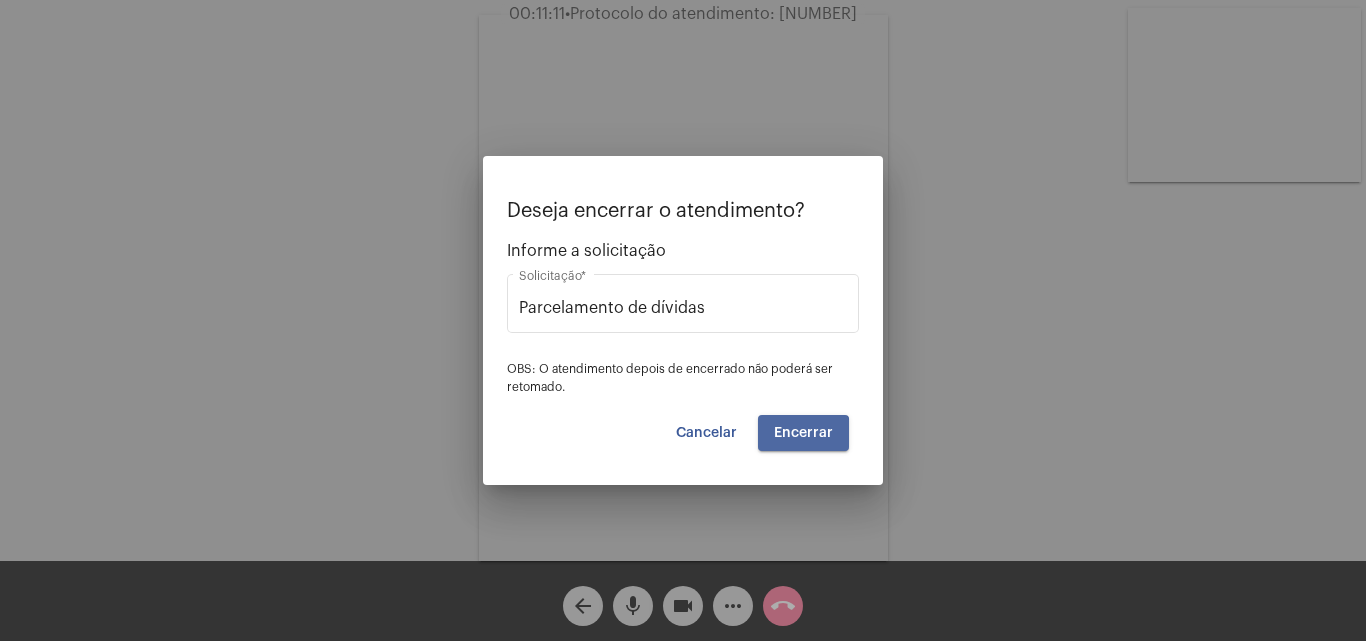 click on "Encerrar" at bounding box center [803, 433] 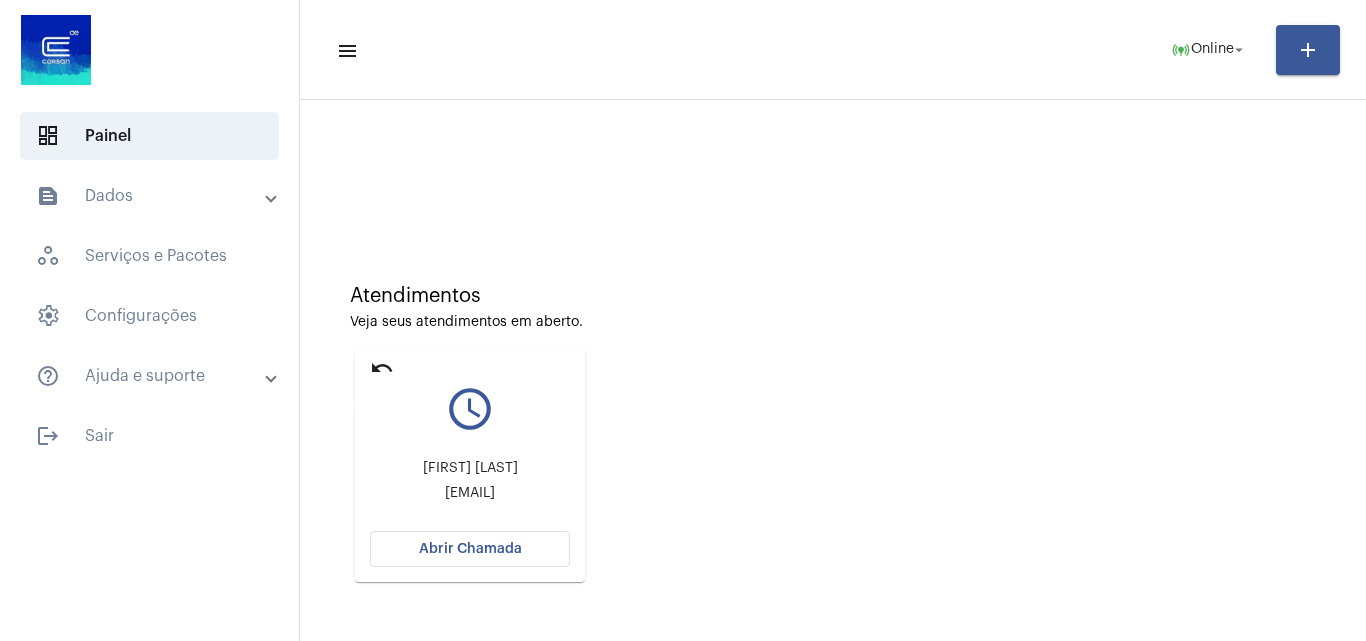 click on "undo" 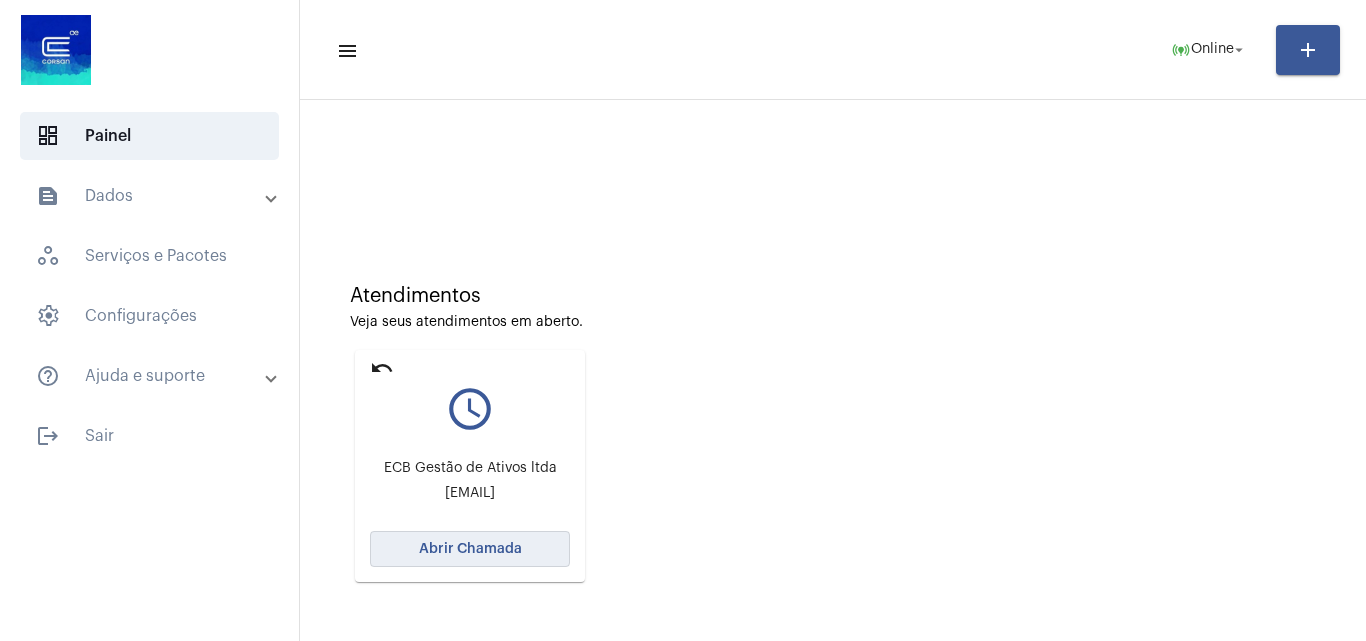 click on "Abrir Chamada" 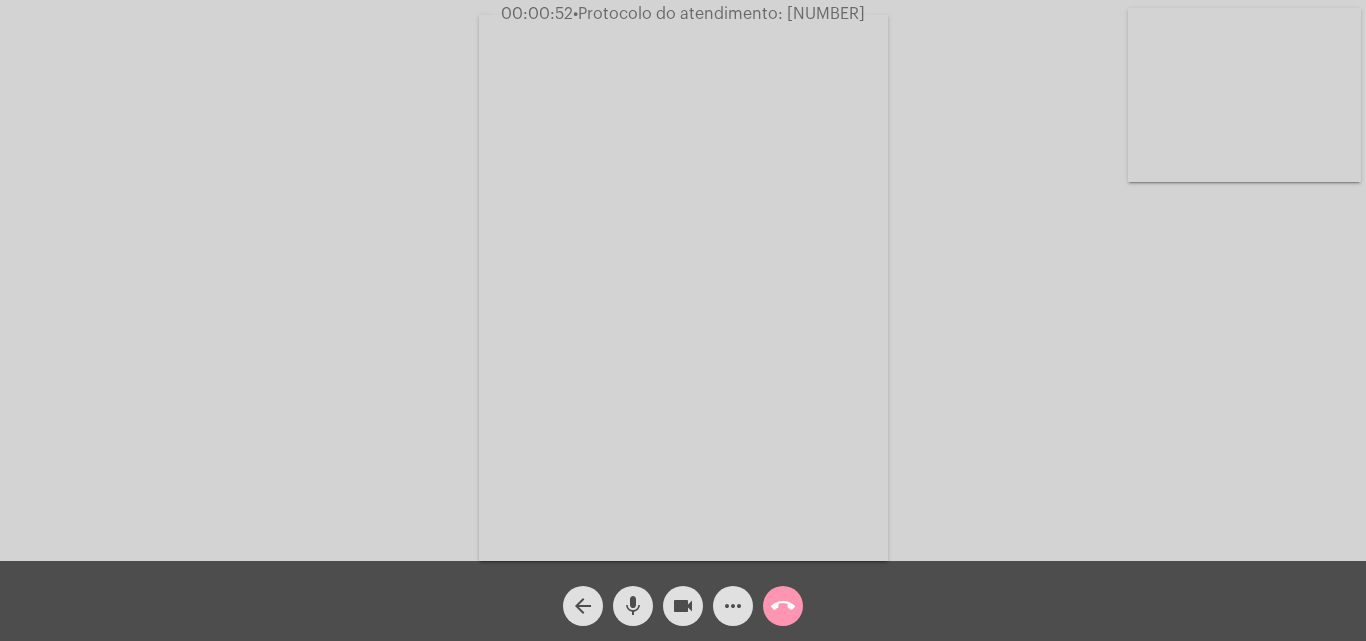 drag, startPoint x: 978, startPoint y: 171, endPoint x: 986, endPoint y: 143, distance: 29.12044 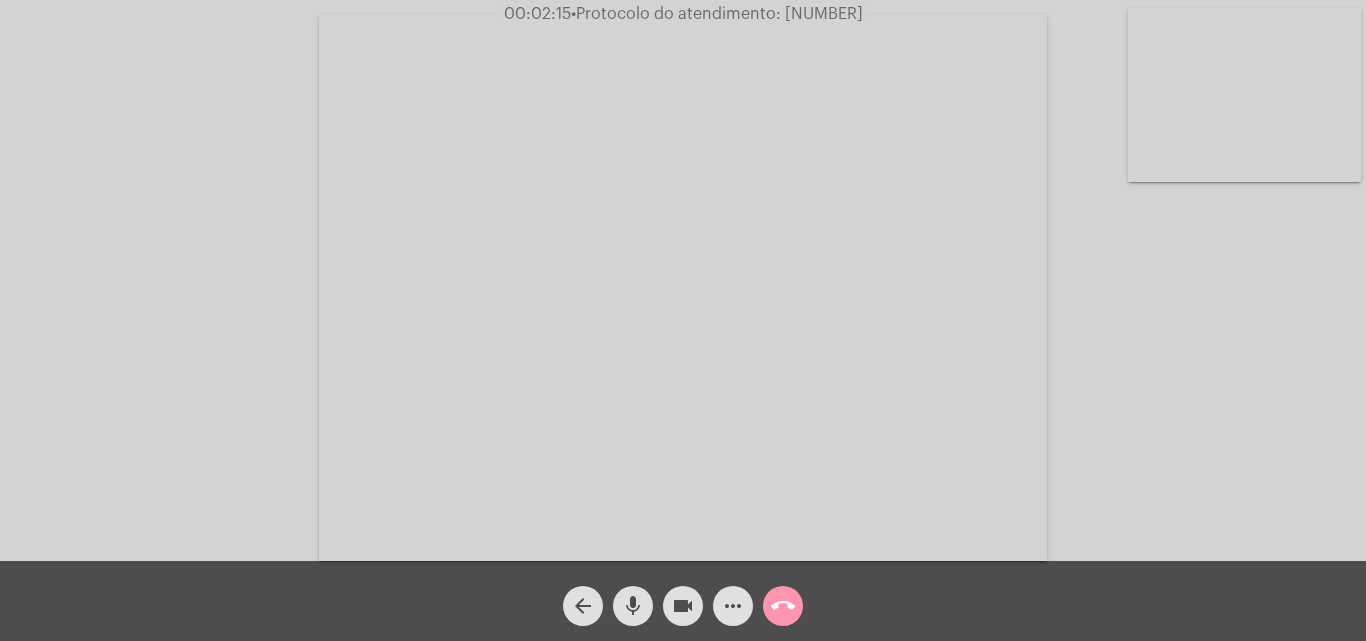 click on "mic" 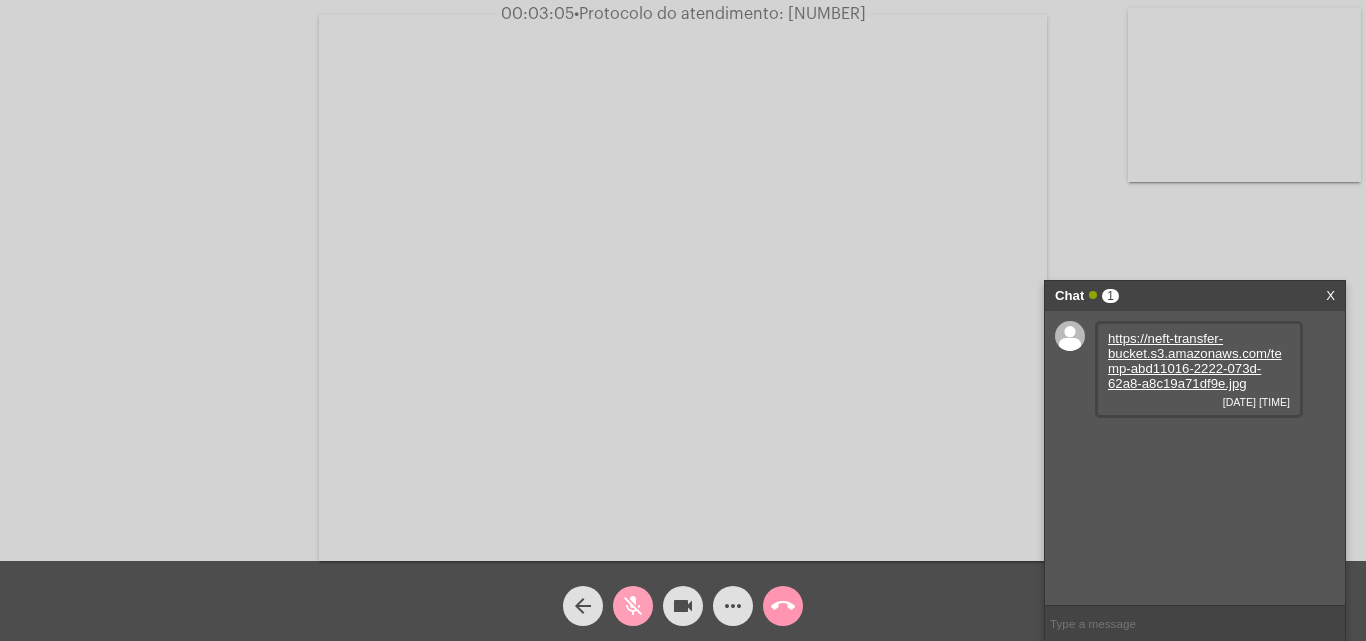 click on "mic_off" 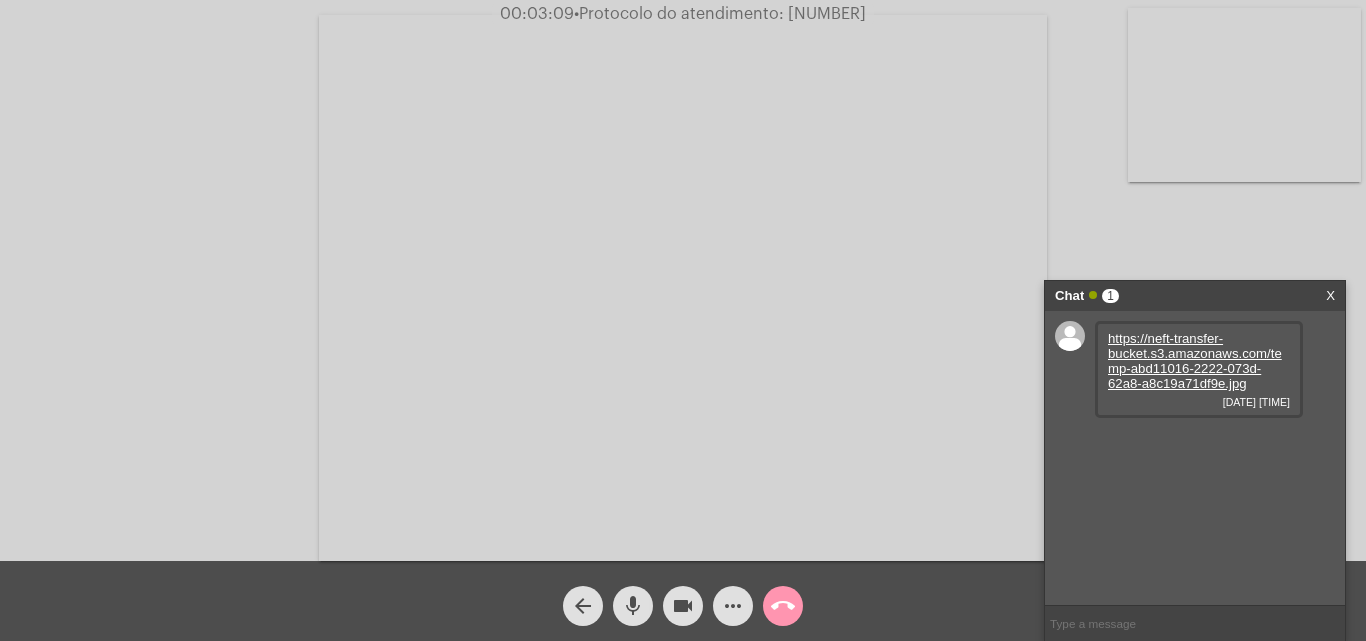 click on "https://neft-transfer-bucket.s3.amazonaws.com/temp-abd11016-2222-073d-62a8-a8c19a71df9e.jpg" at bounding box center (1195, 361) 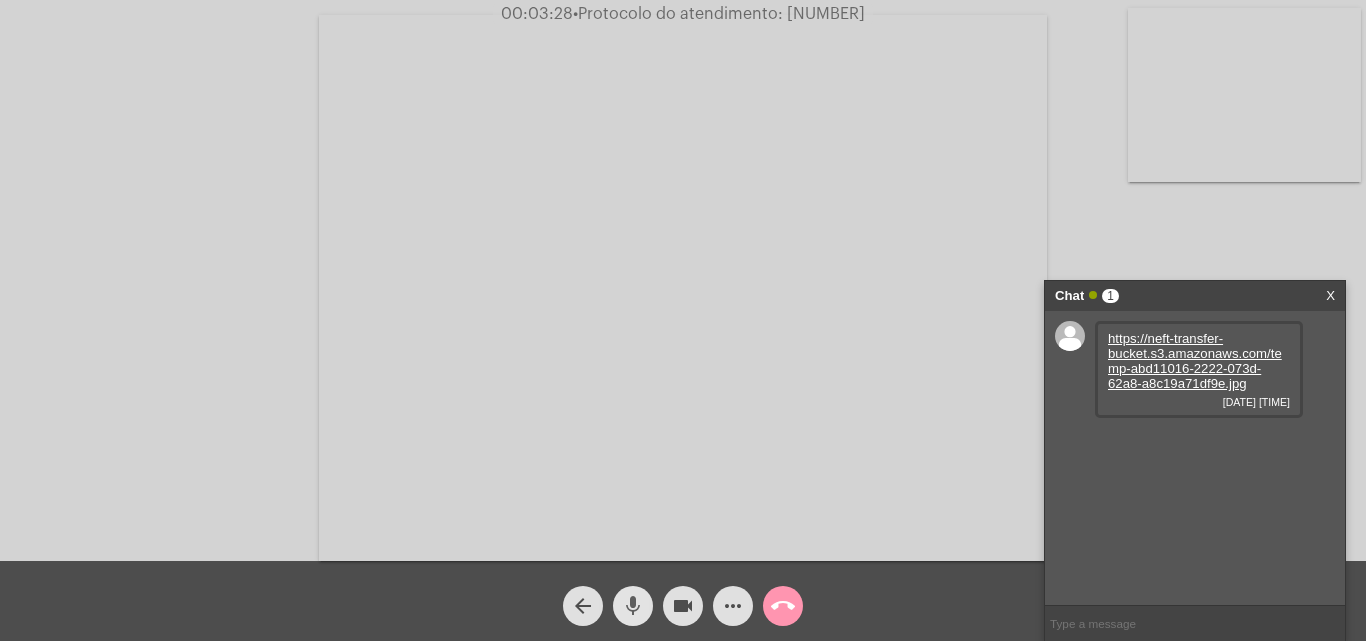 click on "mic" 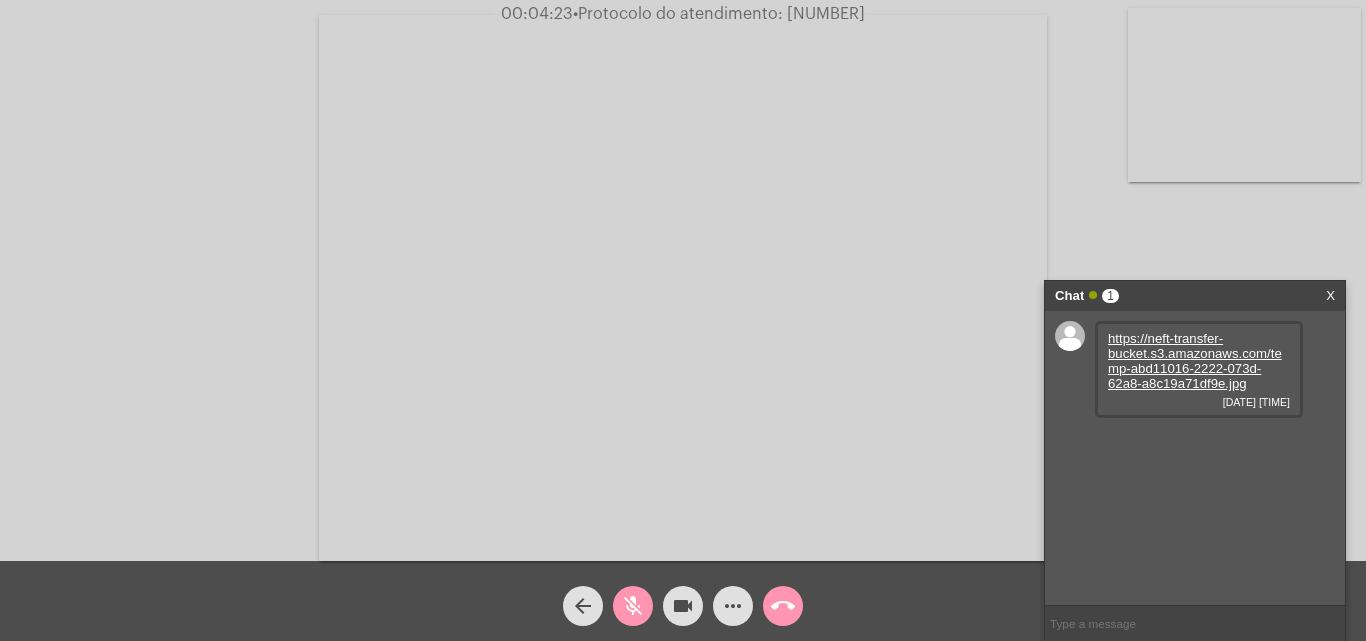 click on "mic_off" 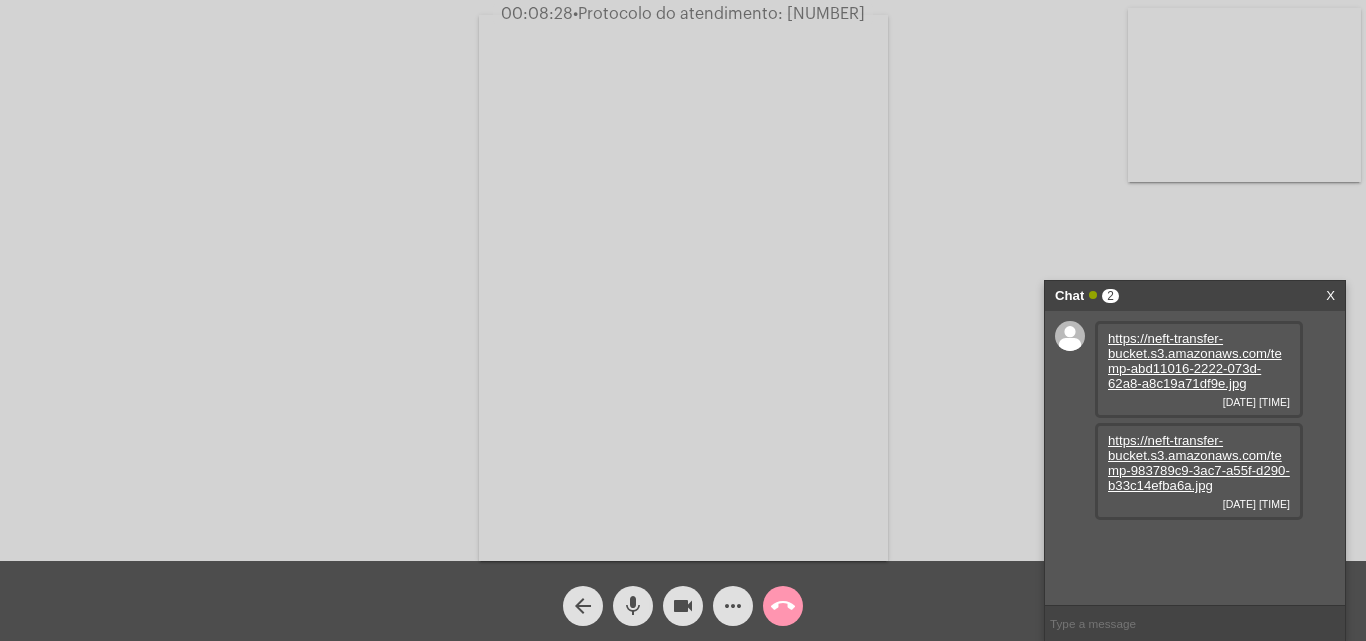 drag, startPoint x: 757, startPoint y: 15, endPoint x: 901, endPoint y: 15, distance: 144 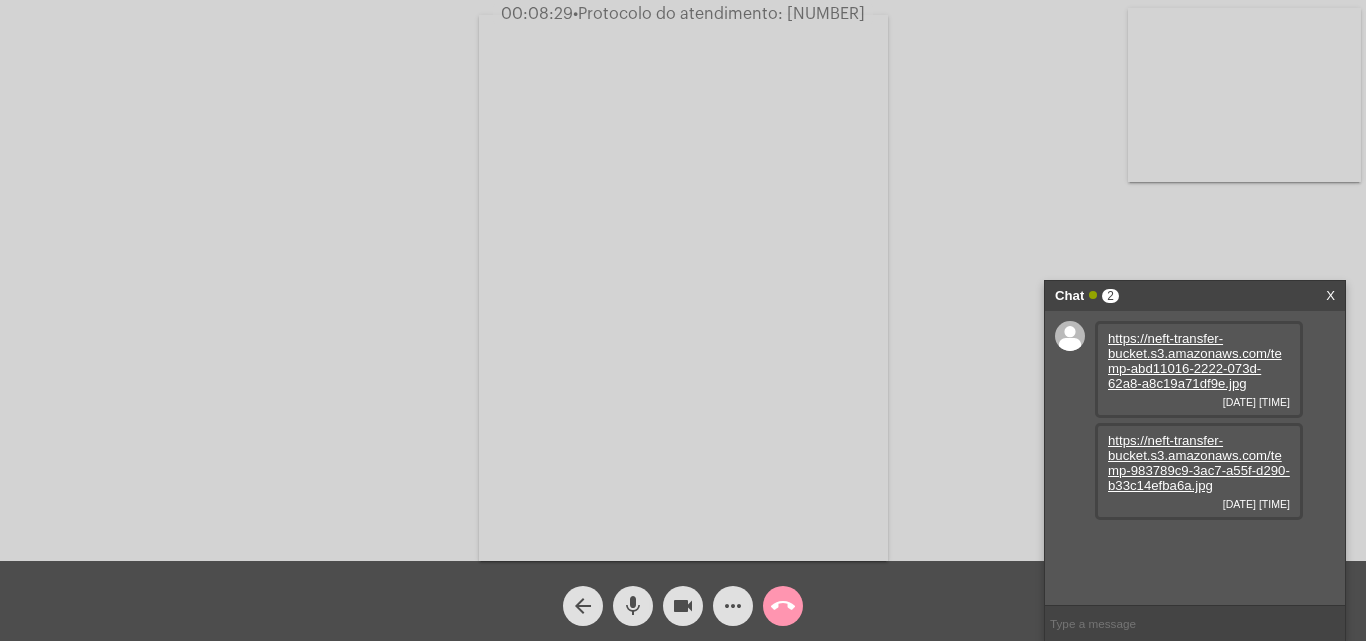 copy on "20250801025626" 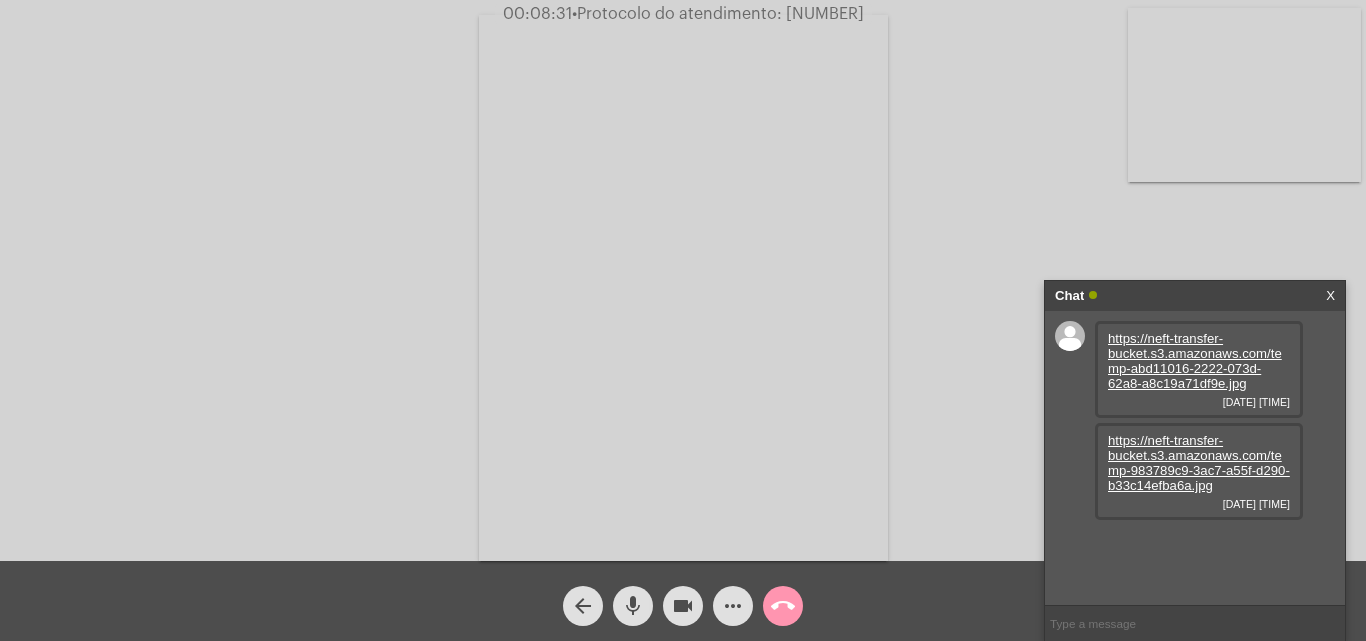 paste on "20250801025626" 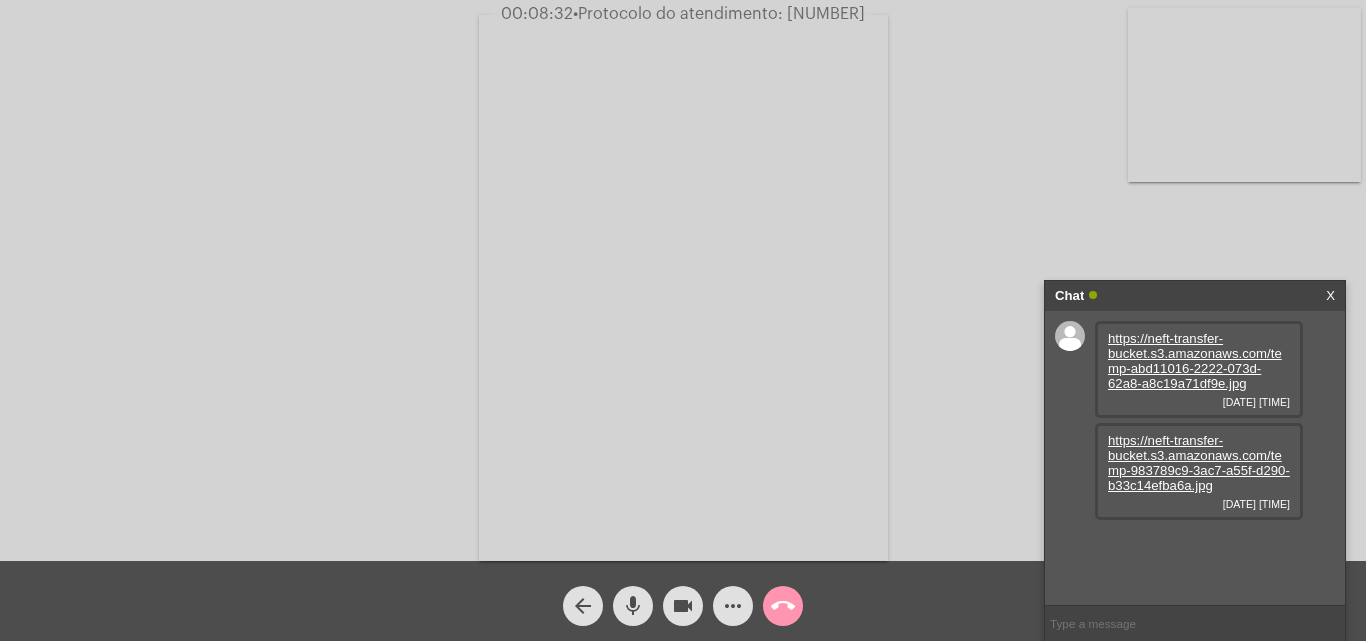 type on "20250801025626" 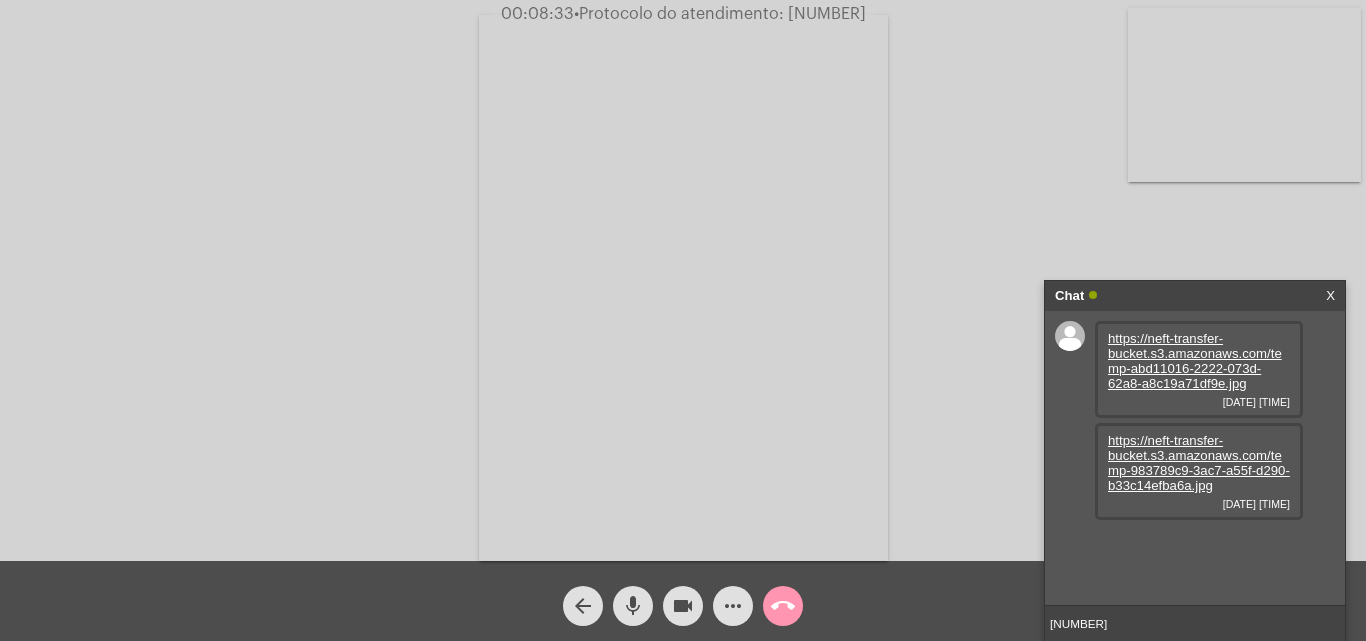 type 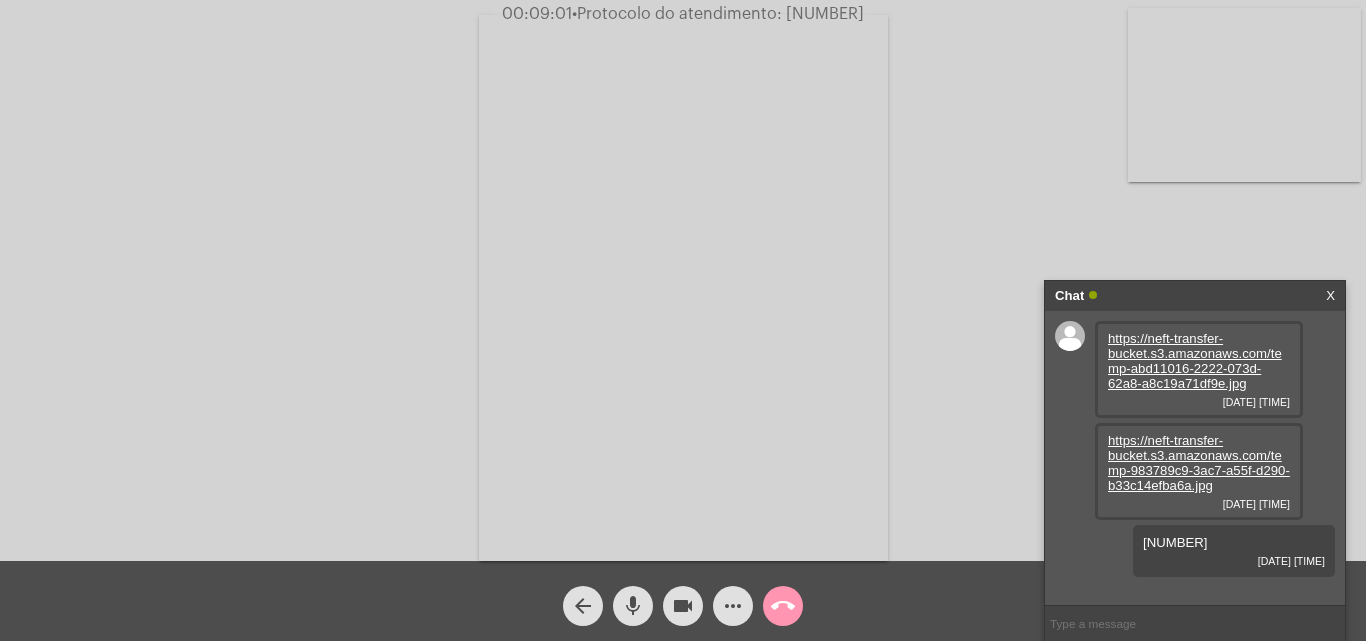 click on "call_end" 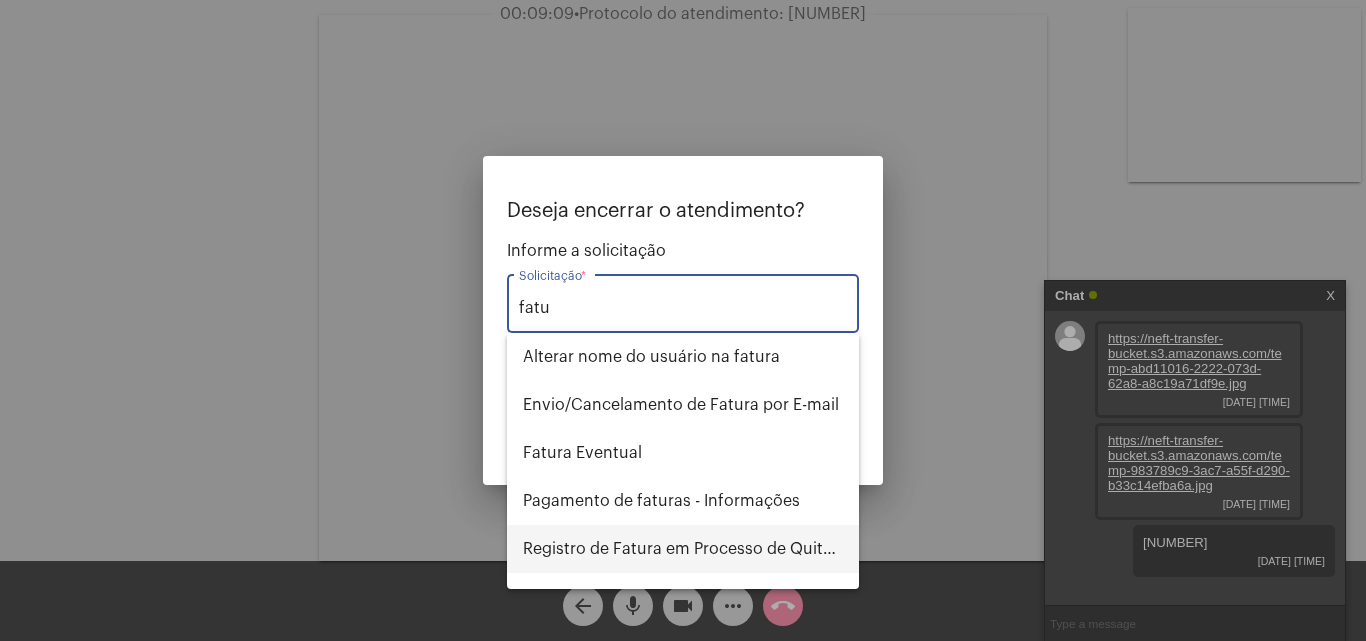 click on "Registro de Fatura em Processo de Quitação" at bounding box center [683, 549] 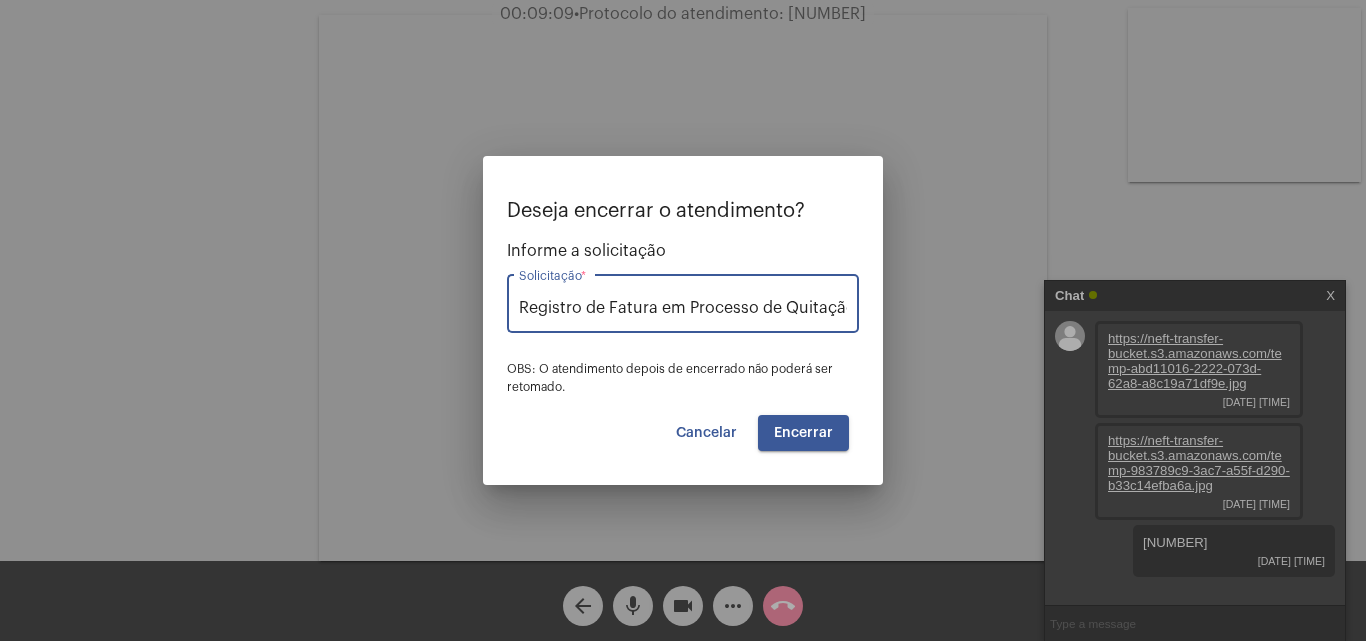 scroll, scrollTop: 0, scrollLeft: 4, axis: horizontal 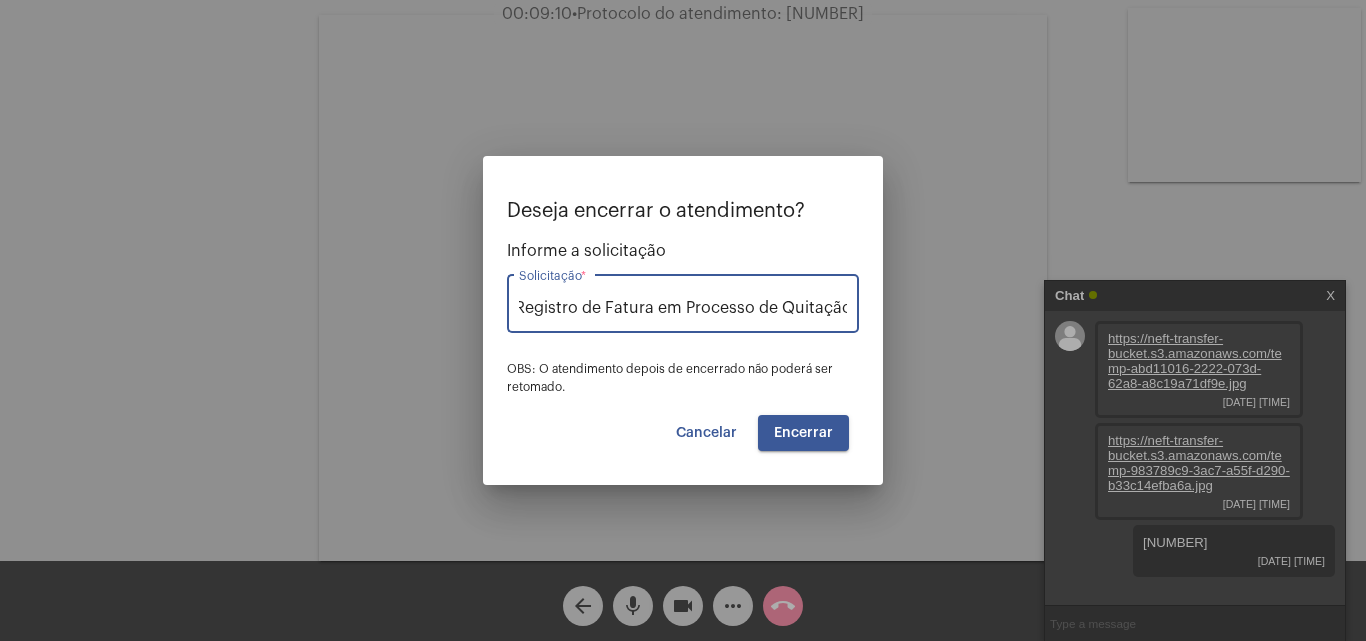 click on "Encerrar" at bounding box center (803, 433) 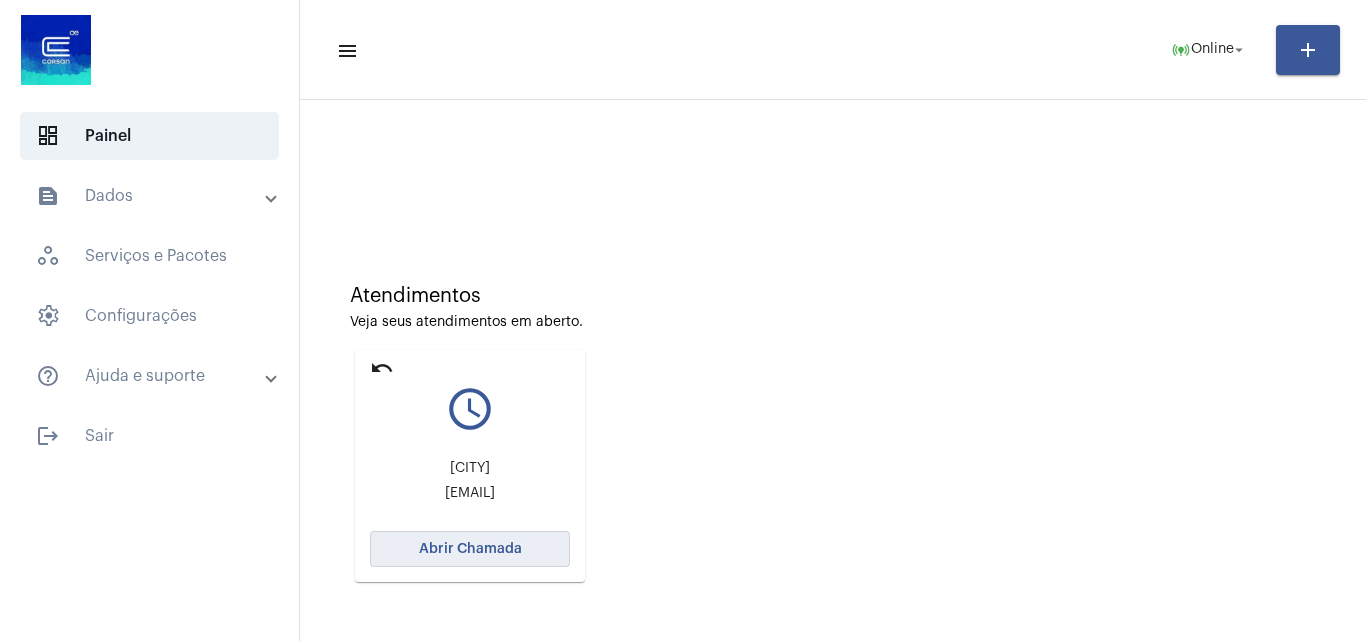 click on "Abrir Chamada" 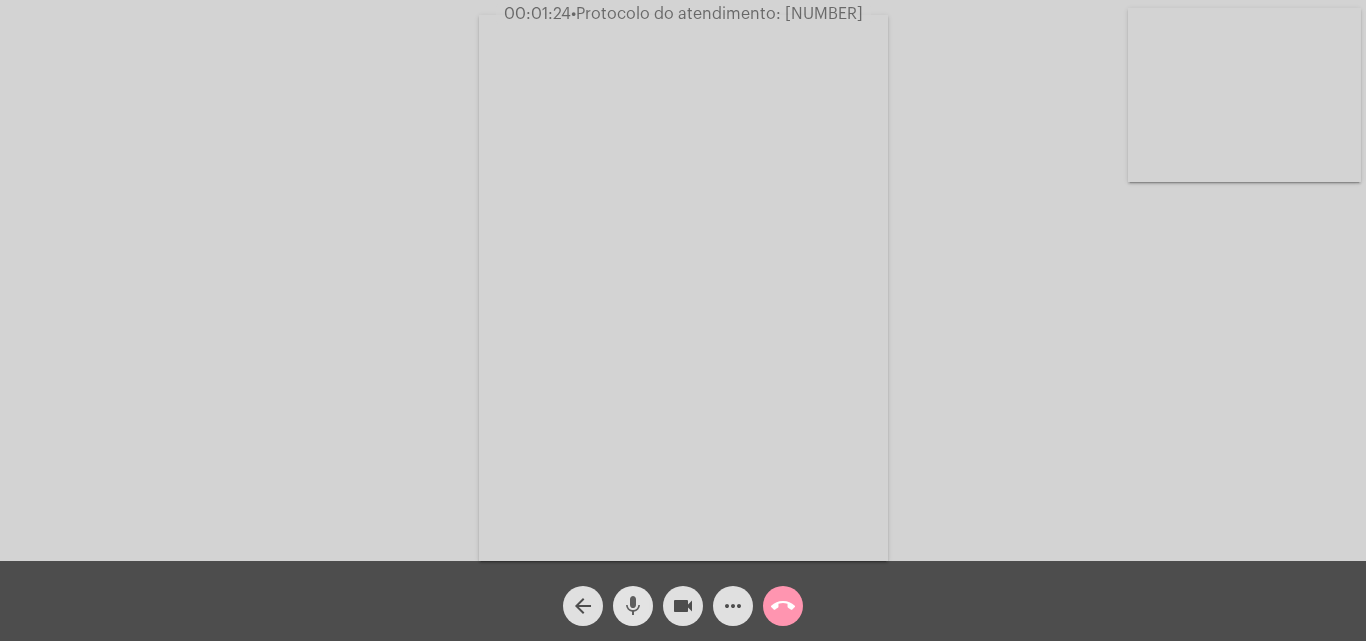 click on "mic" 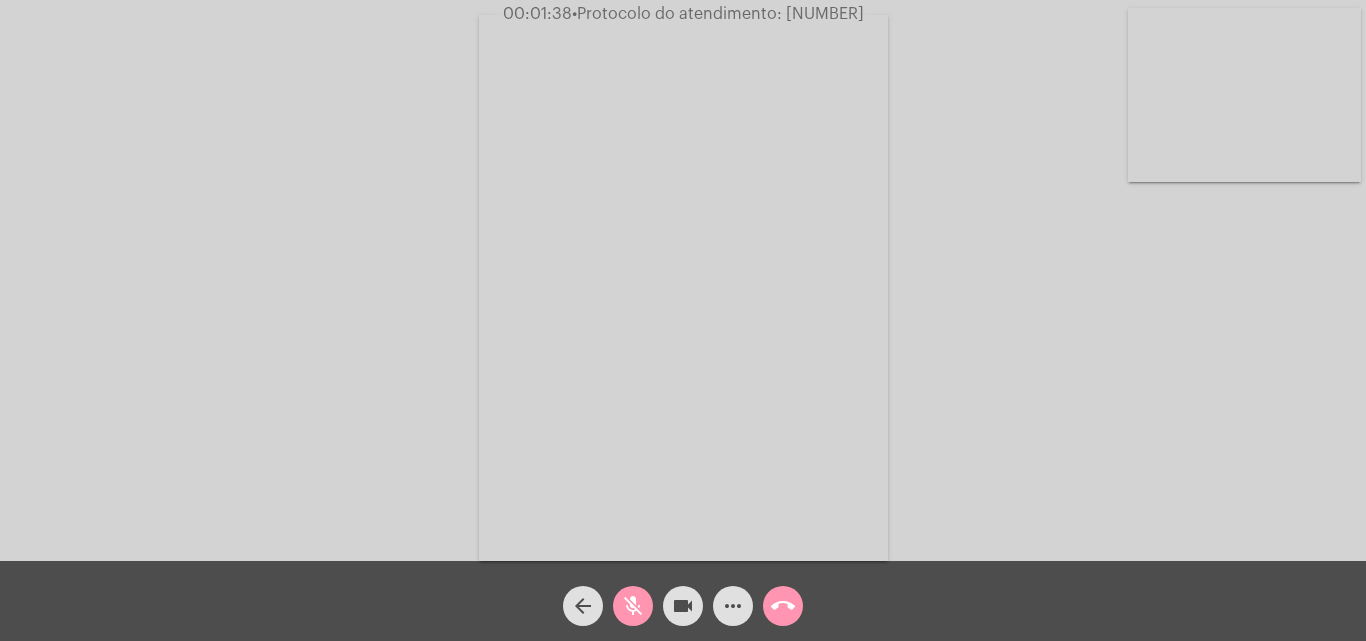 click on "videocam" 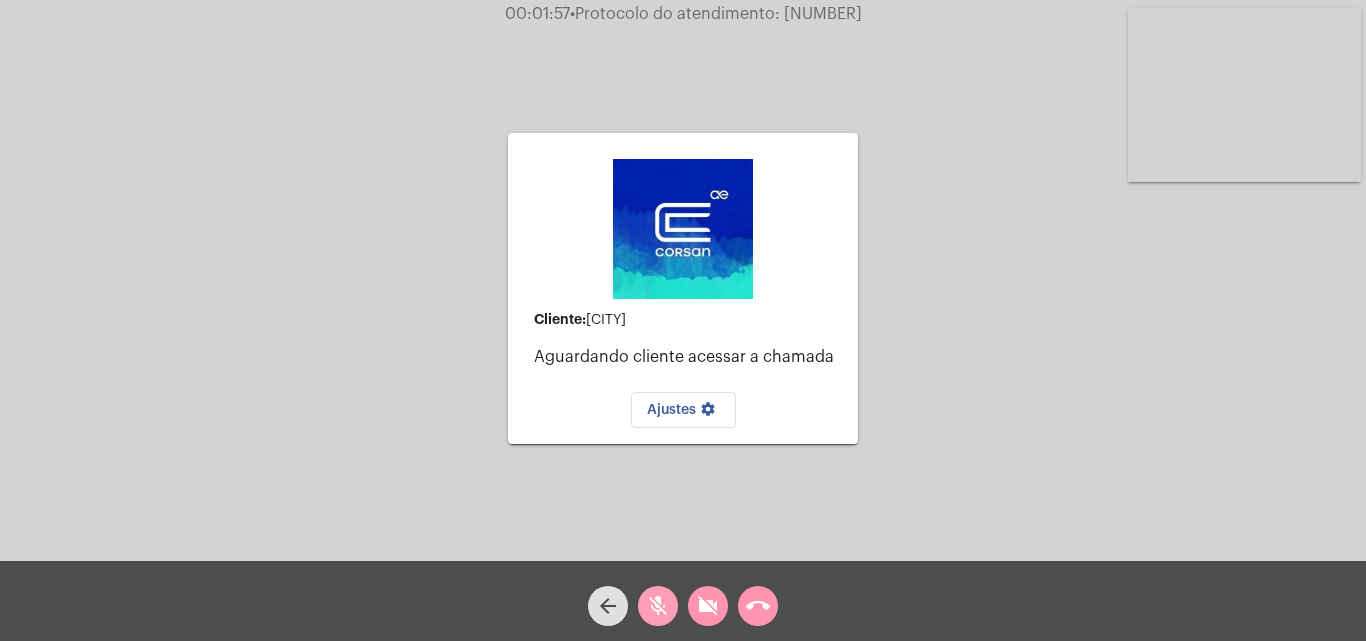 click on "mic_off" 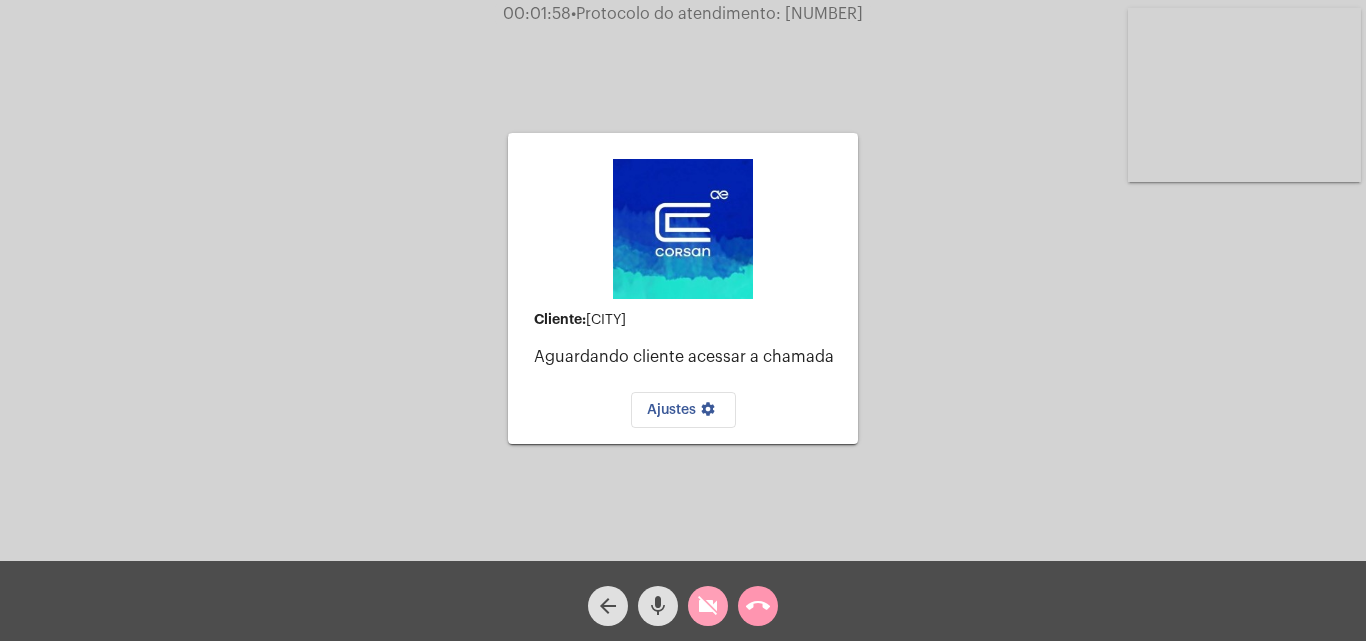 click on "videocam_off" 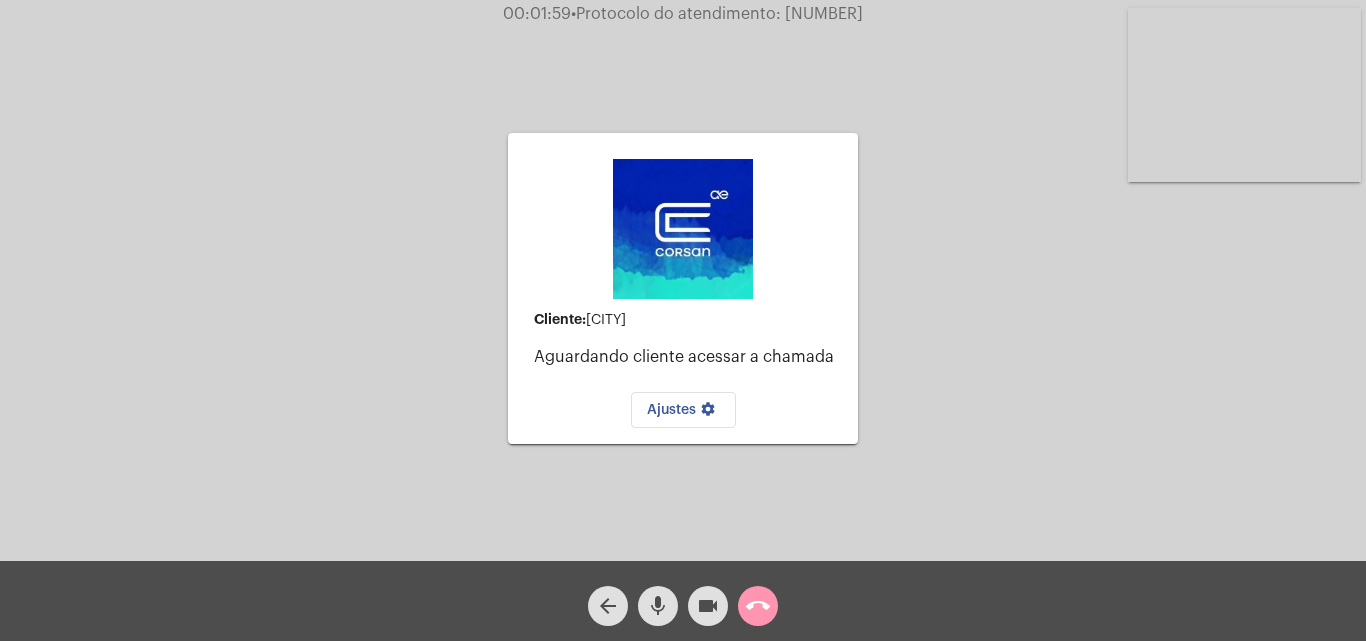 click on "mic" 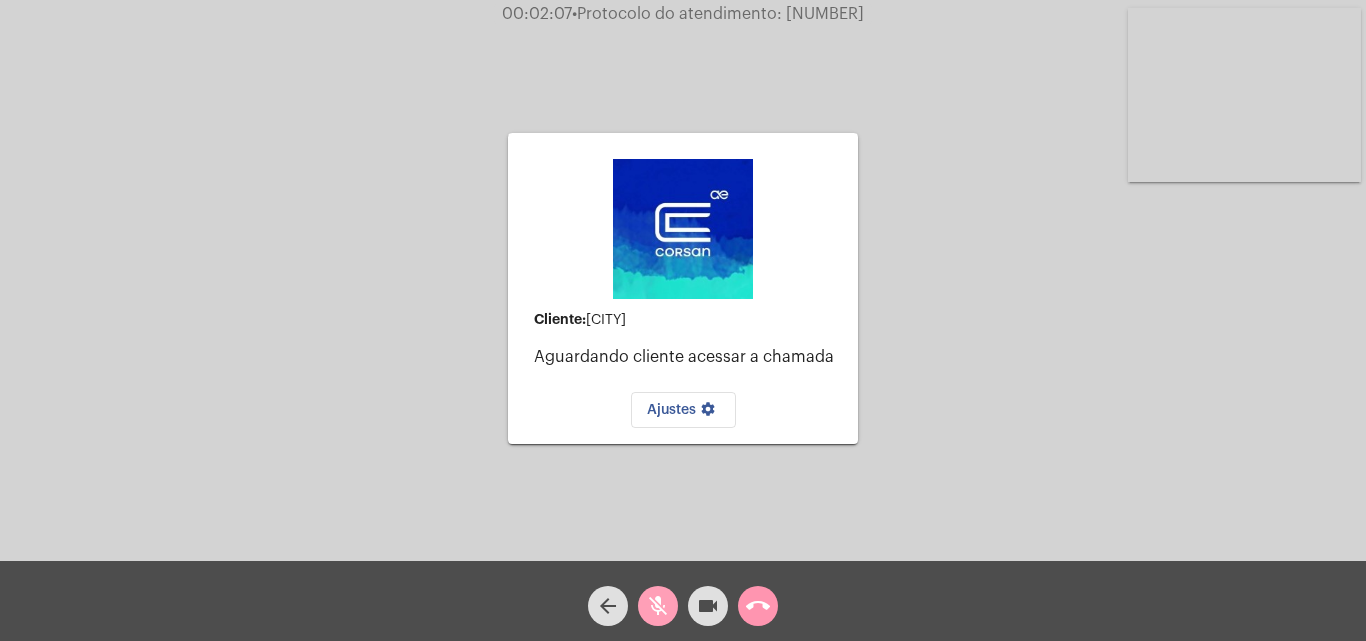 click on "mic_off" 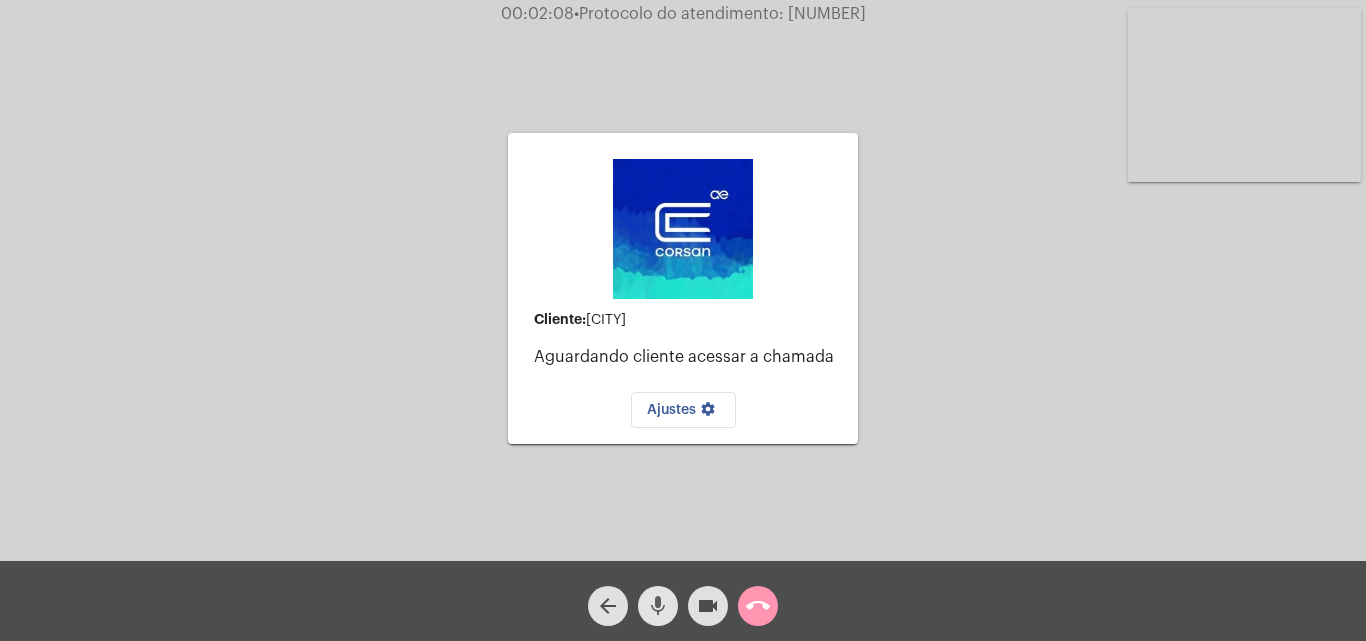 click on "mic" 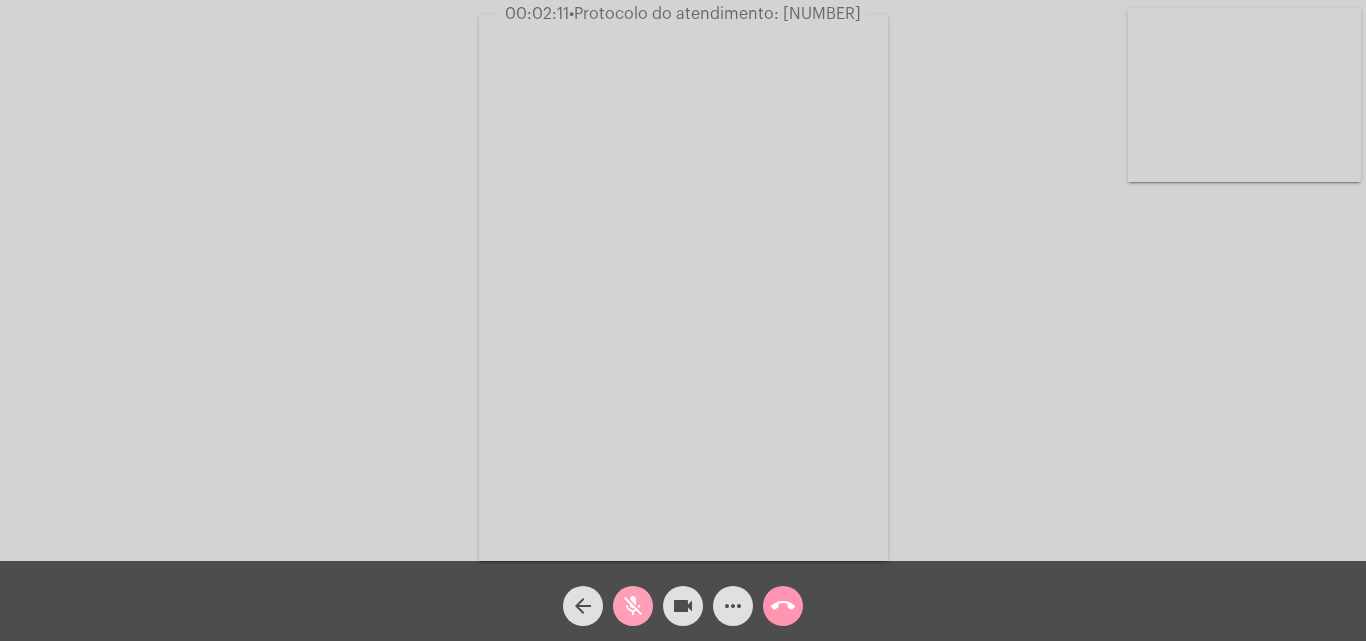 click on "mic_off" 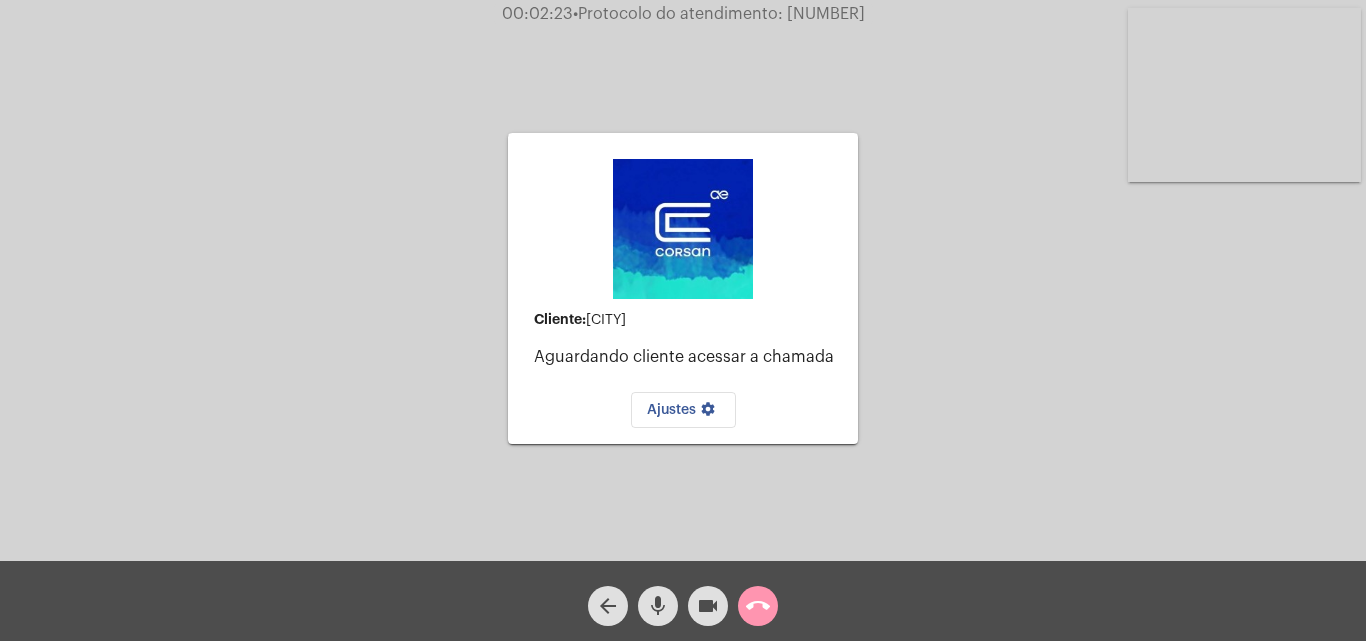 click on "call_end" 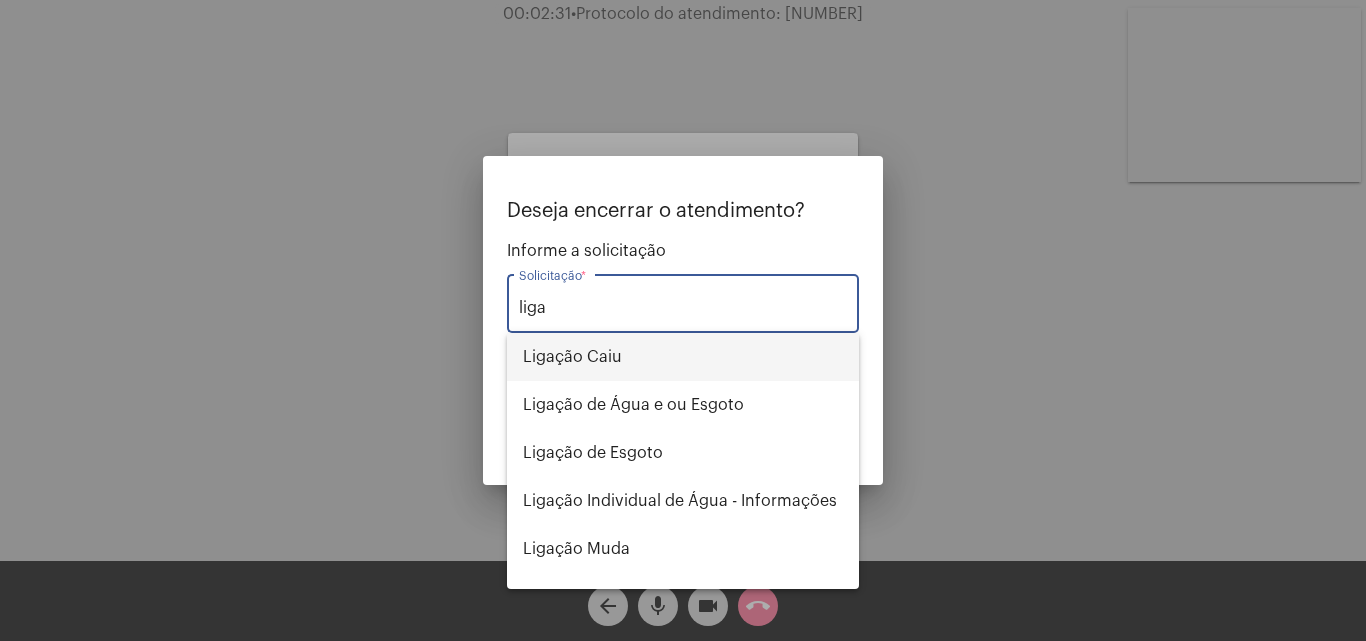 click on "Ligação Caiu" at bounding box center (683, 357) 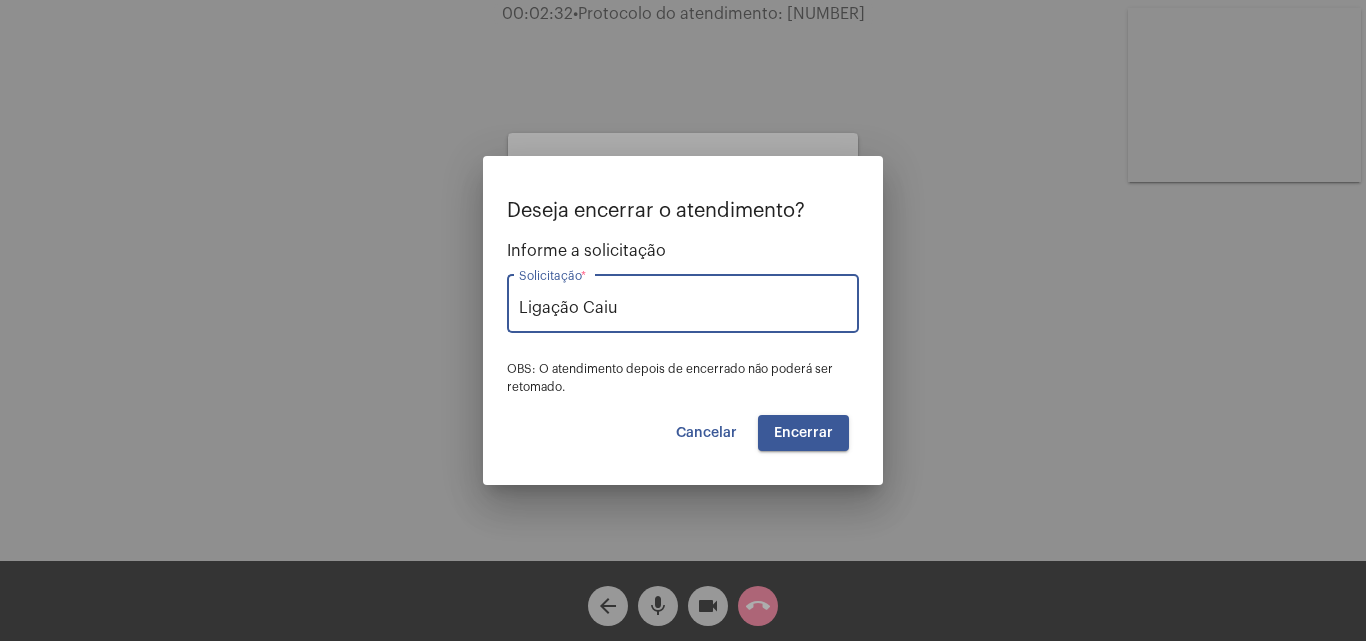 click on "Encerrar" at bounding box center [803, 433] 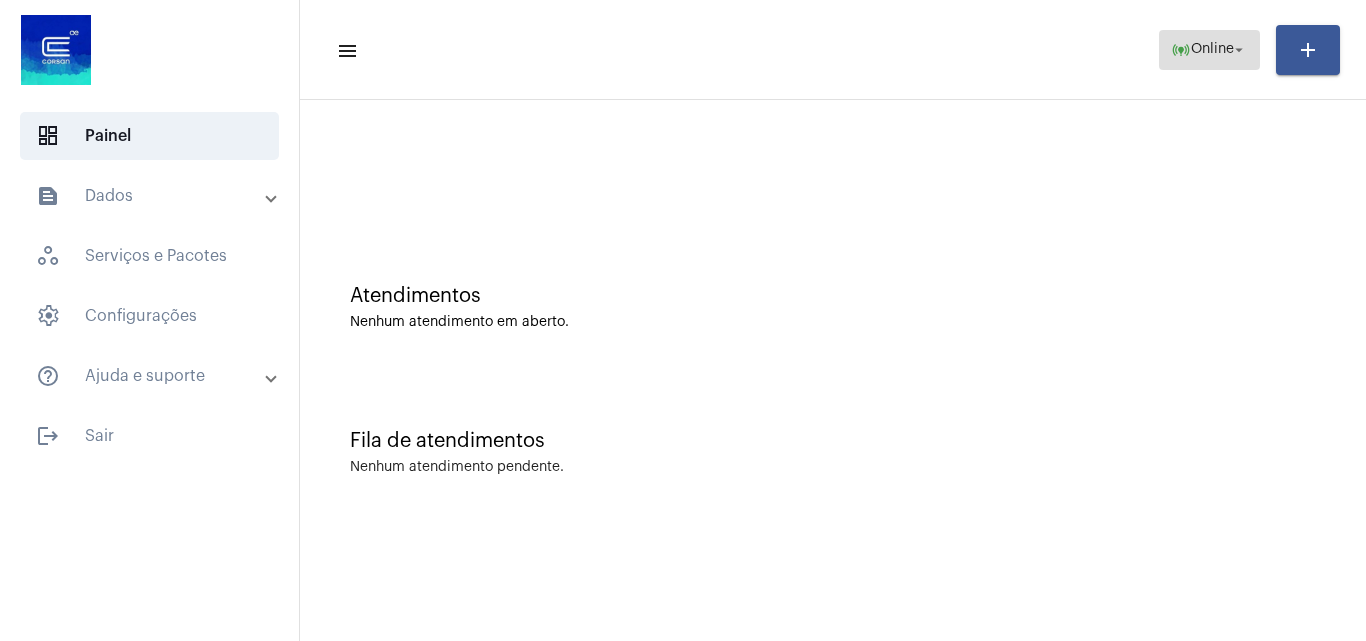 click on "Online" 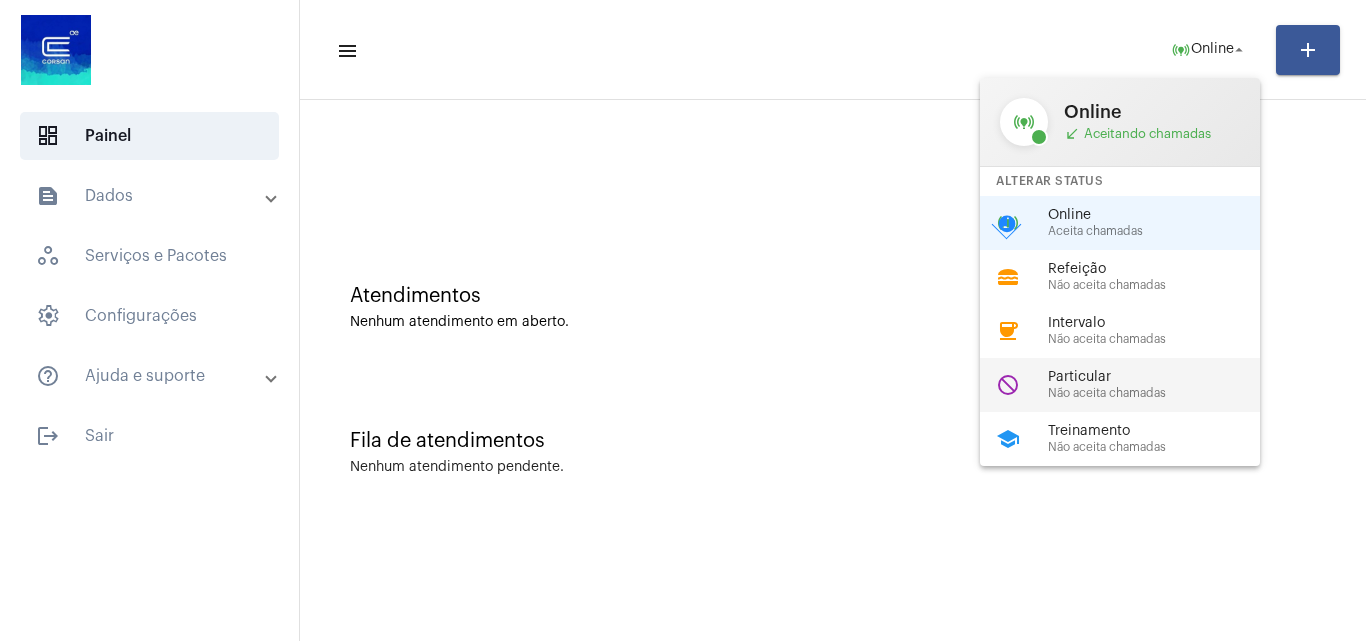 click on "Particular" at bounding box center [1162, 377] 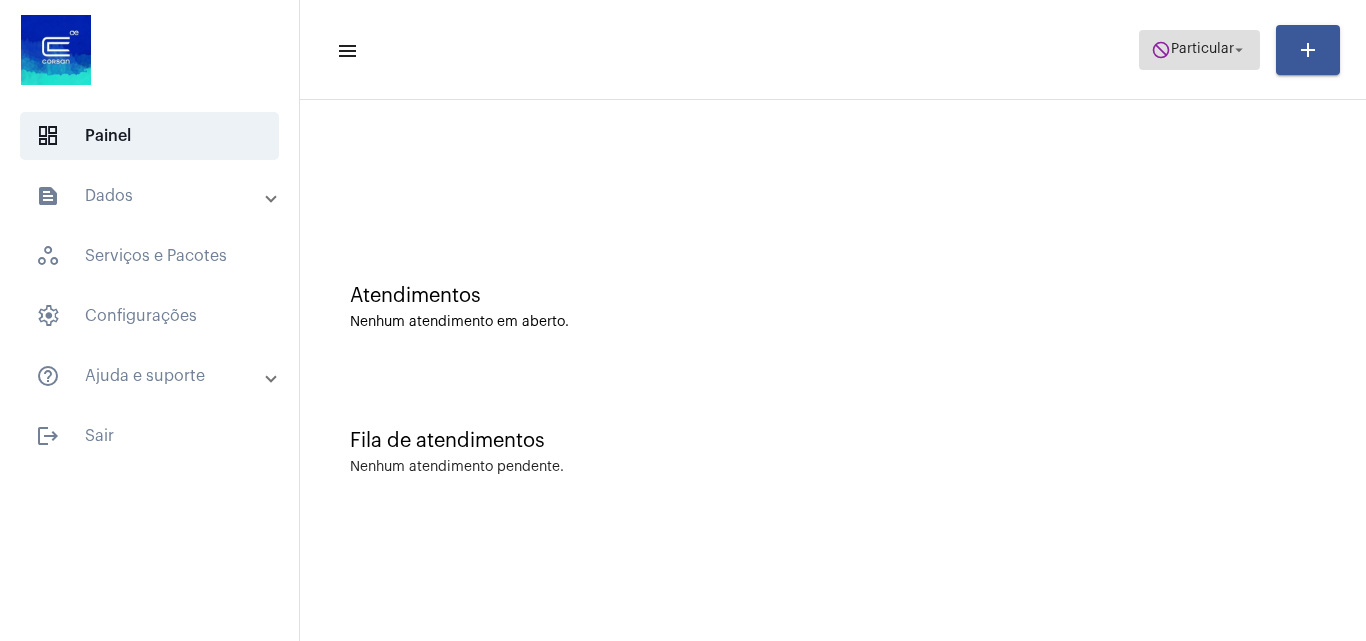 click on "do_not_disturb  Particular arrow_drop_down" 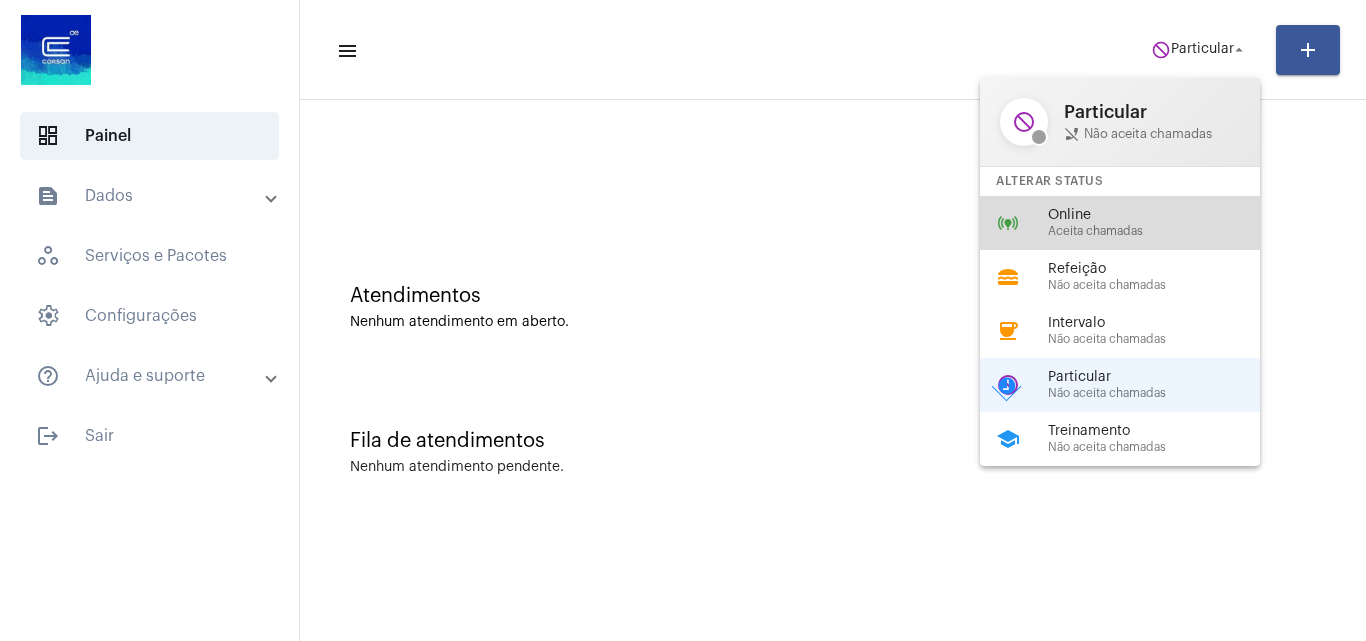 click on "Aceita chamadas" at bounding box center [1162, 231] 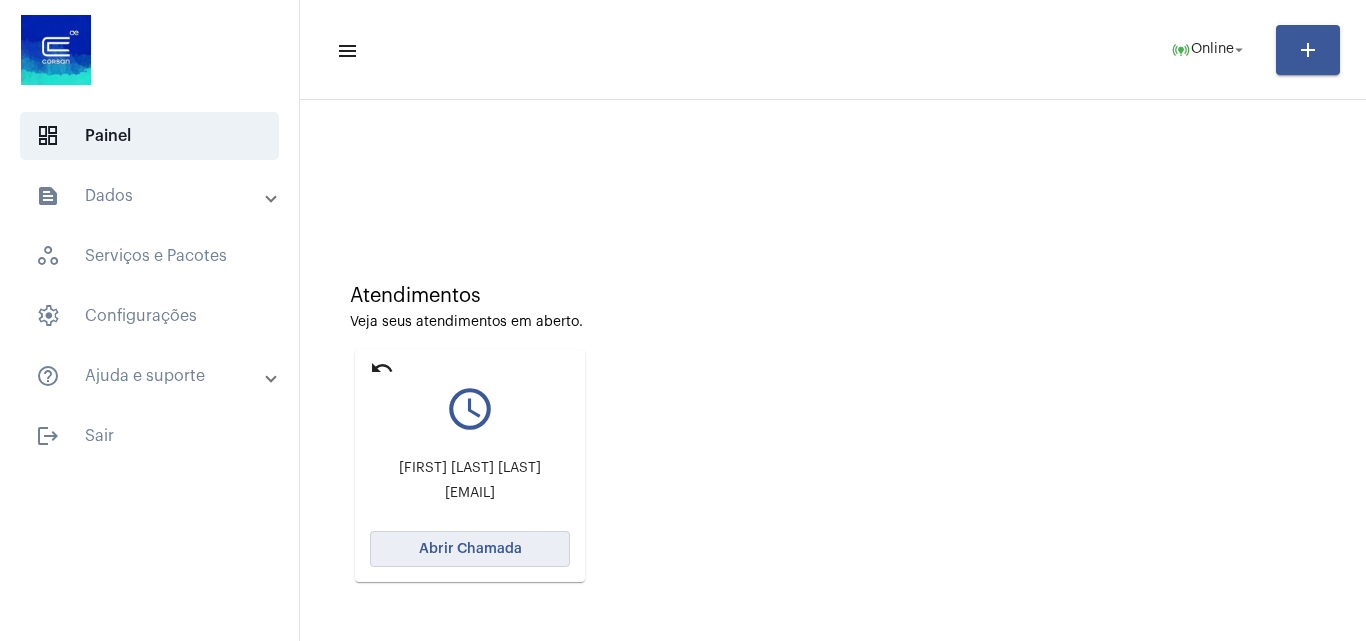 click on "Abrir Chamada" 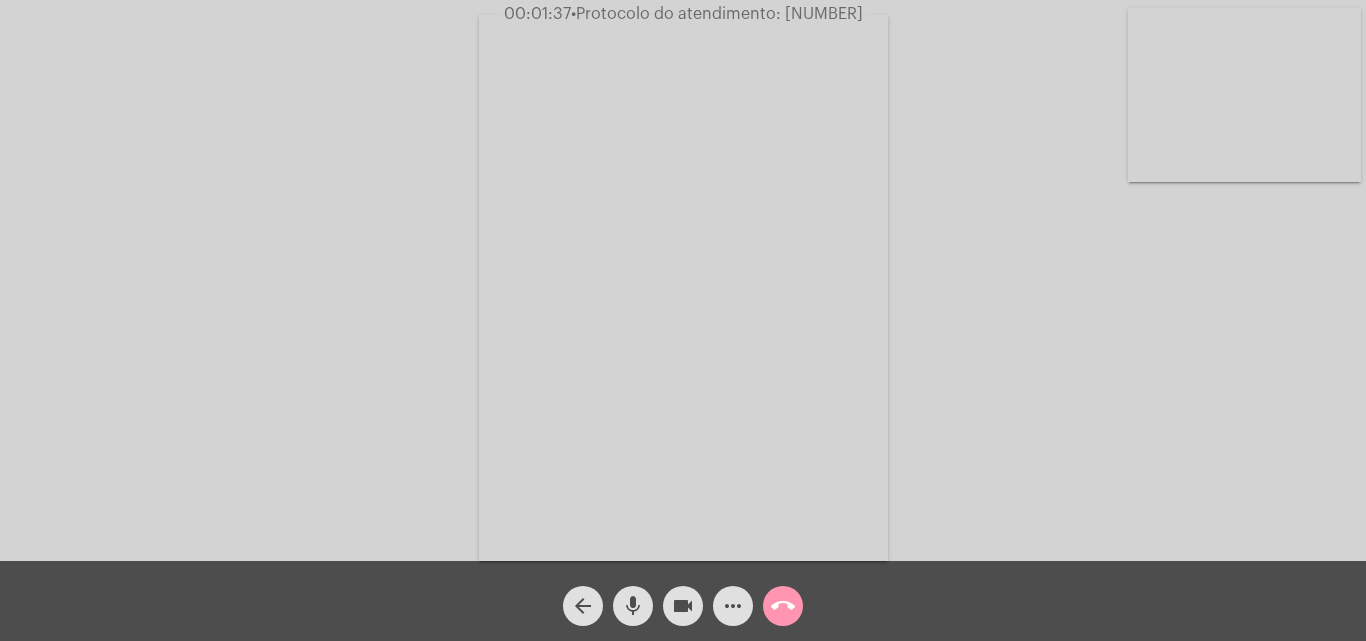 click on "mic" 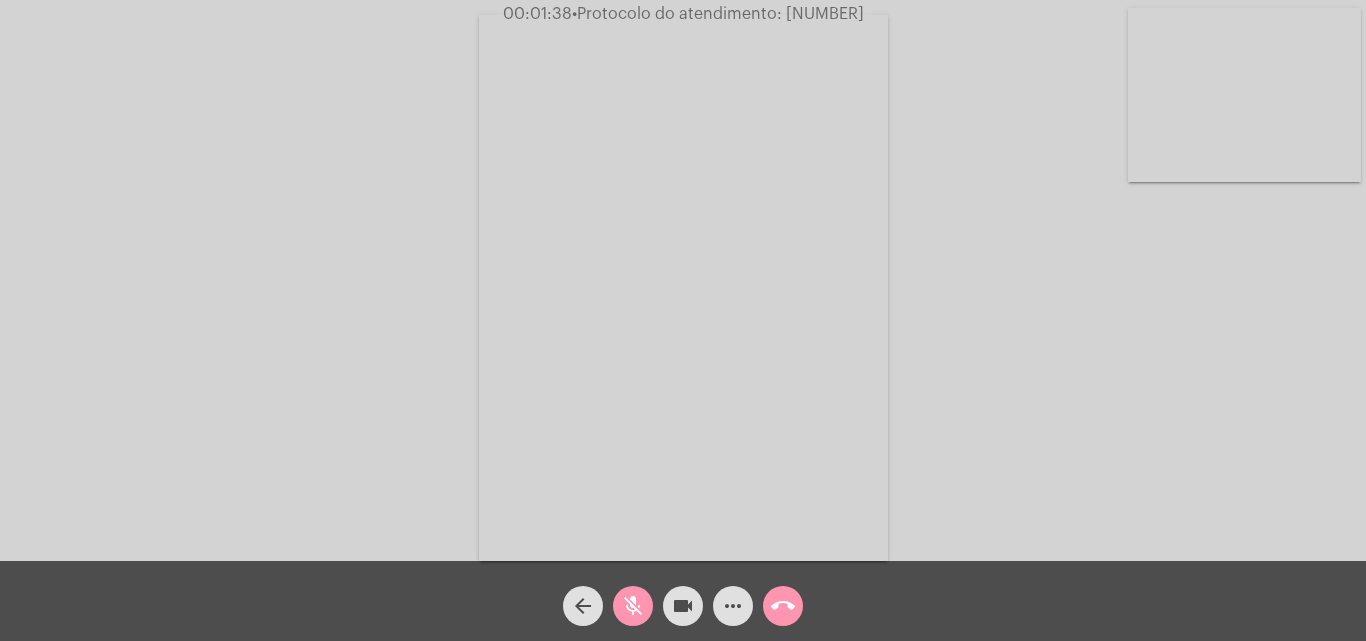 drag, startPoint x: 684, startPoint y: 614, endPoint x: 688, endPoint y: 556, distance: 58.137768 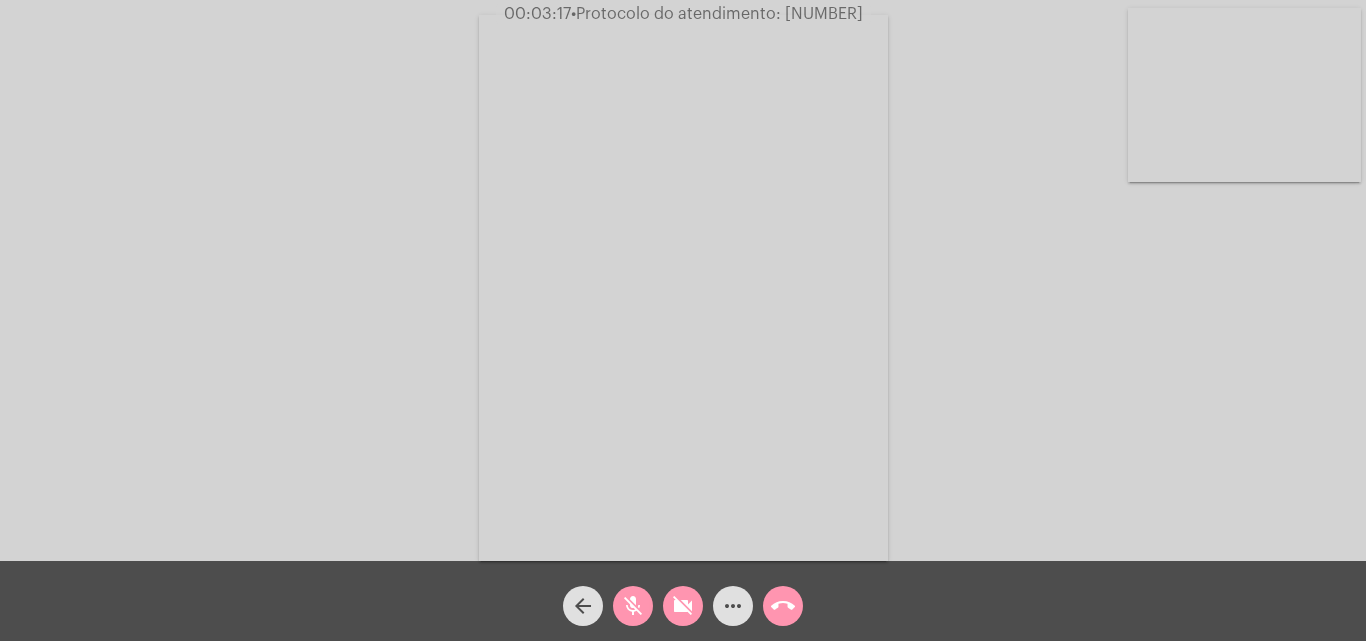 click on "mic_off" 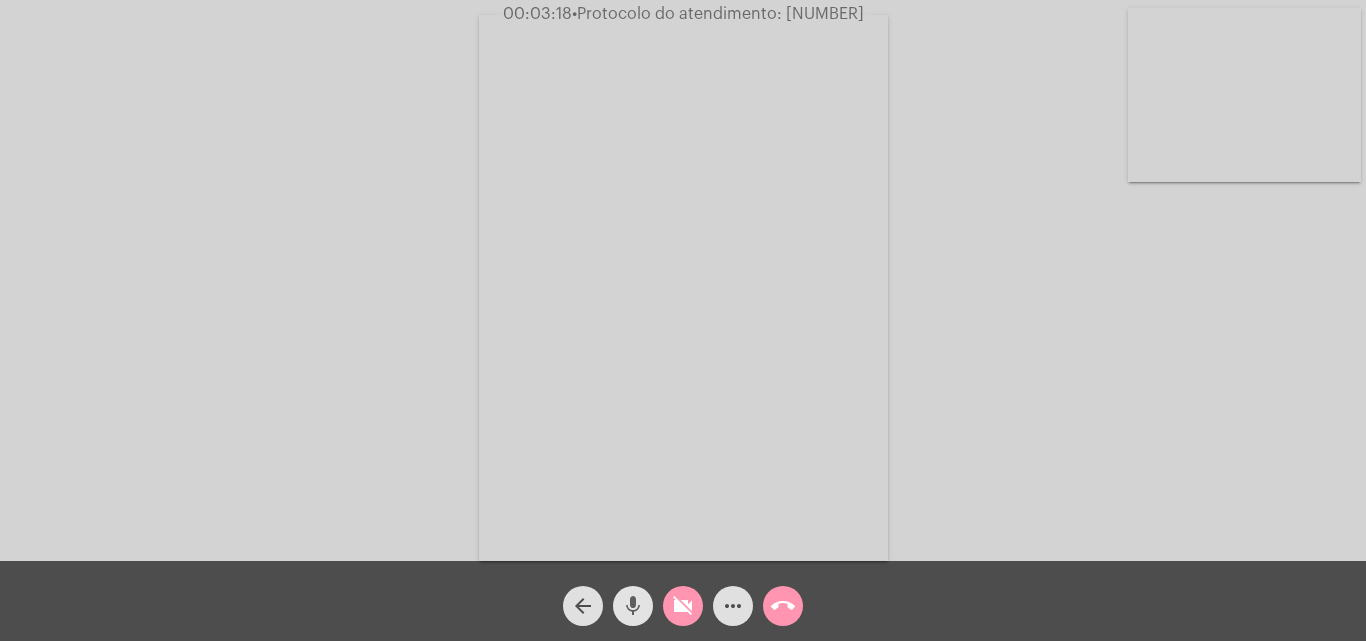 click on "videocam_off" 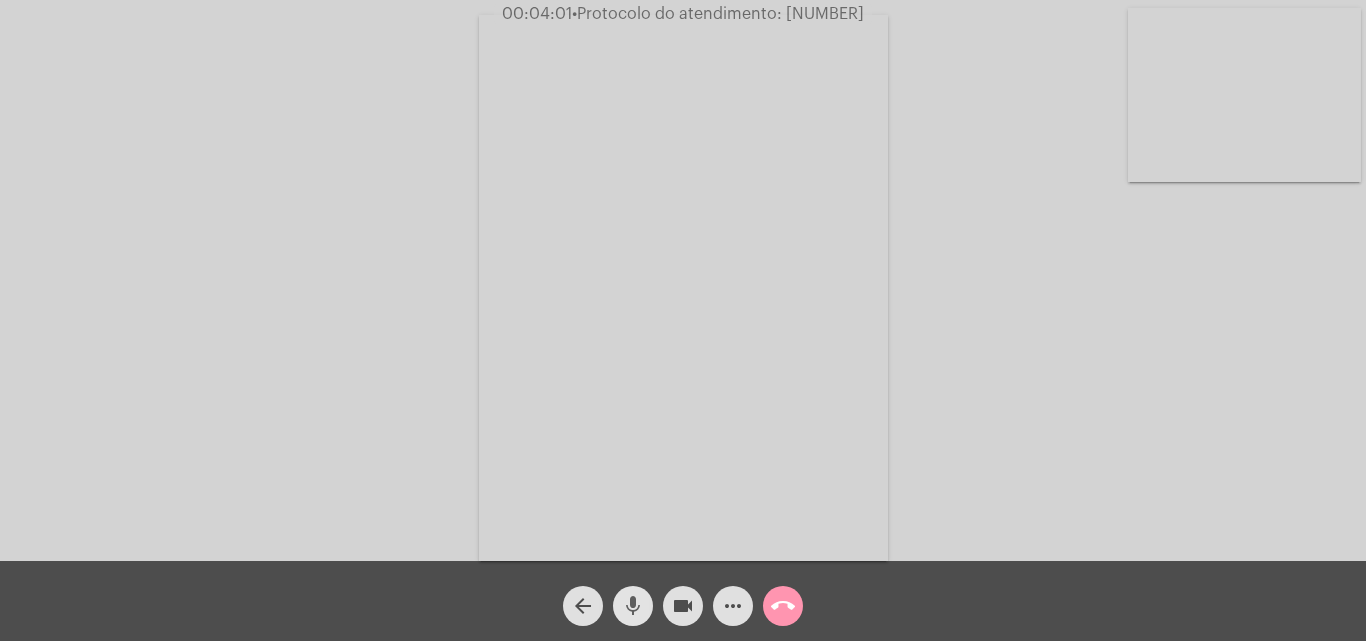 click on "mic" 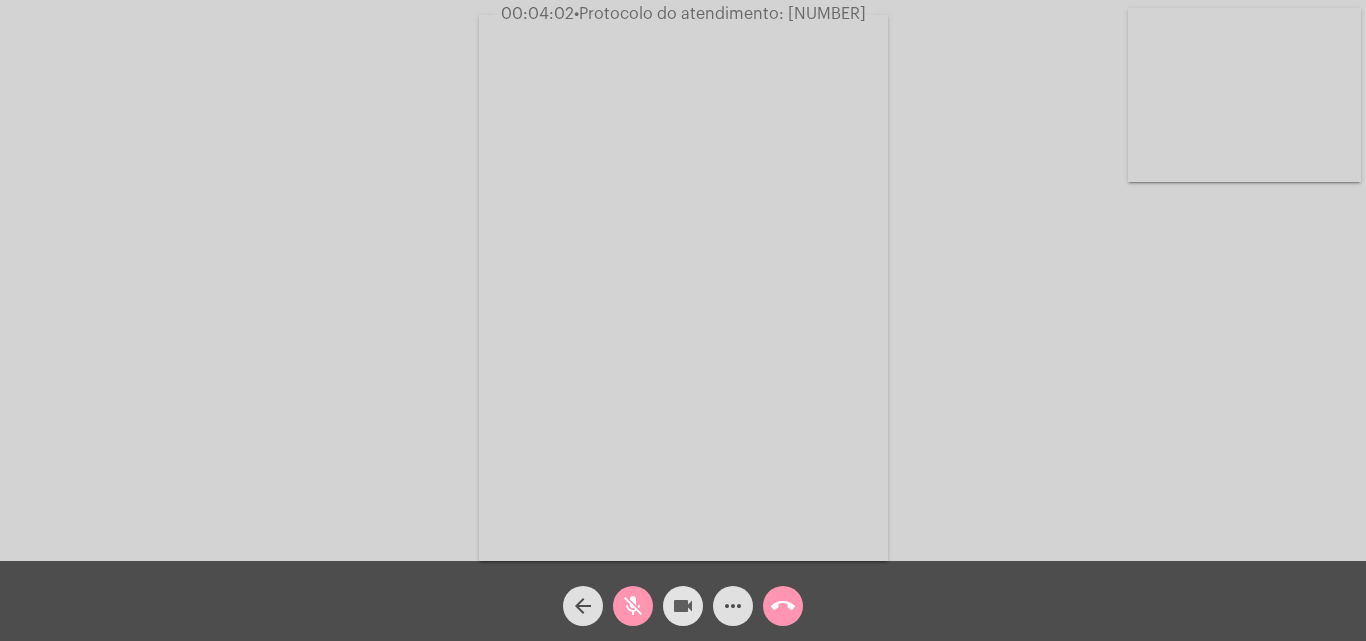 click on "videocam" 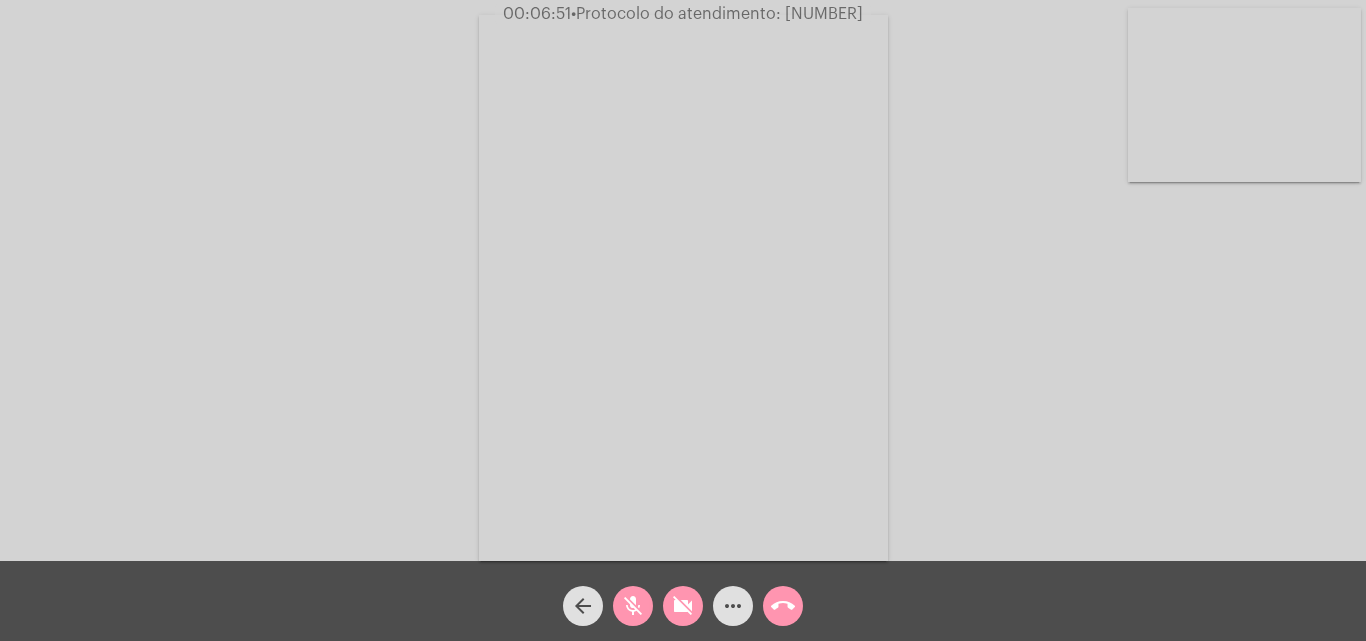 click on "mic_off" 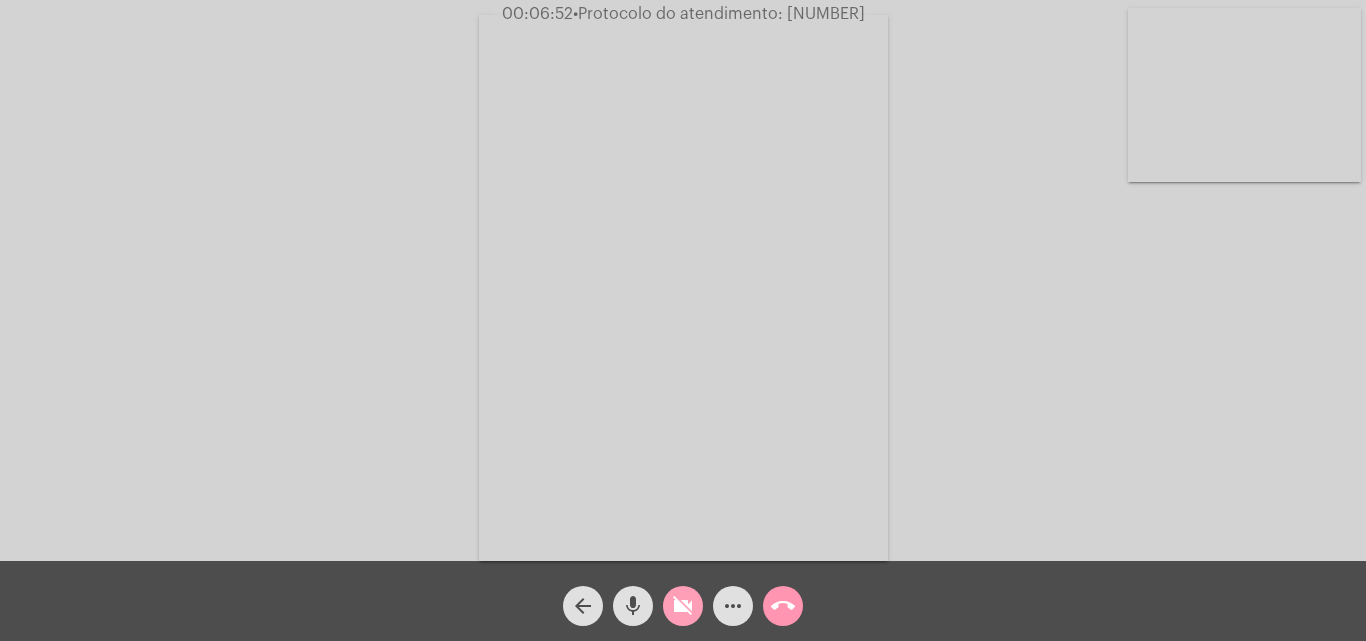 click on "videocam_off" 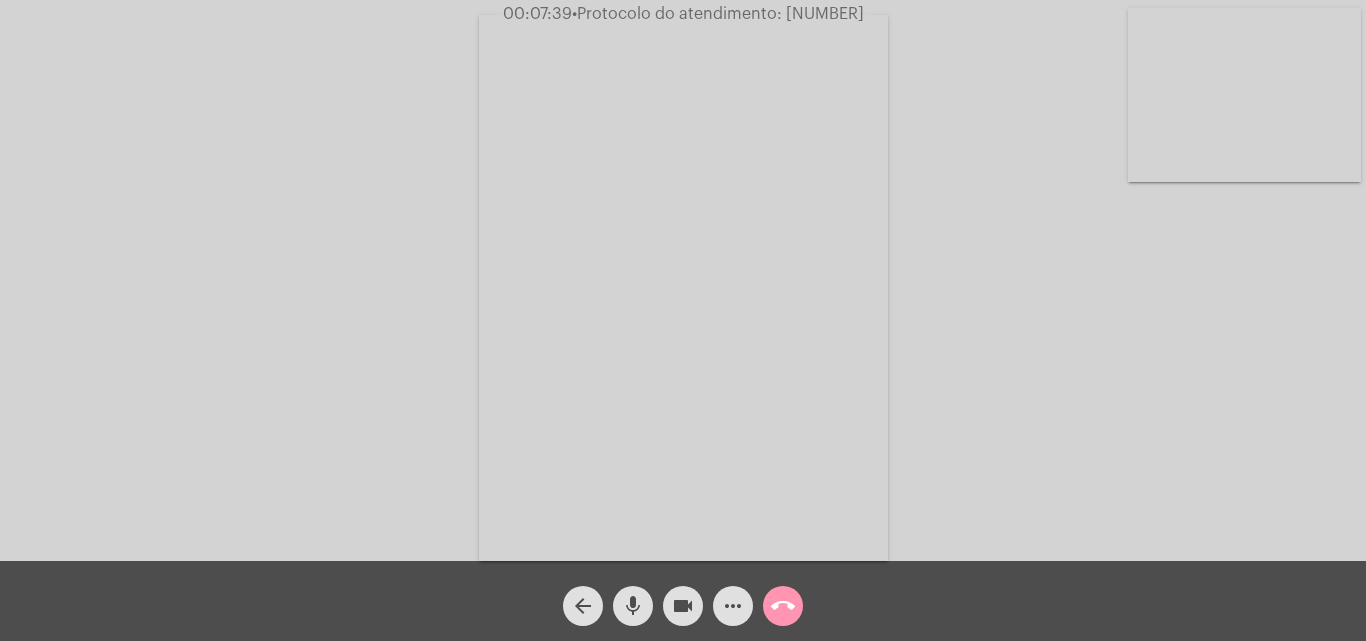 click on "videocam" 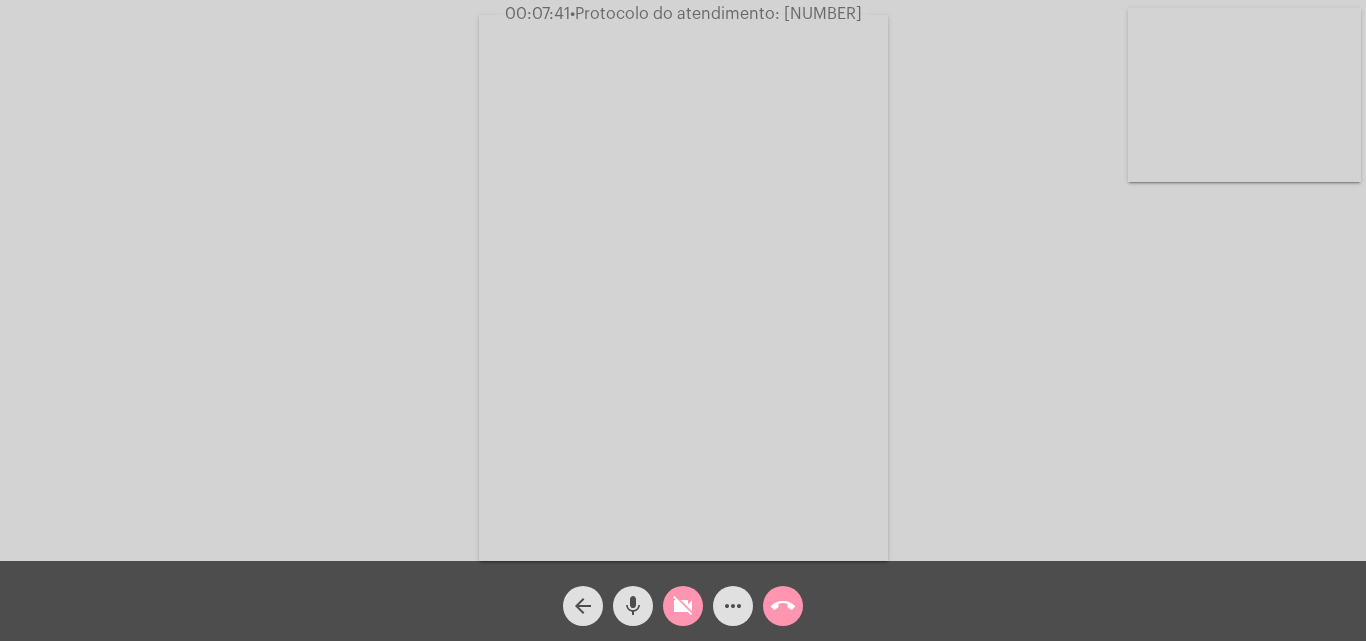 click on "mic" 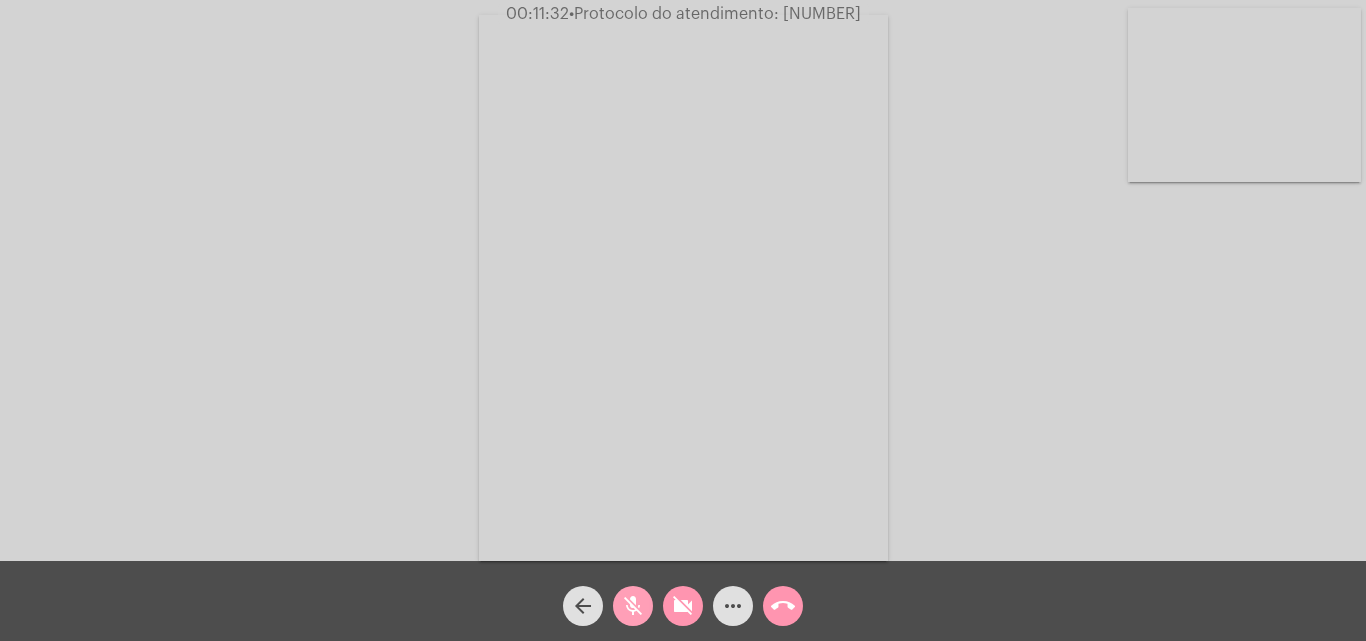 click on "mic_off" 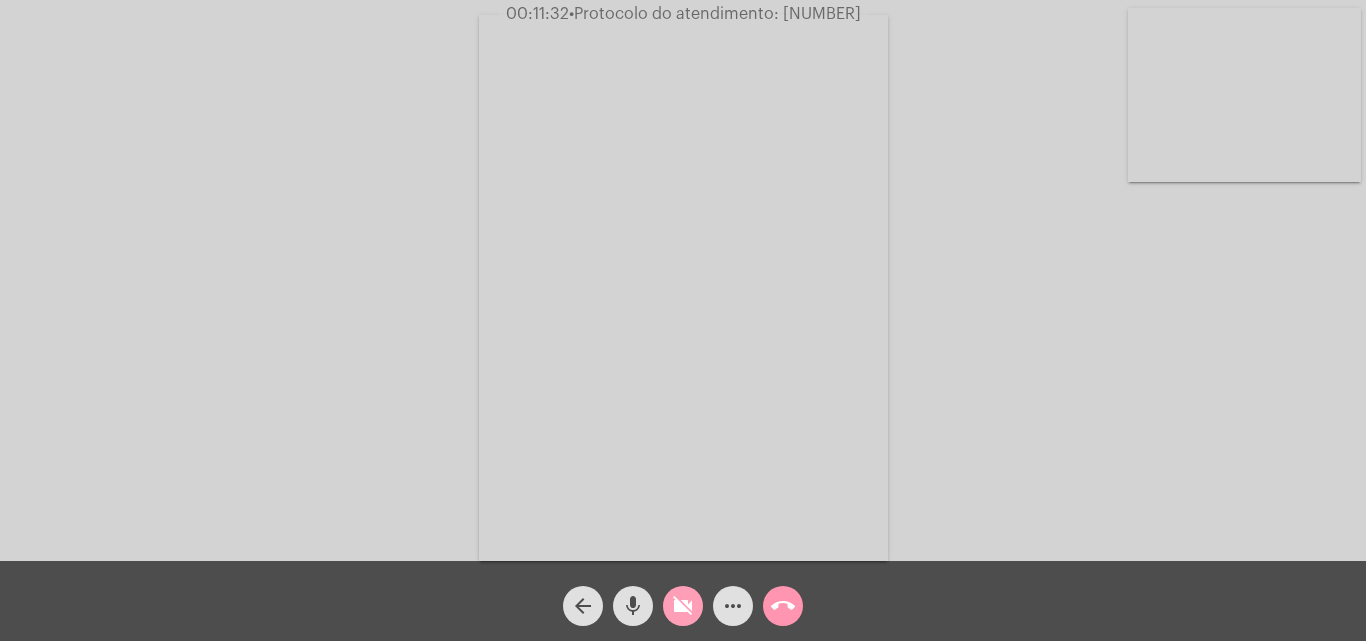 drag, startPoint x: 682, startPoint y: 606, endPoint x: 660, endPoint y: 518, distance: 90.70832 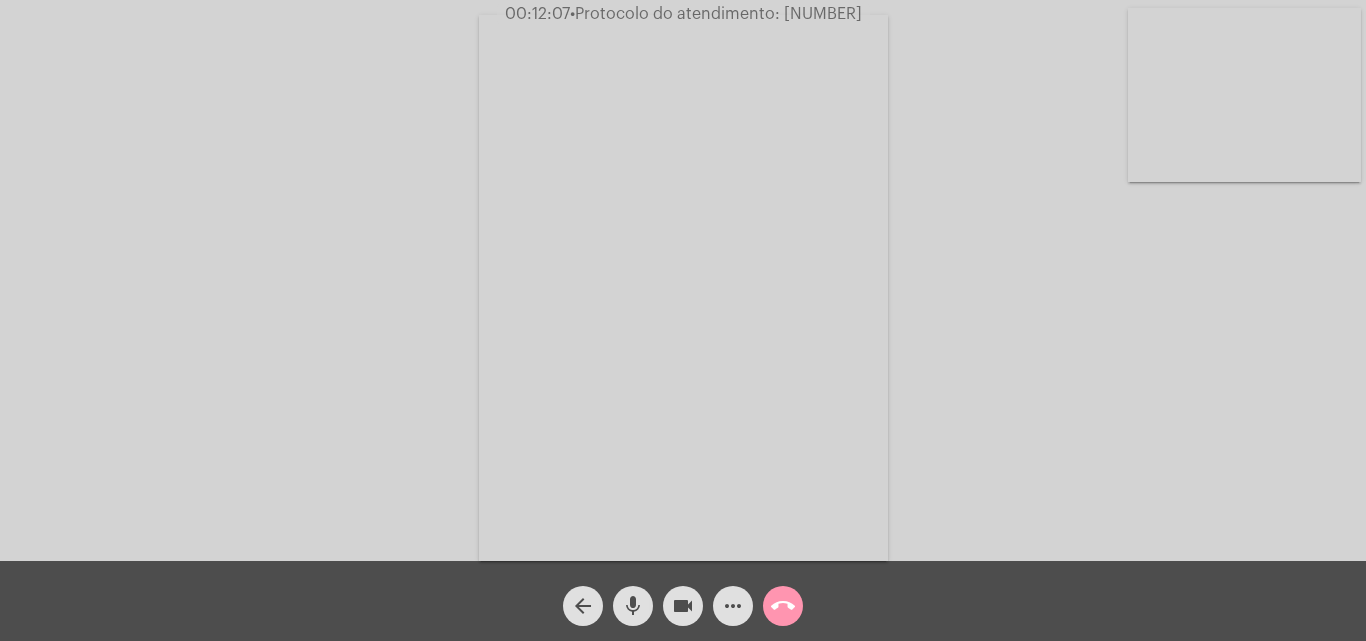 drag, startPoint x: 757, startPoint y: 9, endPoint x: 887, endPoint y: 5, distance: 130.06152 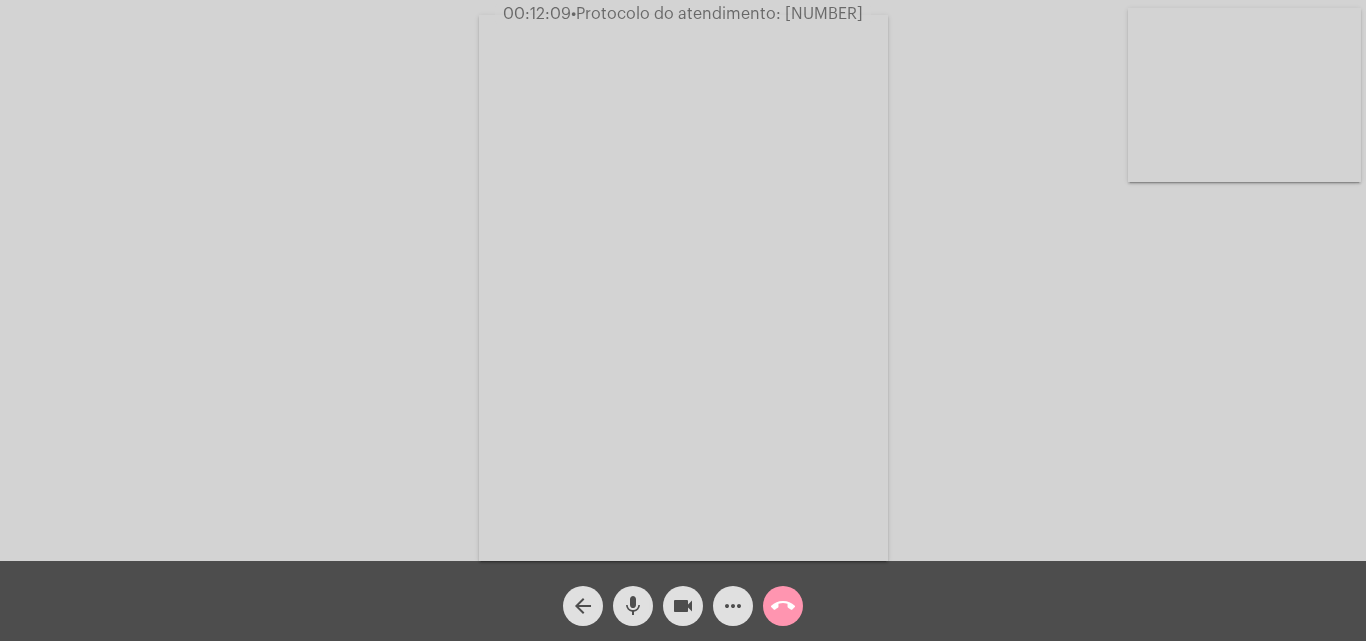 copy on "20250801034957" 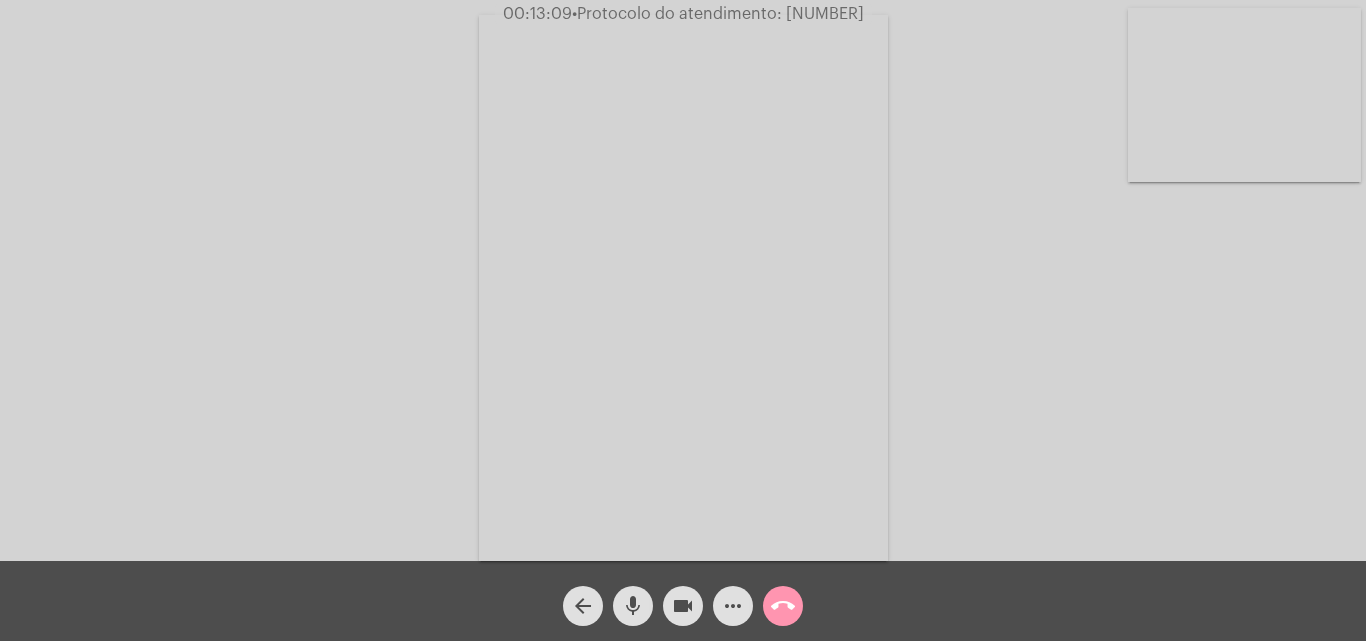 copy on "20250801034957" 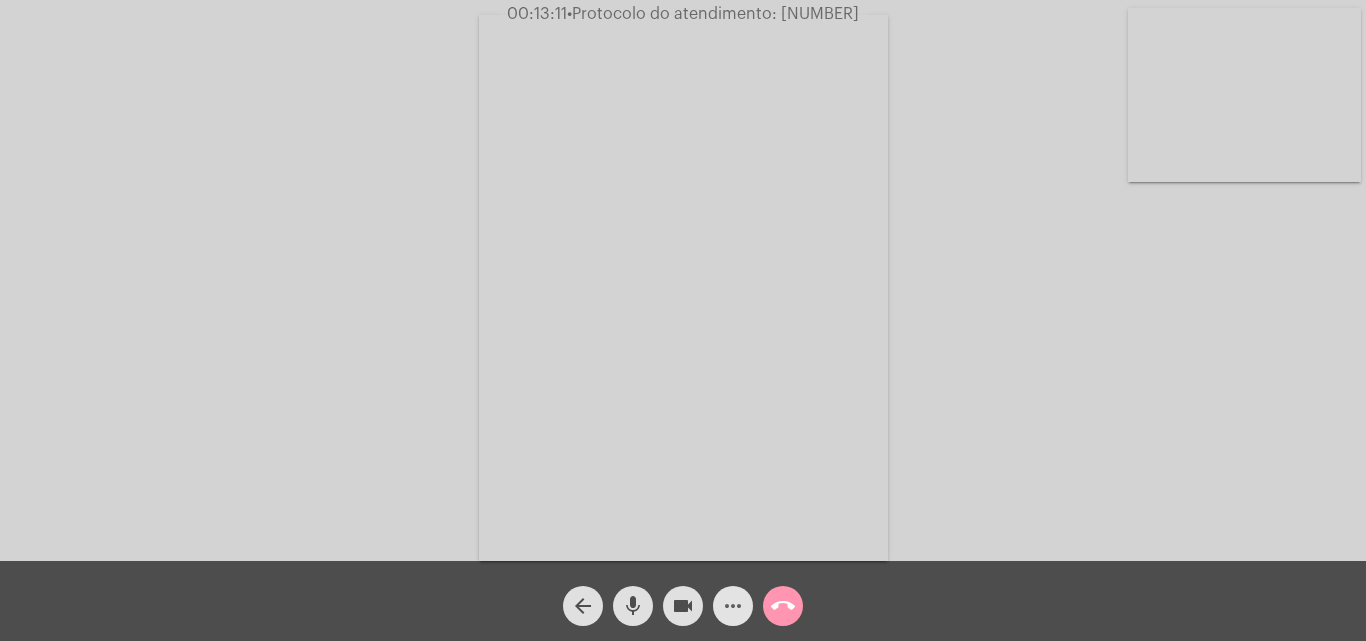 click on "more_horiz" 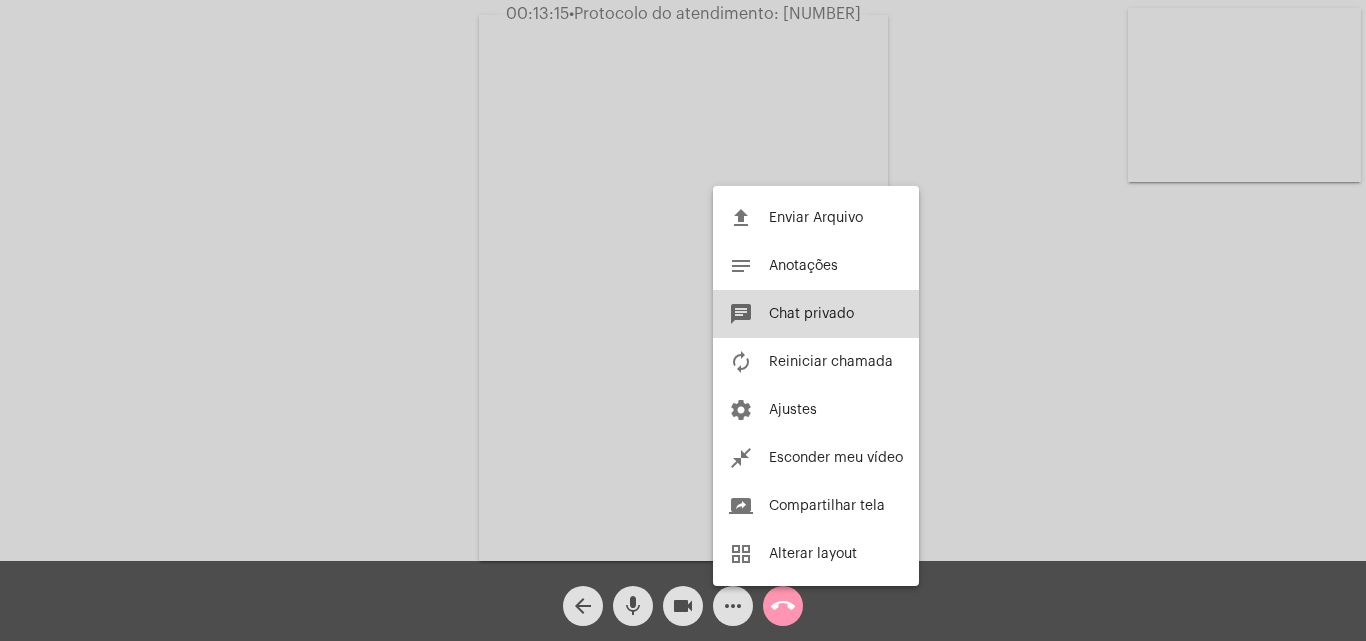 click on "Chat privado" at bounding box center [811, 314] 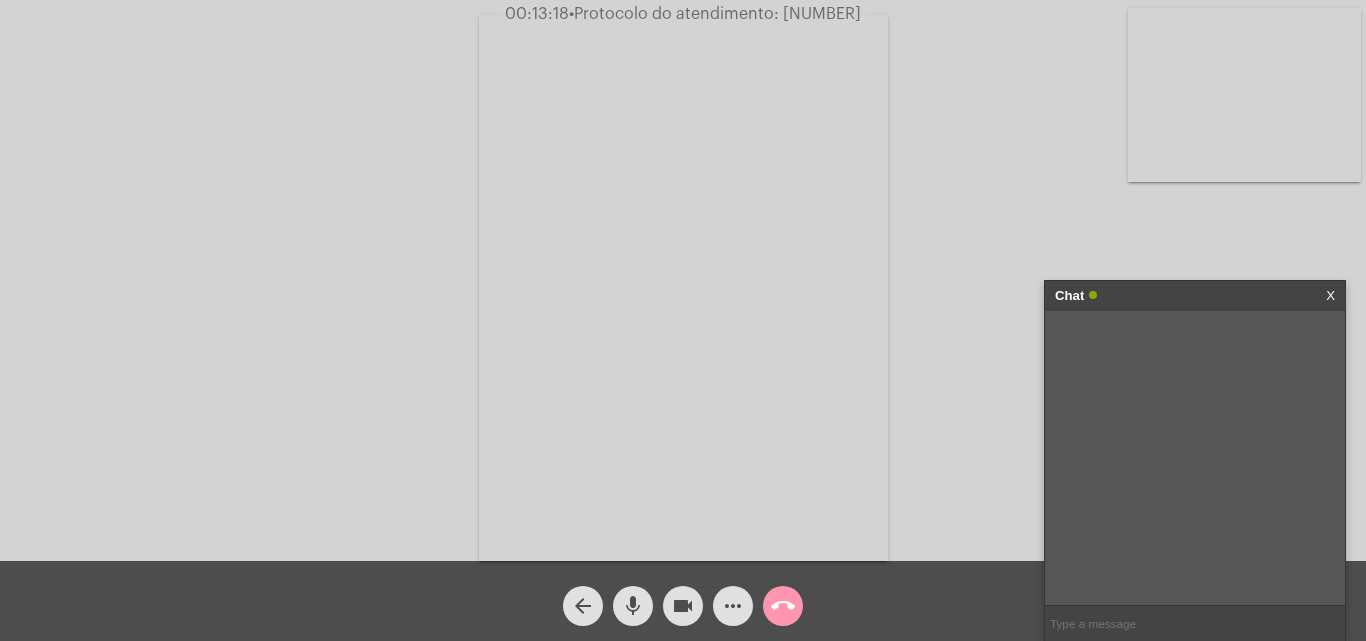 paste on "20250801034957" 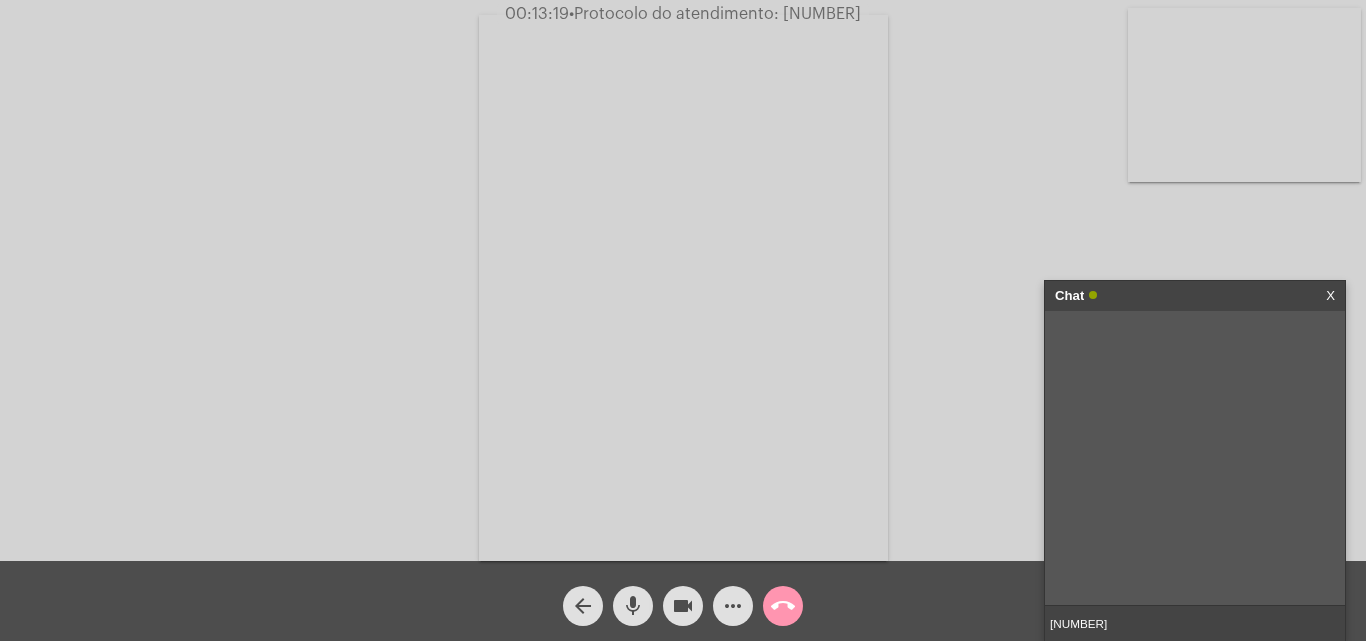 type 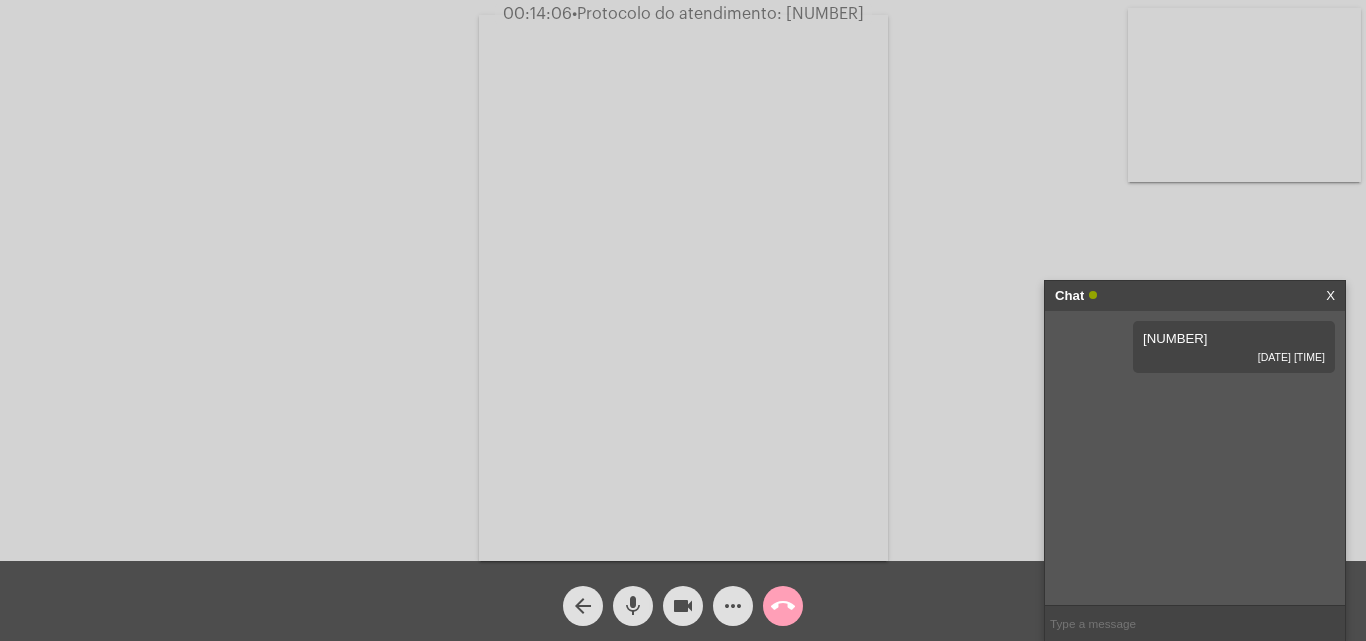 click on "call_end" 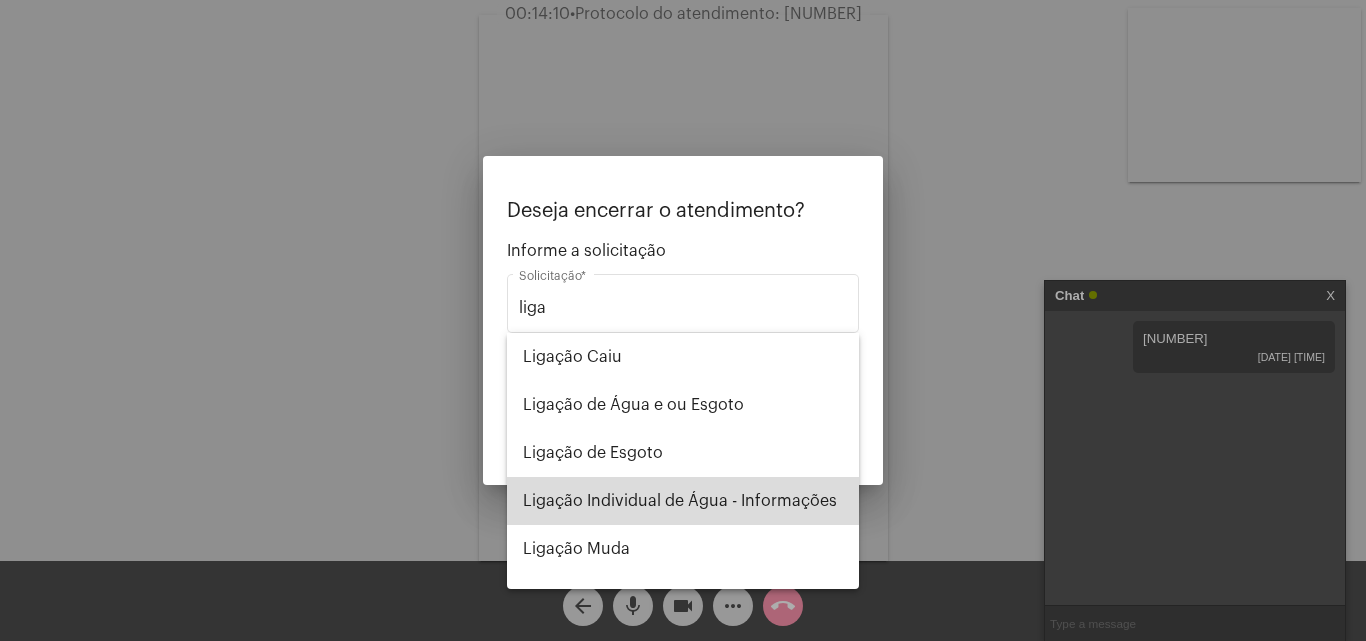 click on "Ligação Individual de Água - Informações" at bounding box center (683, 501) 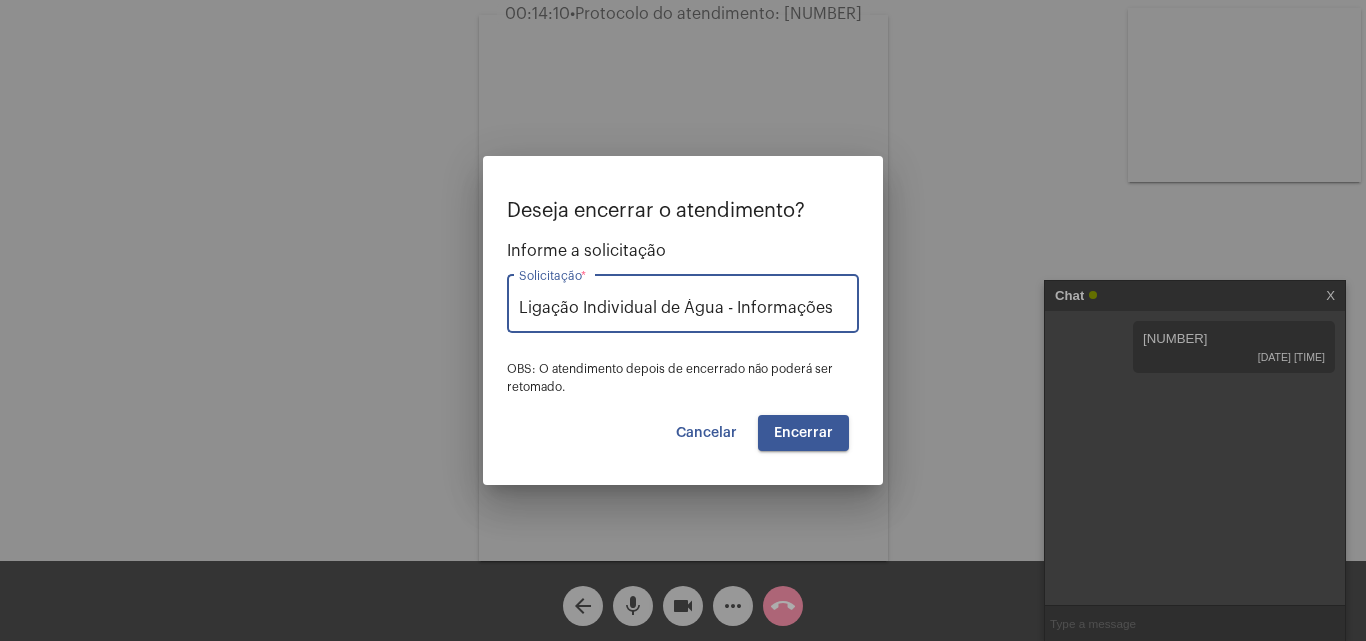 click on "Encerrar" at bounding box center [803, 433] 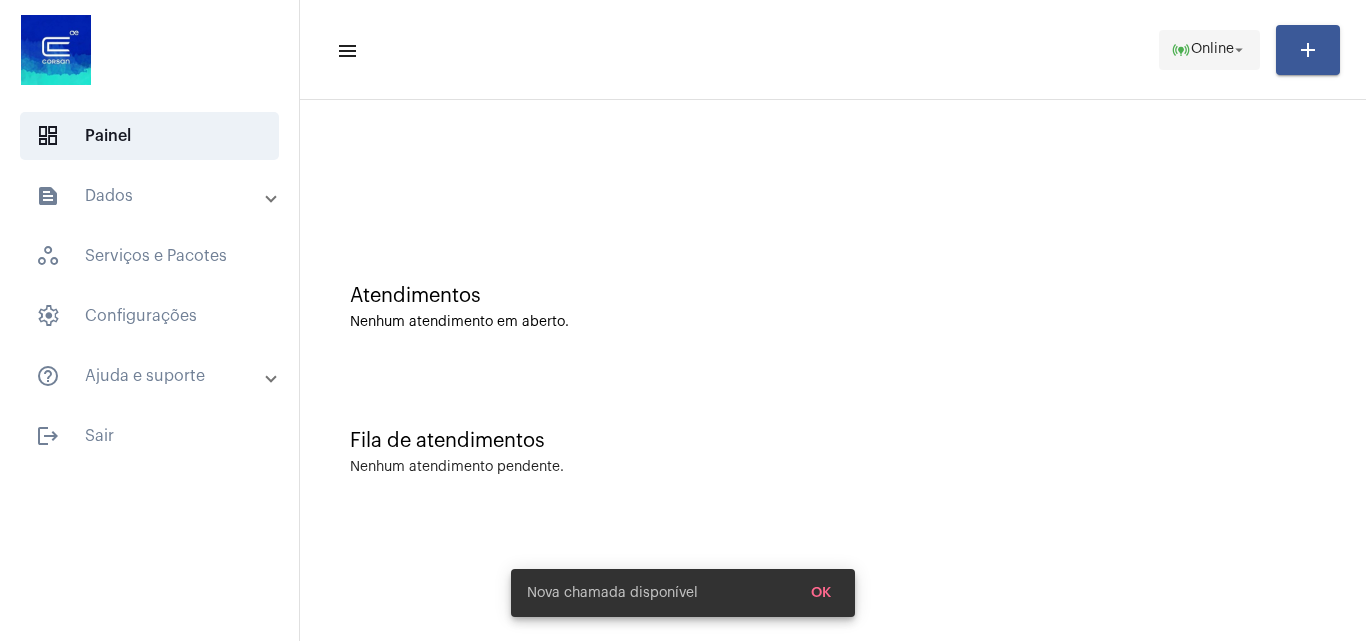click on "Online" 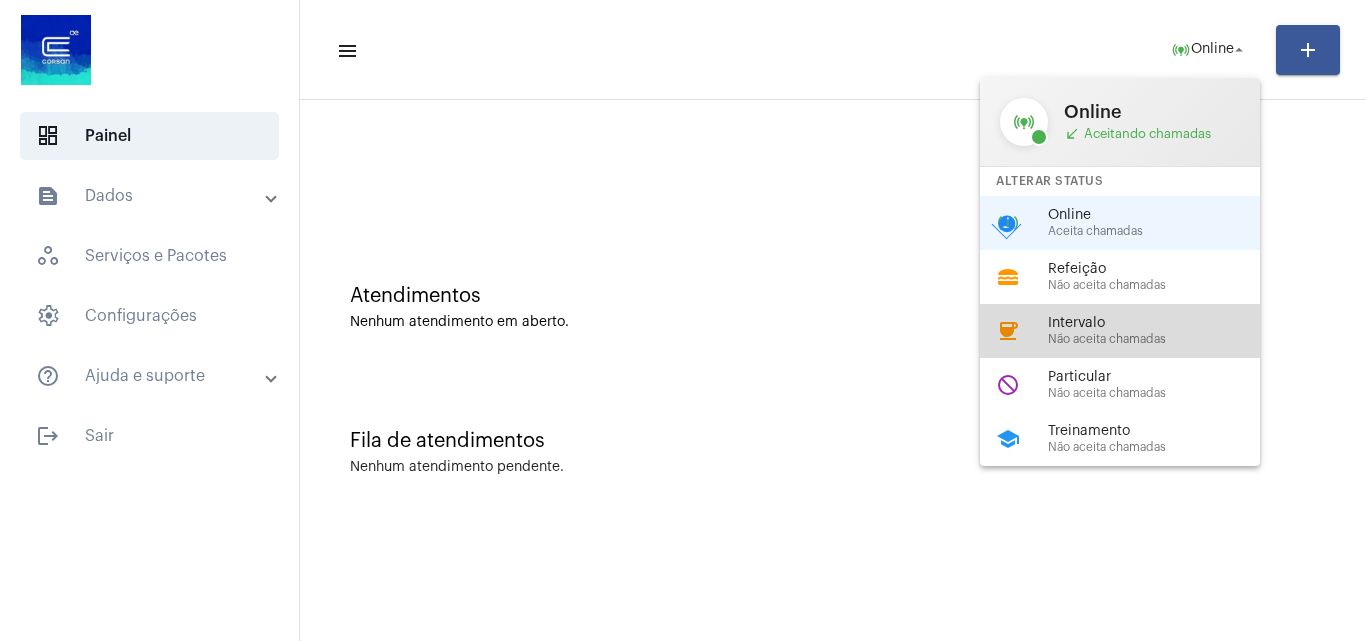 click on "Intervalo" at bounding box center (1162, 323) 